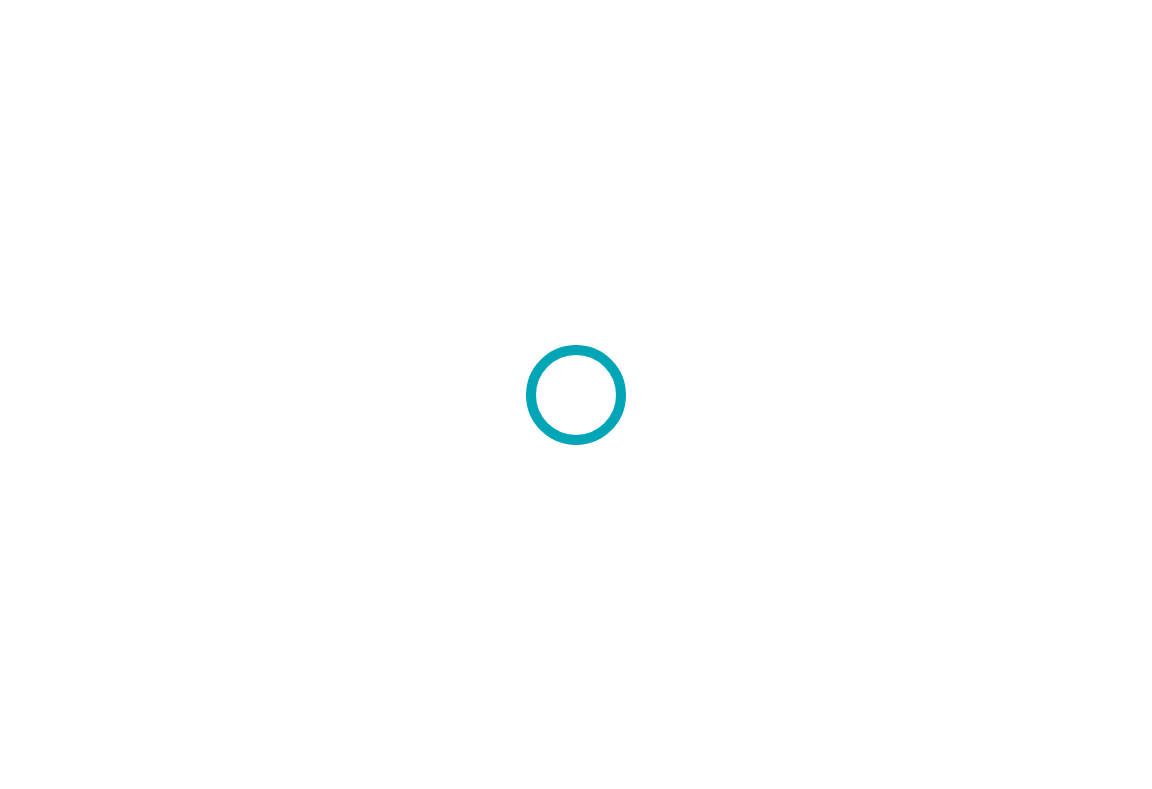 scroll, scrollTop: 0, scrollLeft: 0, axis: both 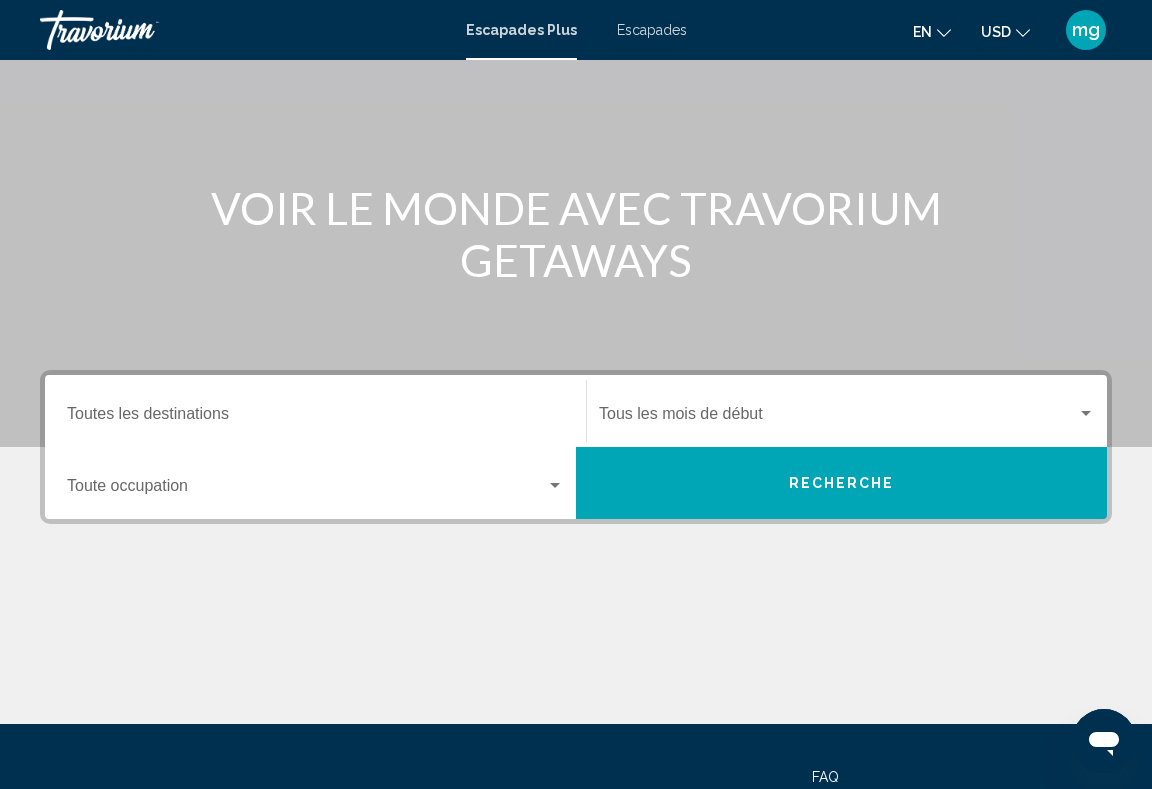 click on "Destination Toutes les destinations" at bounding box center [315, 411] 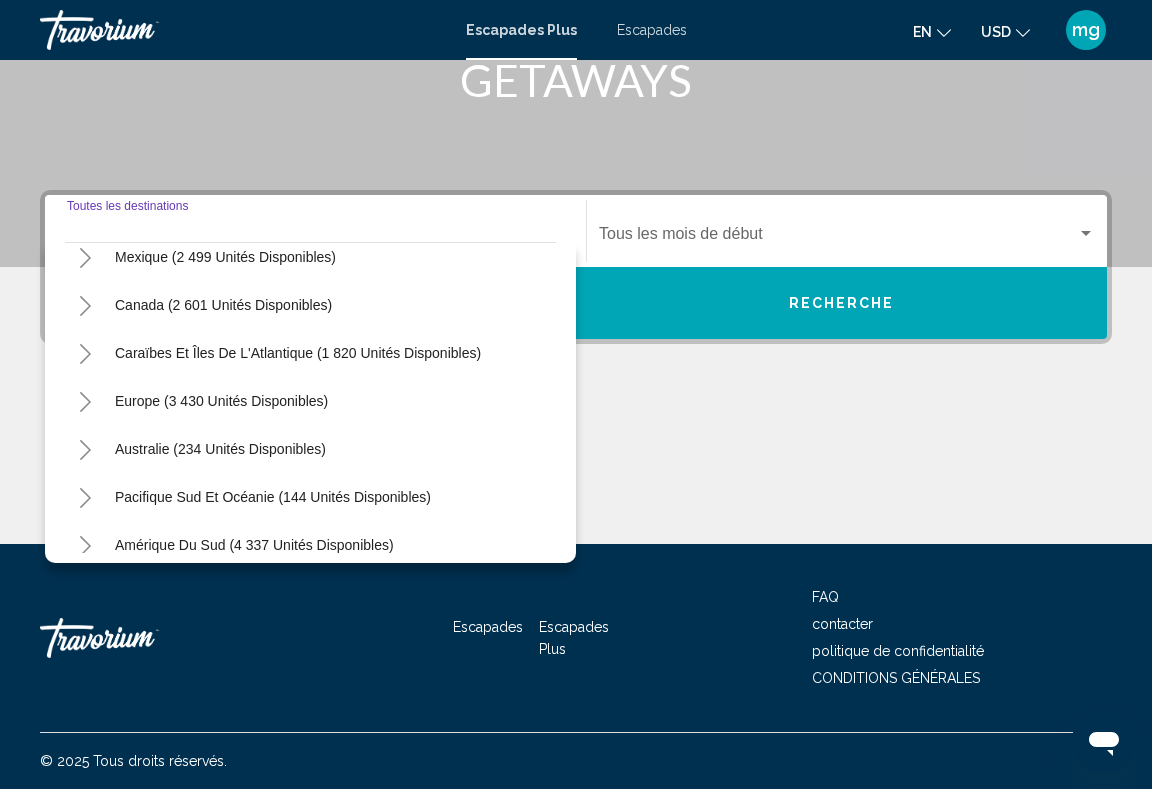 scroll, scrollTop: 132, scrollLeft: 0, axis: vertical 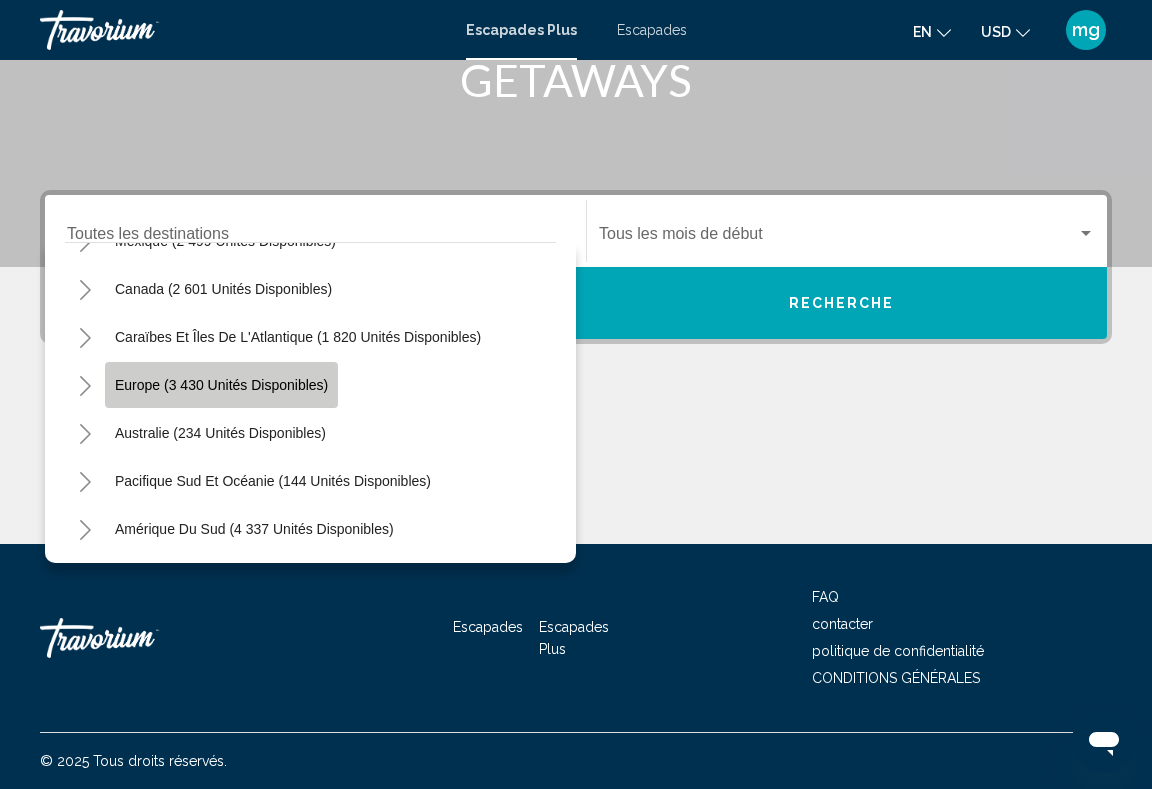 click on "Europe (3 430 unités disponibles)" at bounding box center (220, 433) 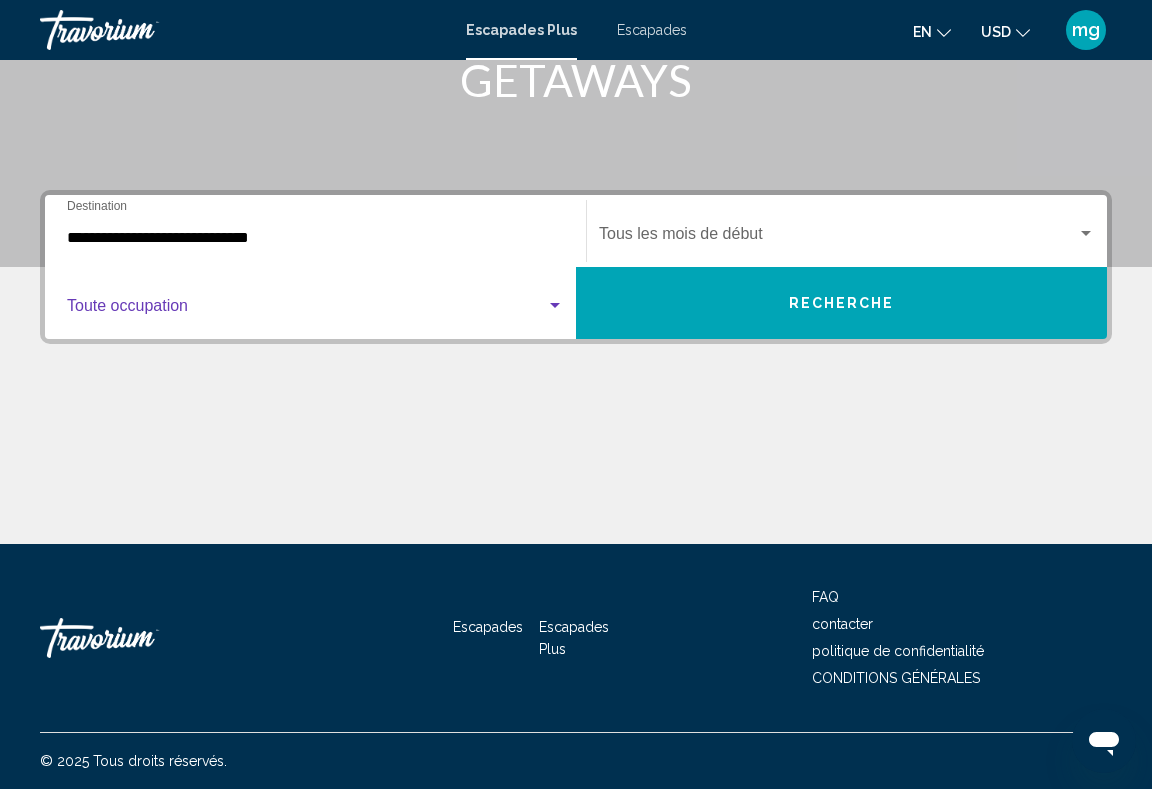 click at bounding box center (306, 310) 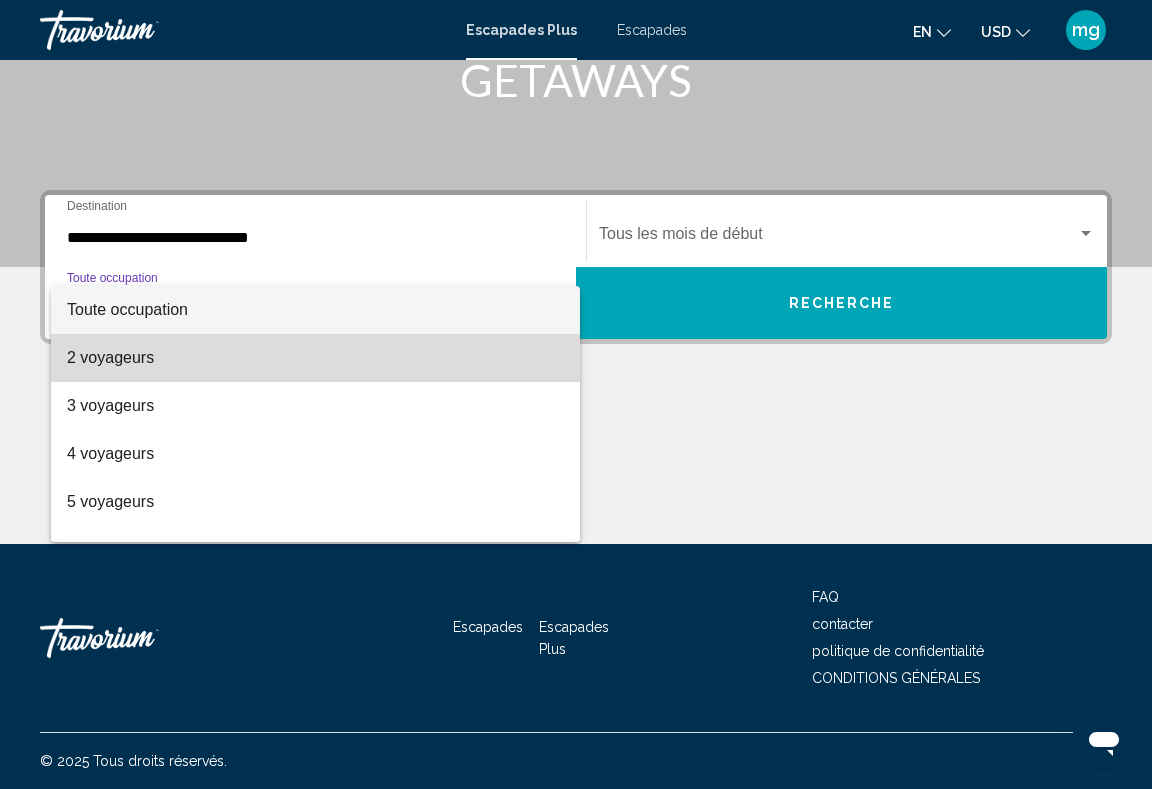 click on "2 voyageurs" at bounding box center [315, 358] 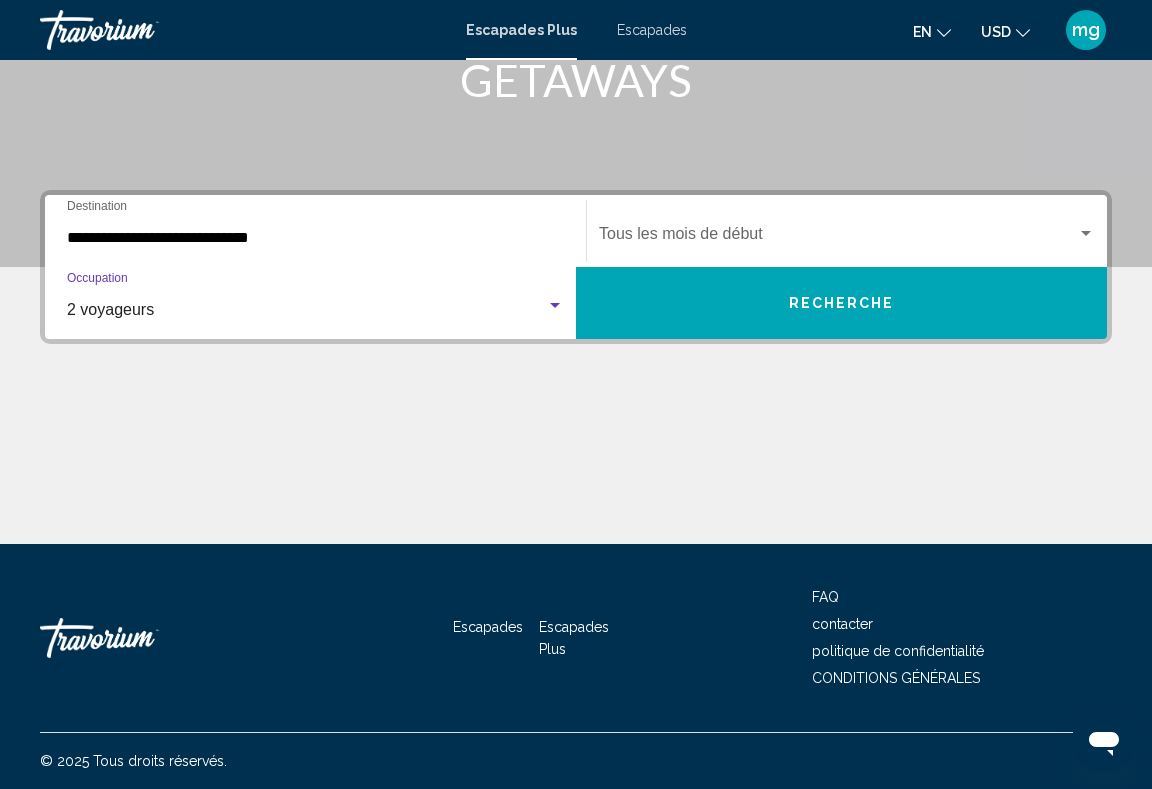 click at bounding box center [838, 238] 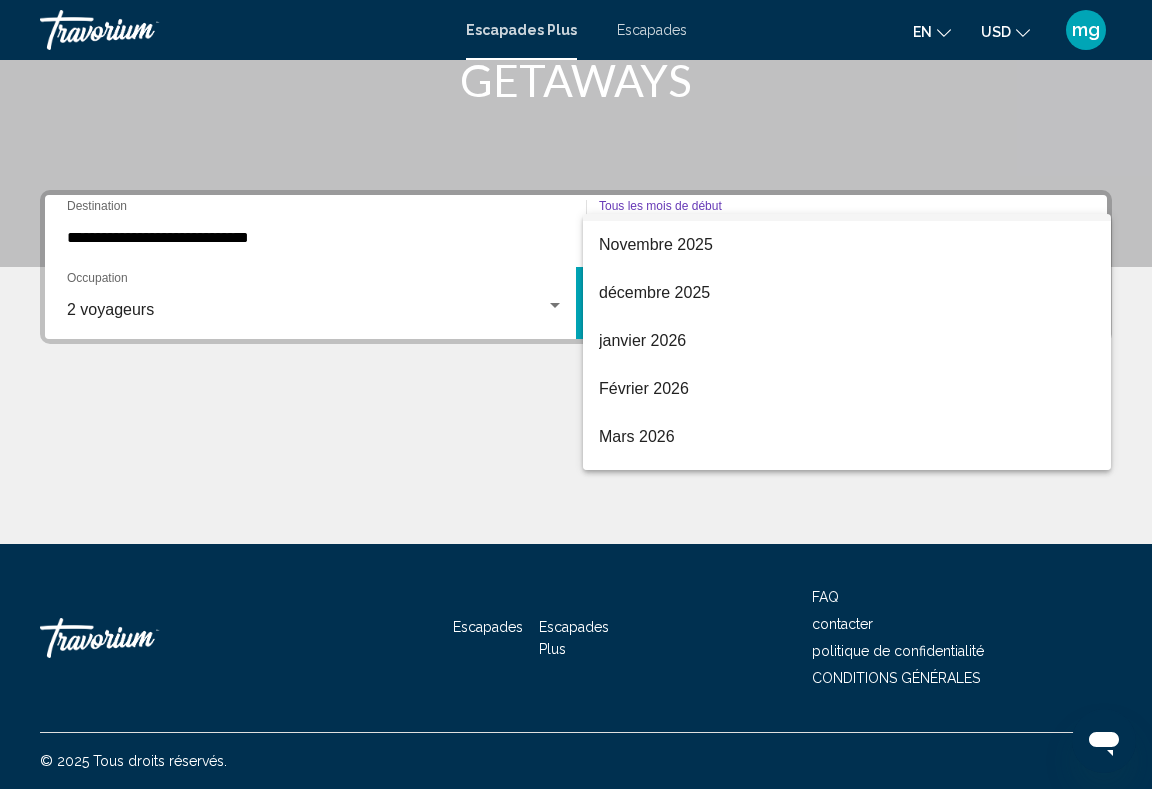 scroll, scrollTop: 223, scrollLeft: 0, axis: vertical 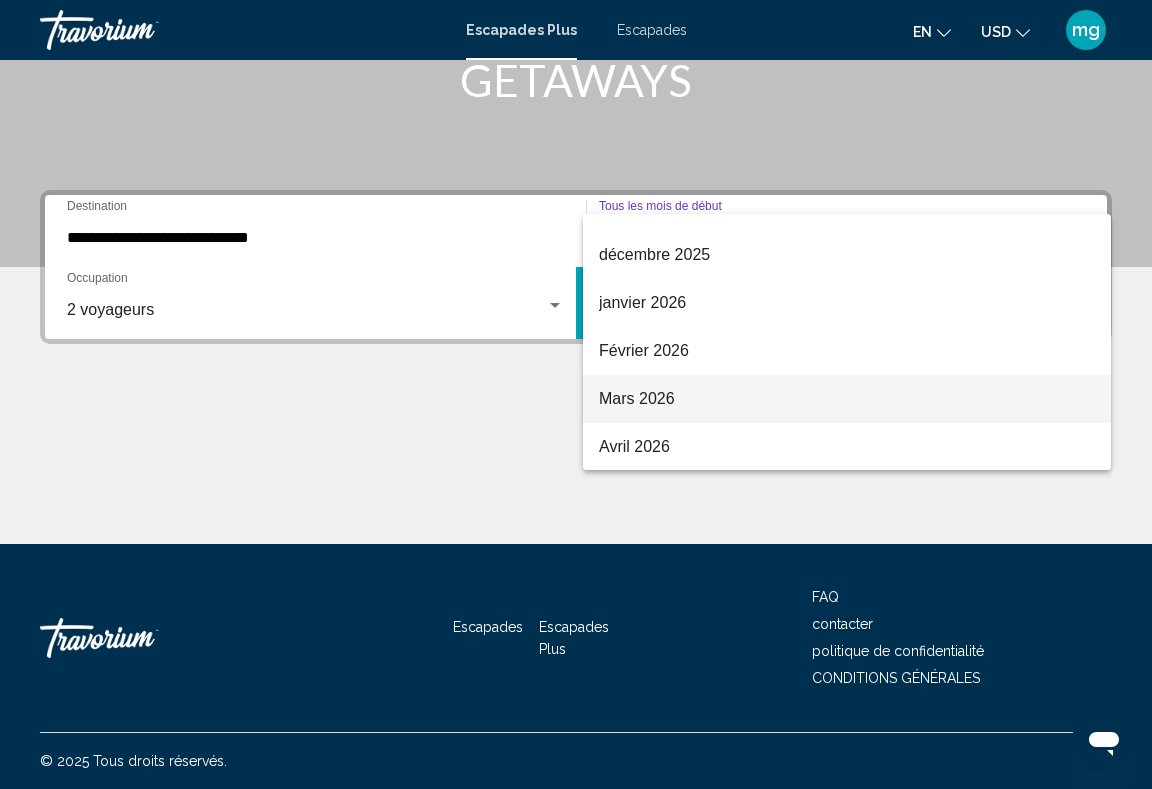 click on "Mars 2026" at bounding box center (847, 399) 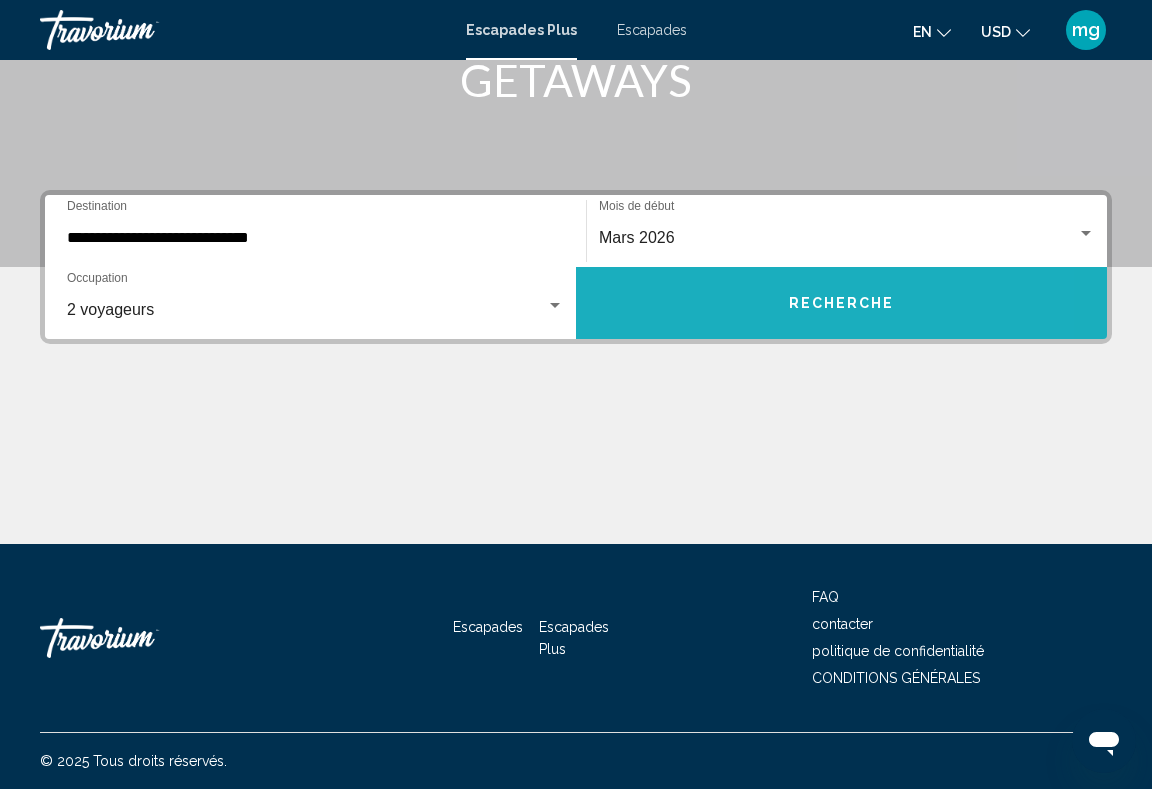 click on "RECHERCHE" at bounding box center [841, 303] 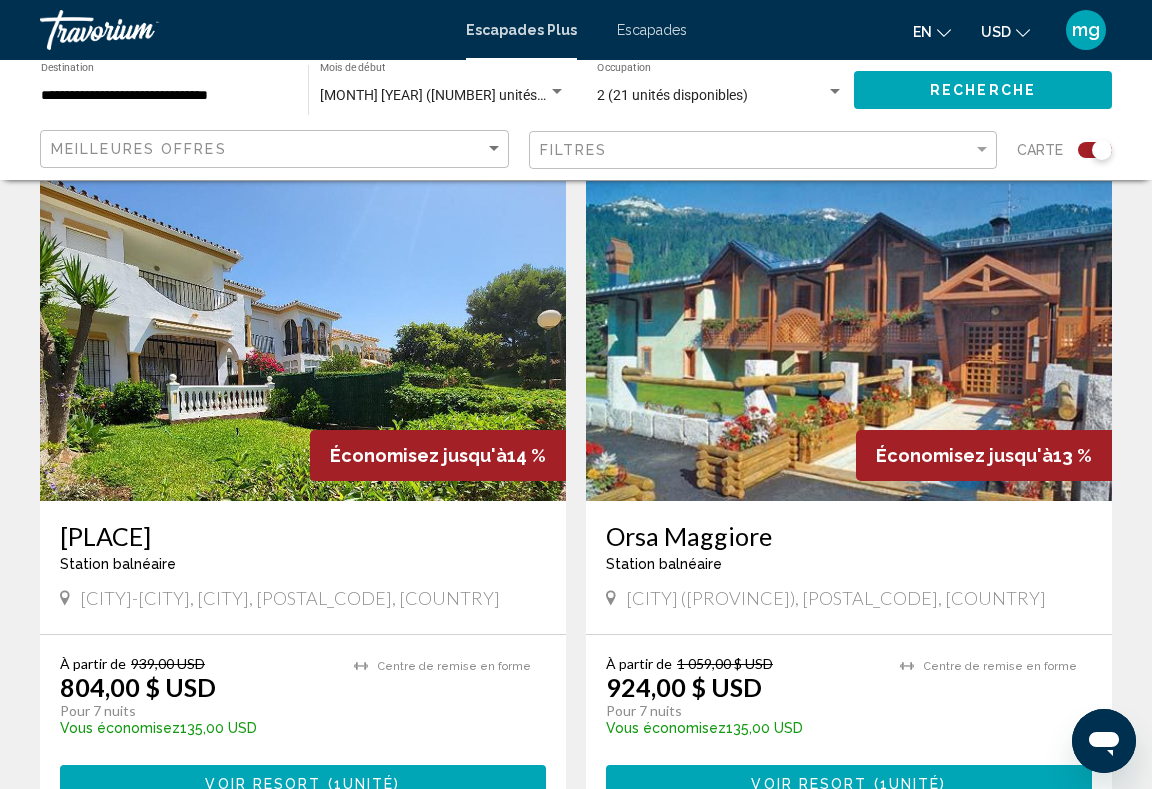 scroll, scrollTop: 1375, scrollLeft: 0, axis: vertical 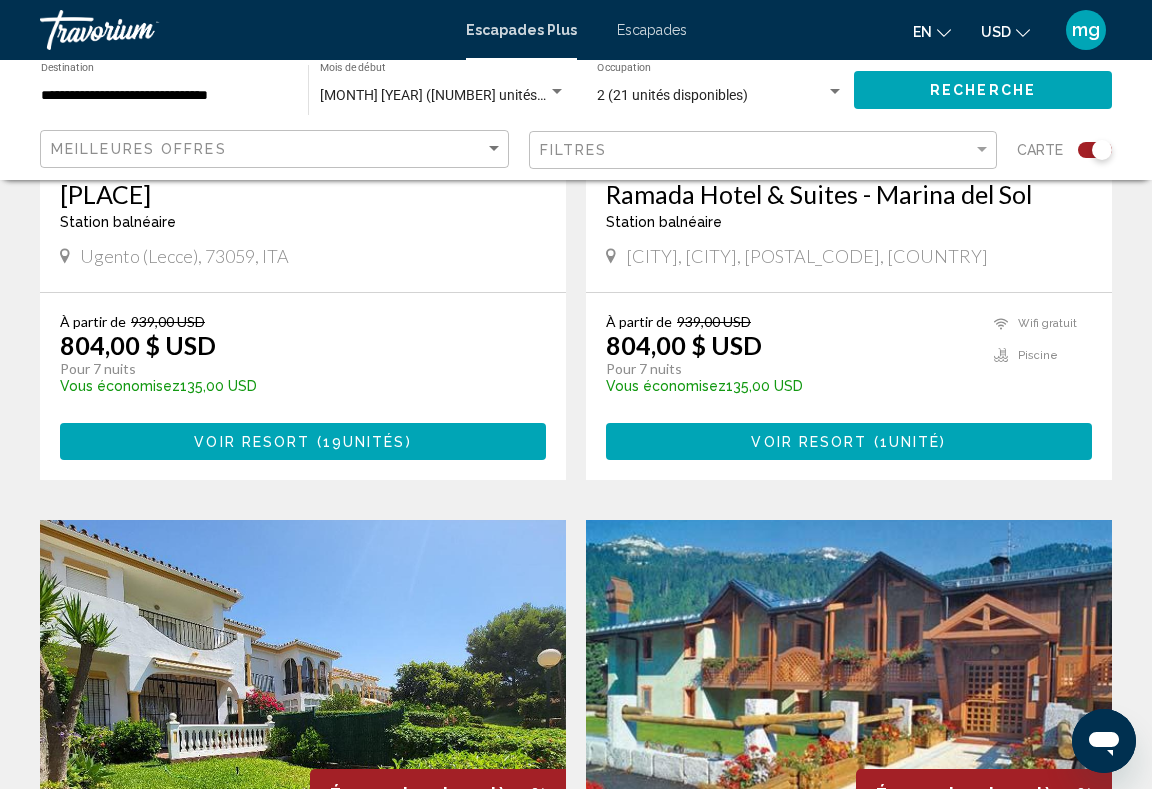 click on "VOIR RESORT (19  UNITÉS )" at bounding box center [303, 441] 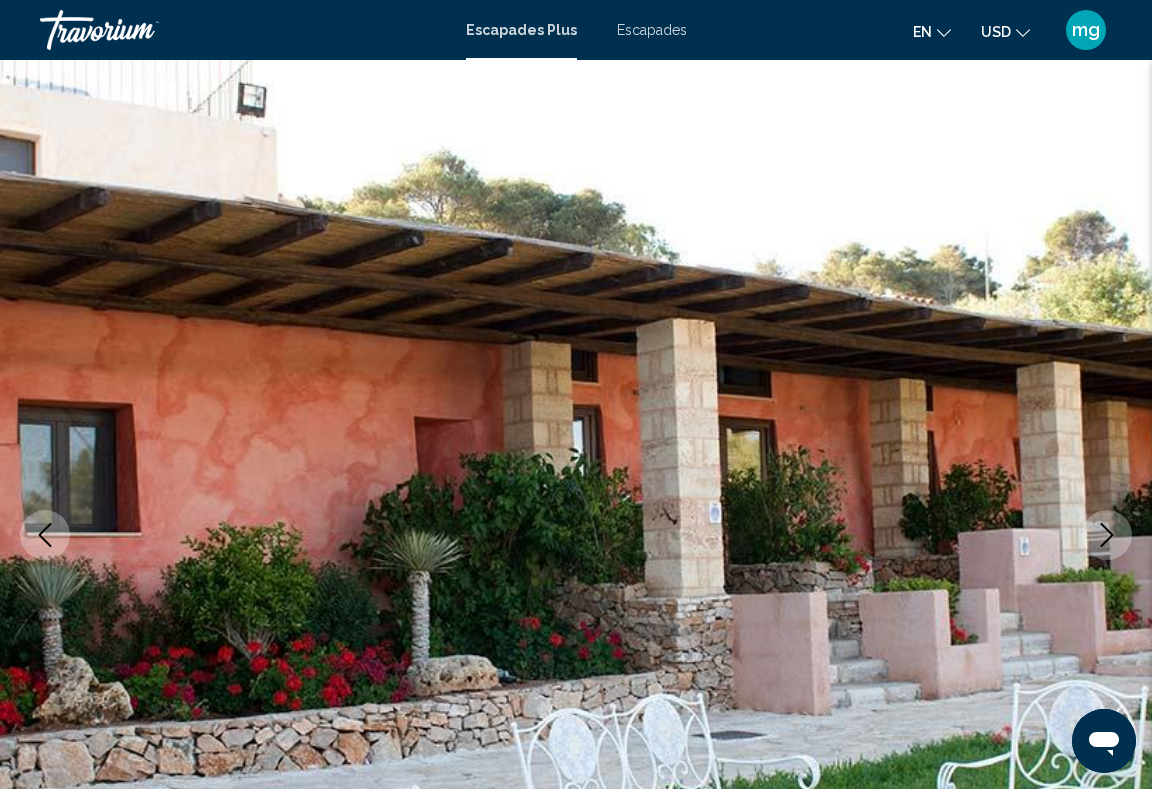 scroll, scrollTop: 0, scrollLeft: 0, axis: both 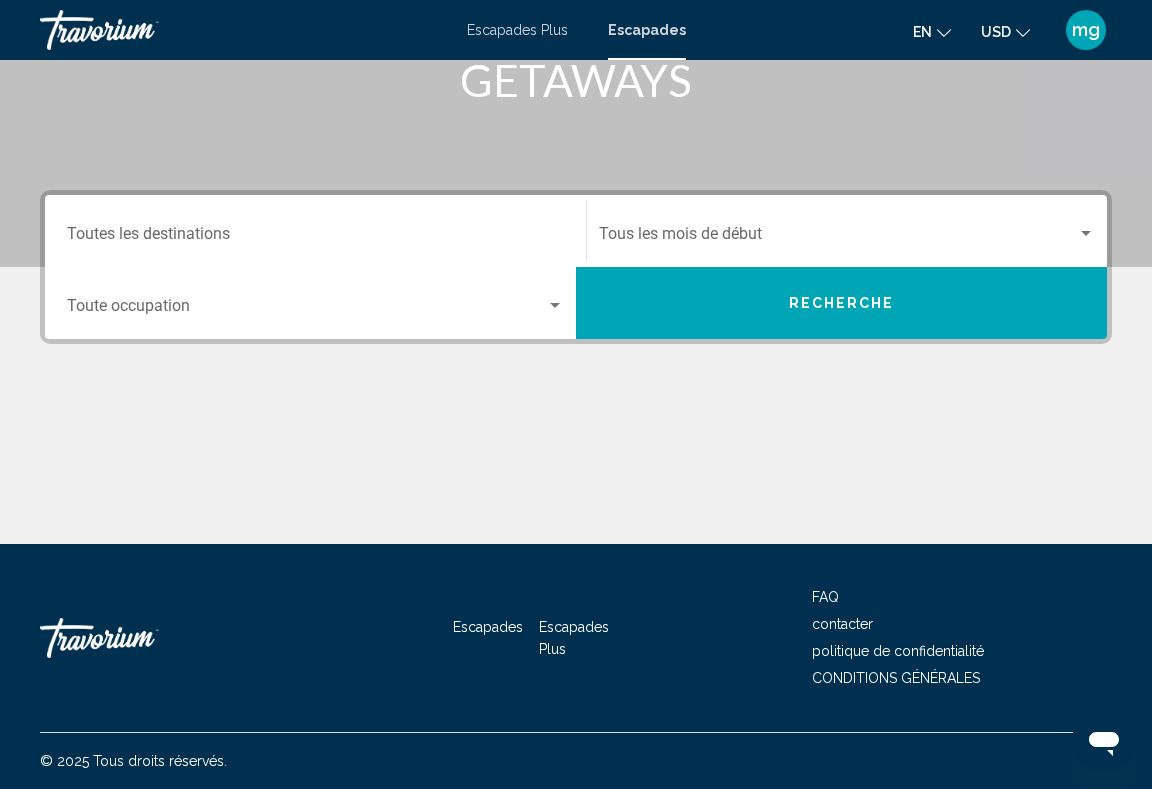 click on "Destination Toutes les destinations" at bounding box center (315, 238) 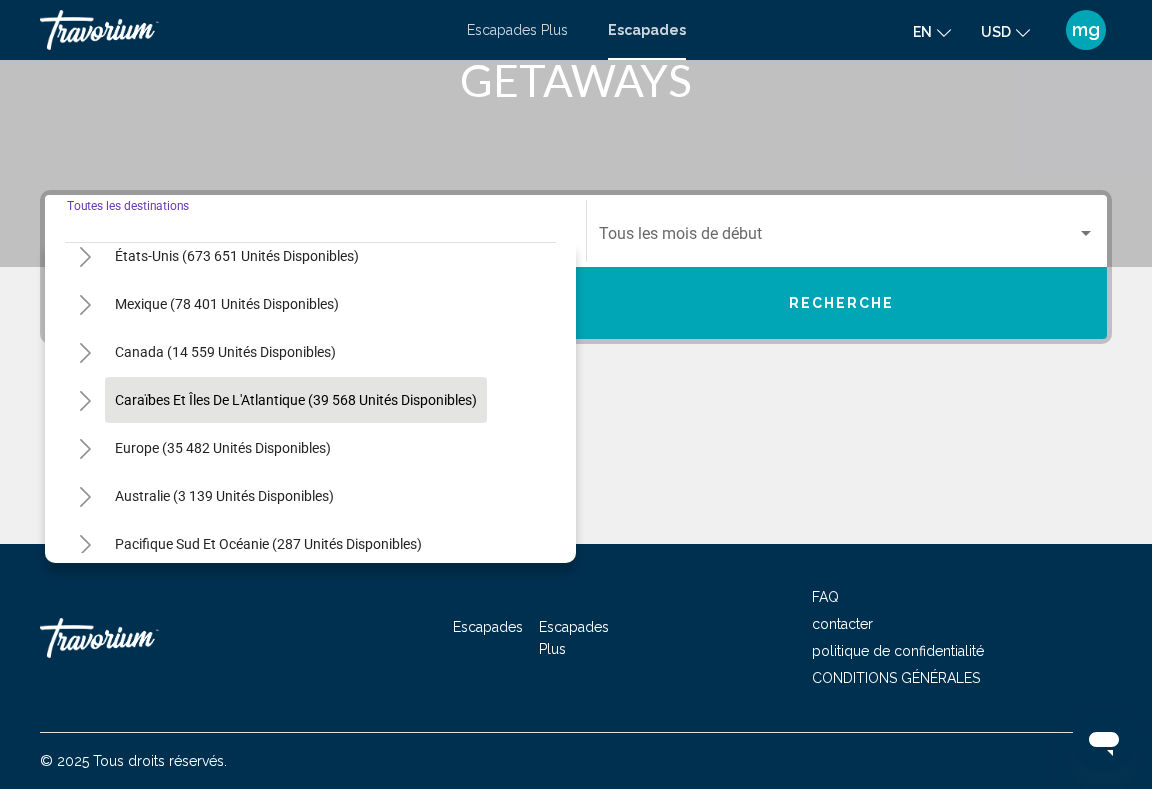 scroll, scrollTop: 71, scrollLeft: 0, axis: vertical 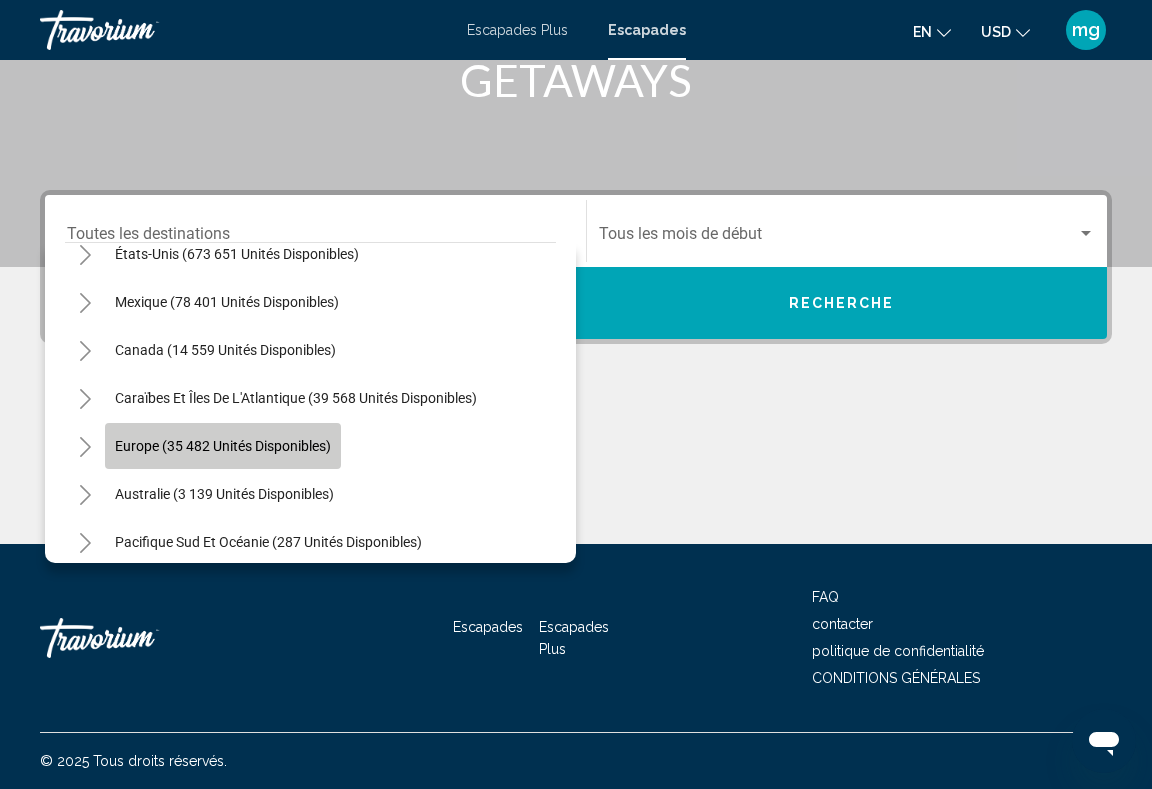 click on "Europe (35 482 unités disponibles)" at bounding box center (224, 494) 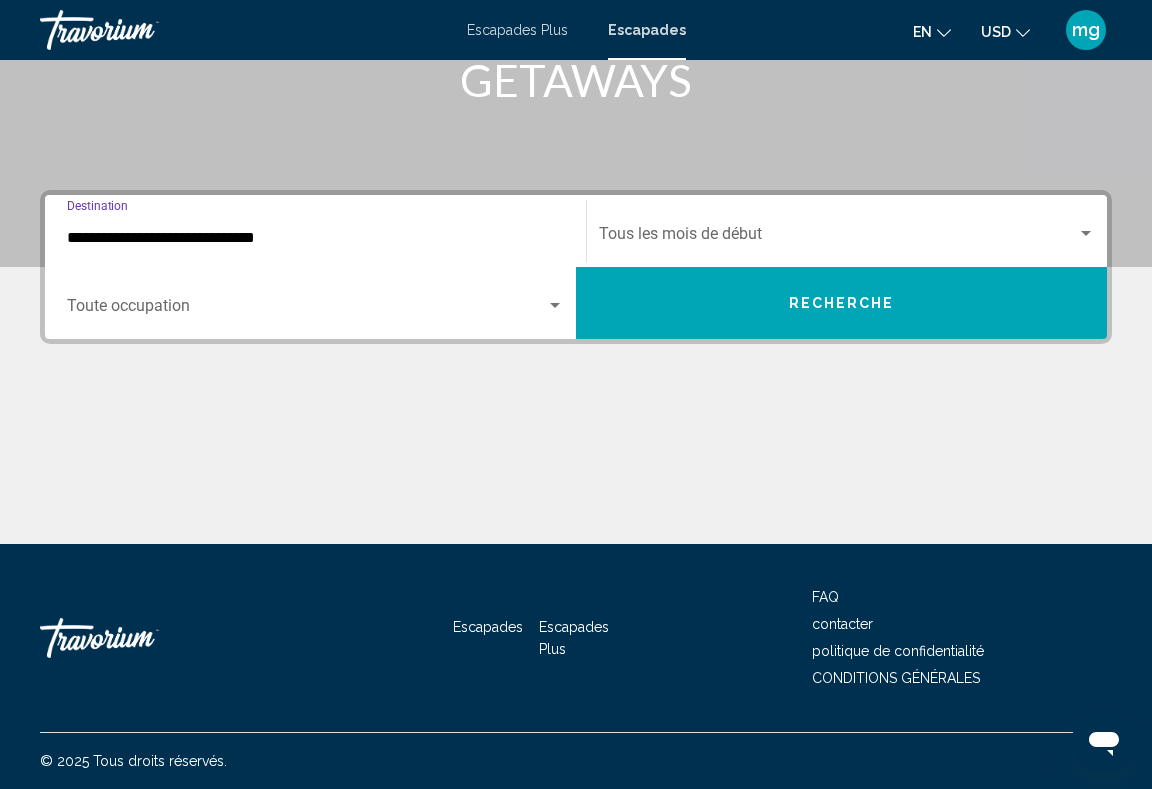 click on "Occupancy Toute occupation" at bounding box center [315, 303] 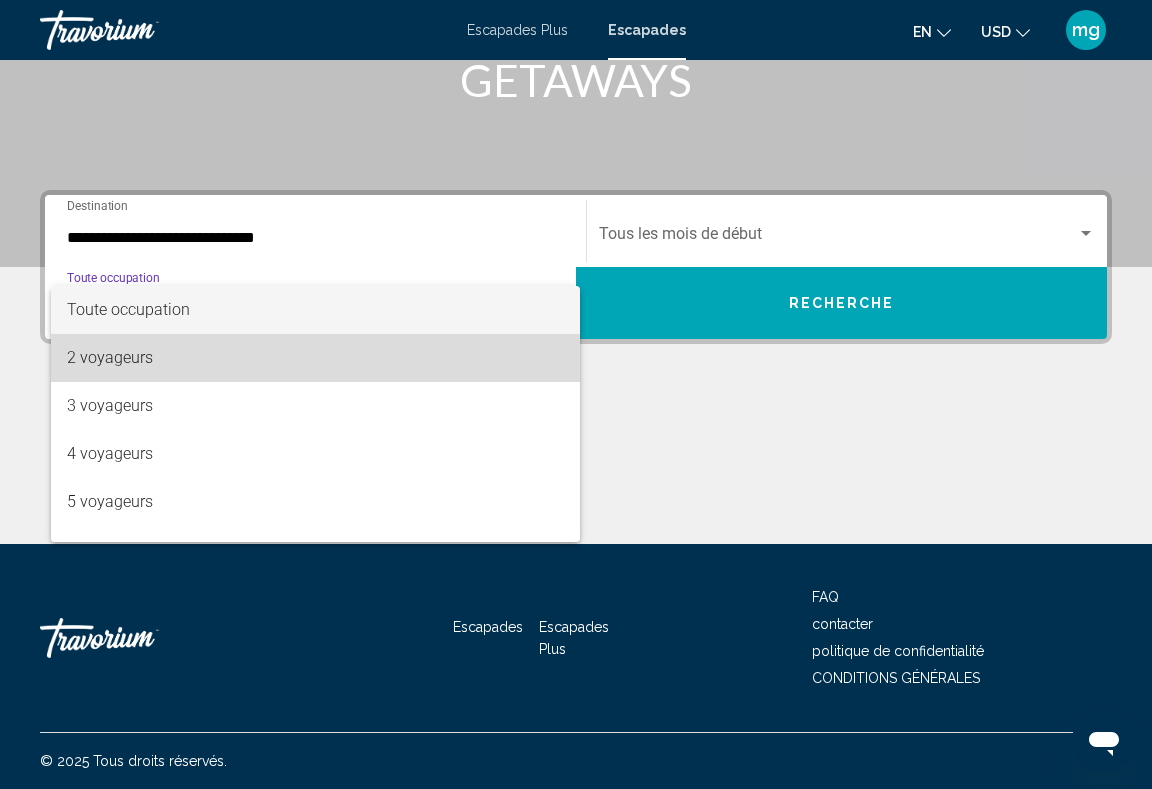 click on "2 voyageurs" at bounding box center (315, 358) 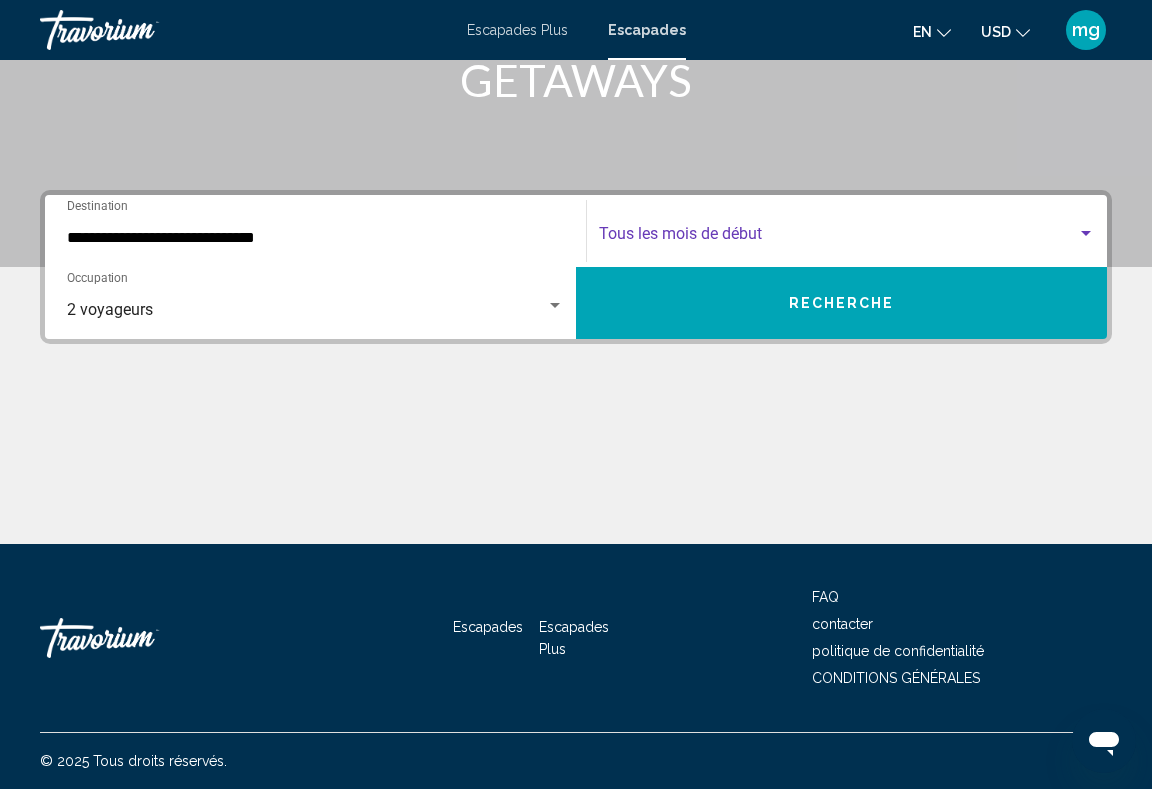 click at bounding box center [838, 238] 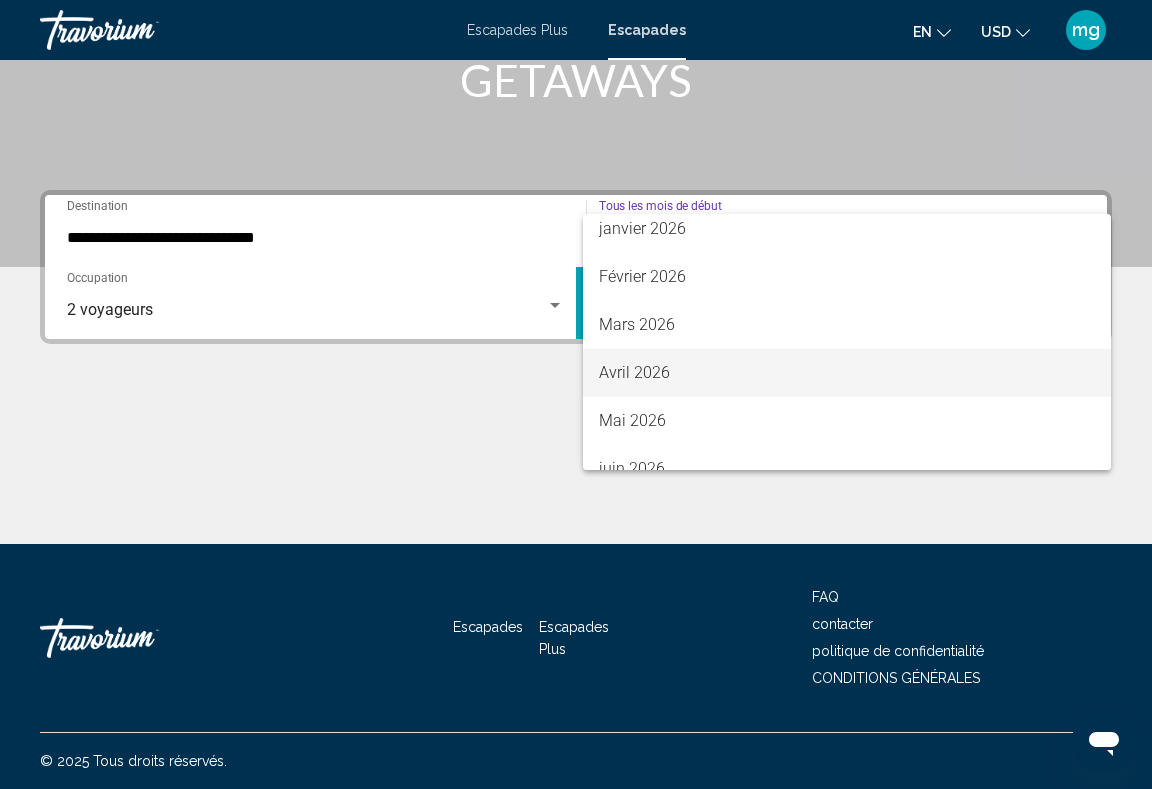 scroll, scrollTop: 304, scrollLeft: 0, axis: vertical 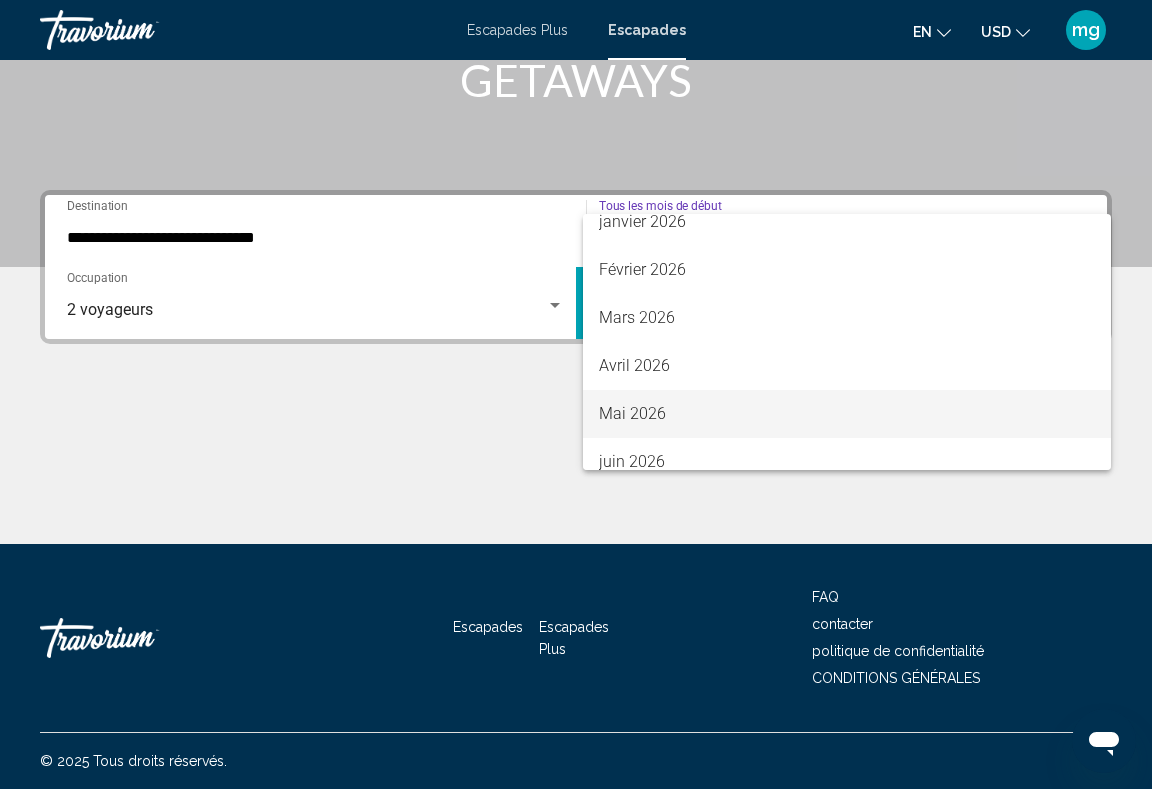 click on "Mai 2026" at bounding box center [847, 414] 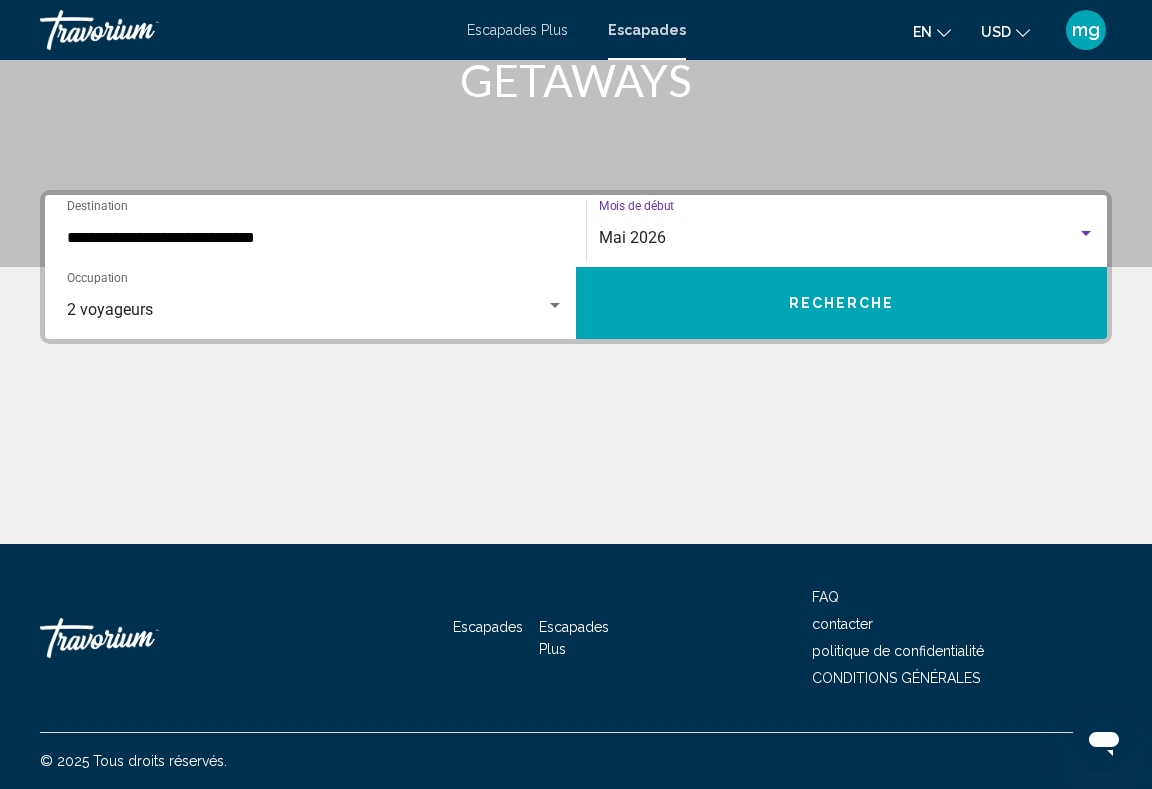 click on "RECHERCHE" at bounding box center [841, 303] 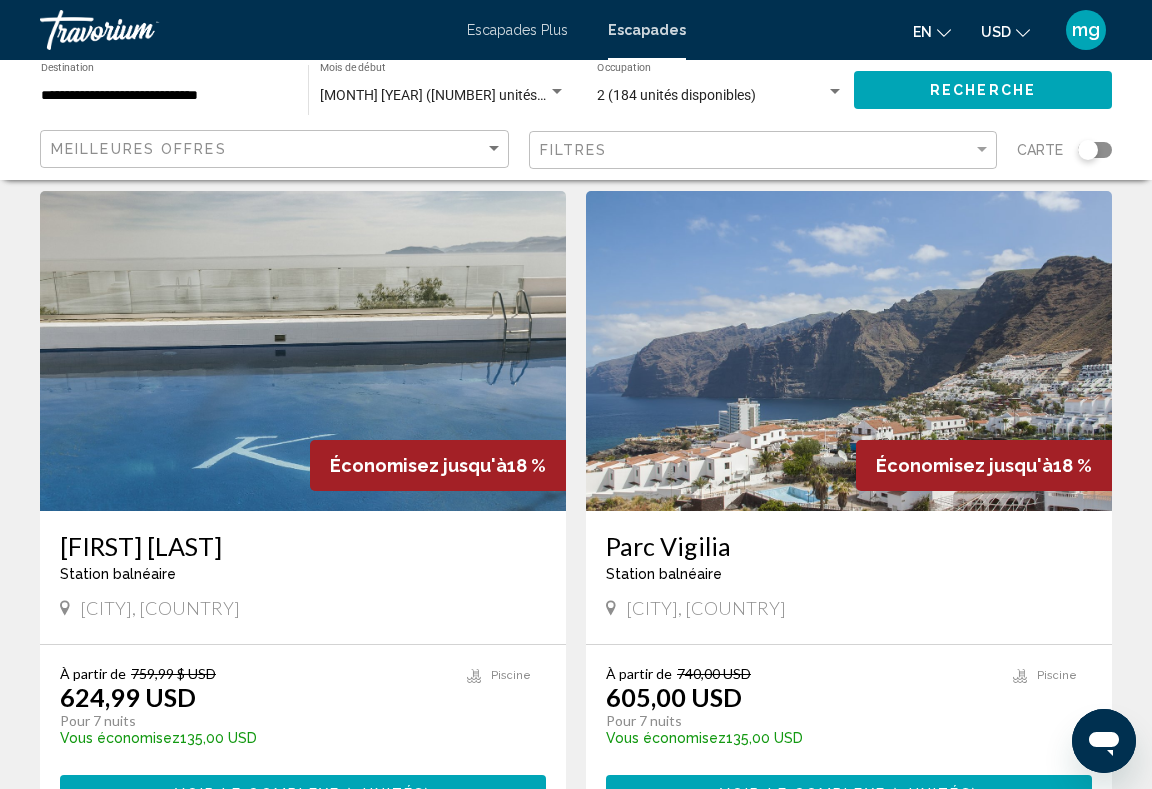 scroll, scrollTop: 3469, scrollLeft: 0, axis: vertical 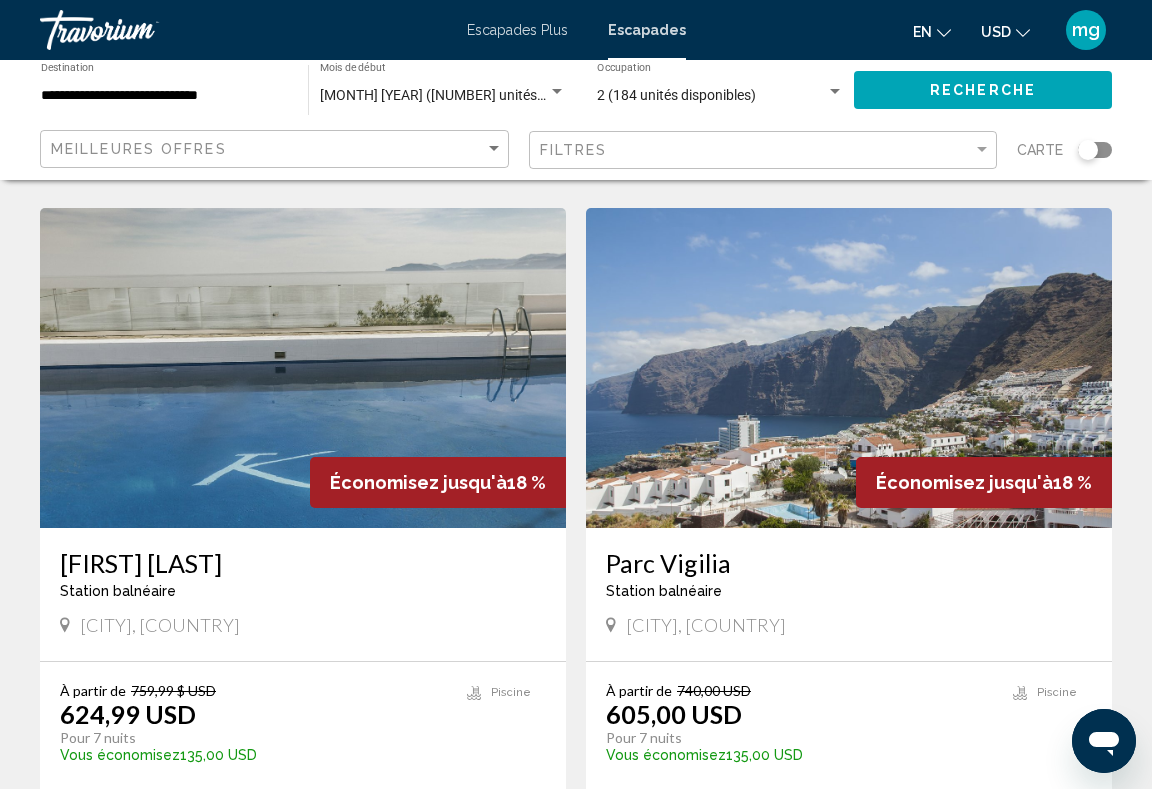 click at bounding box center [303, 368] 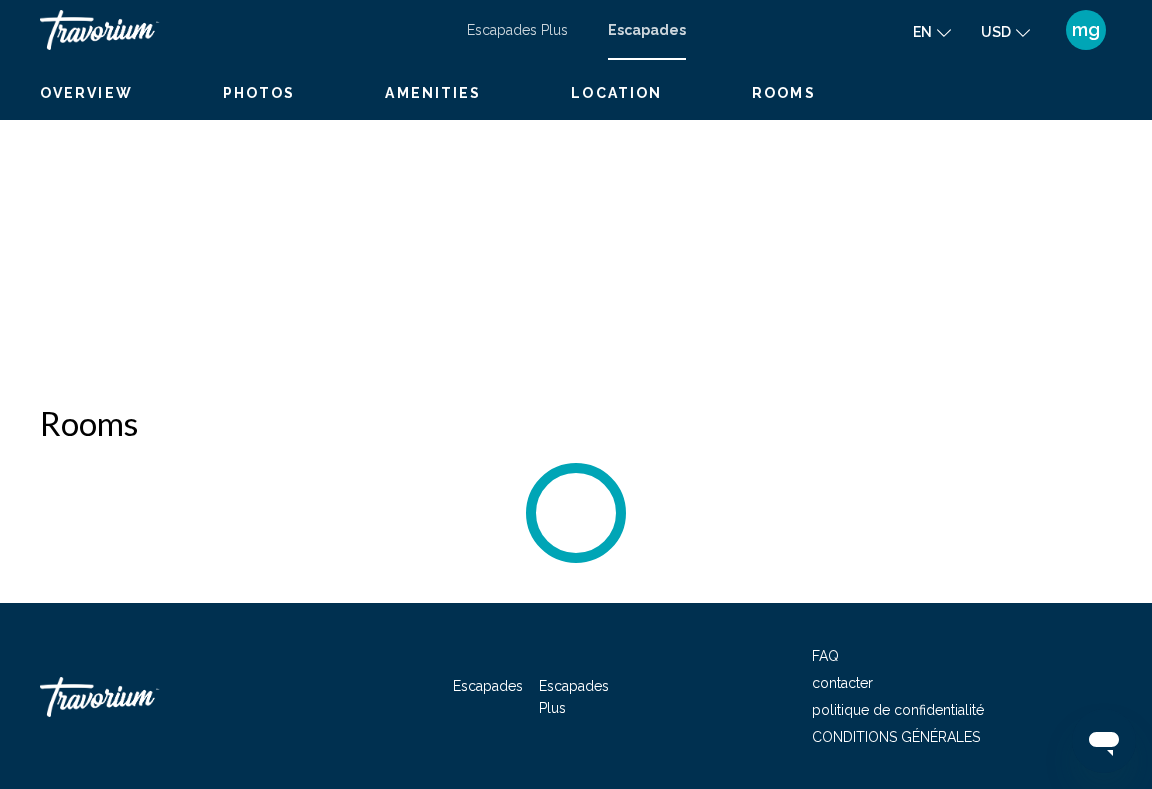 scroll, scrollTop: 0, scrollLeft: 0, axis: both 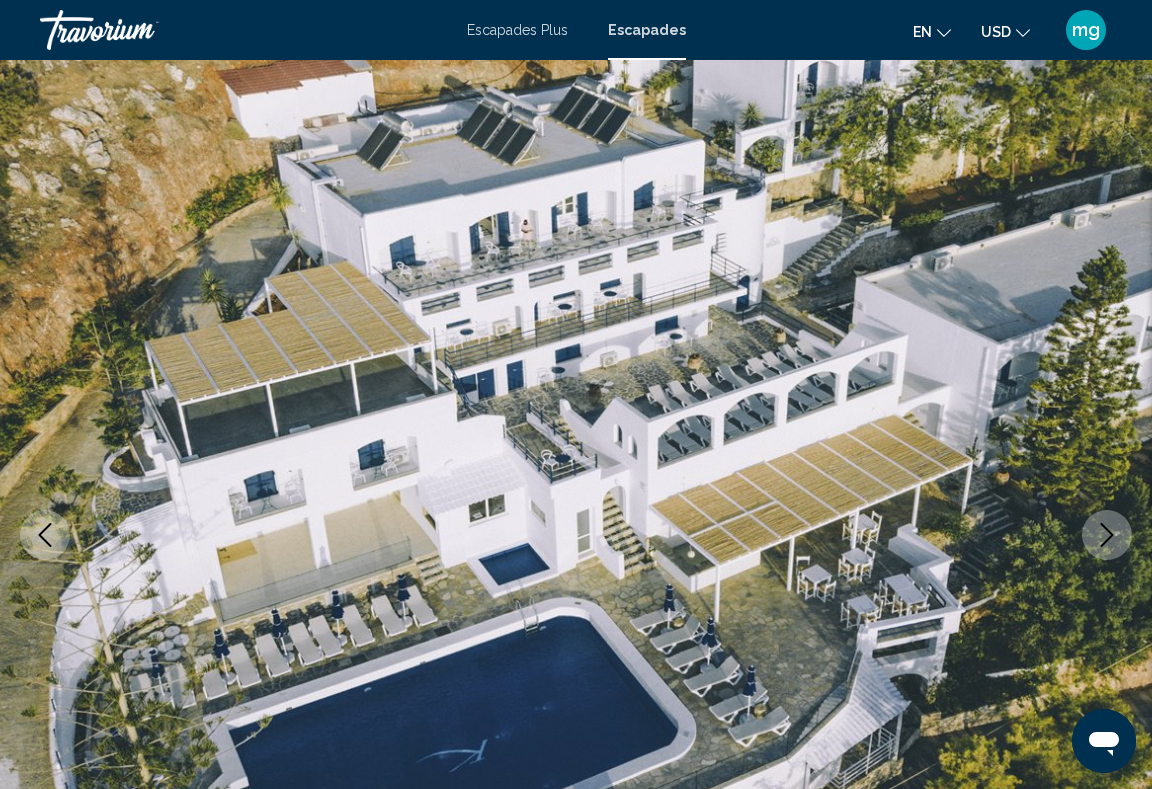 click 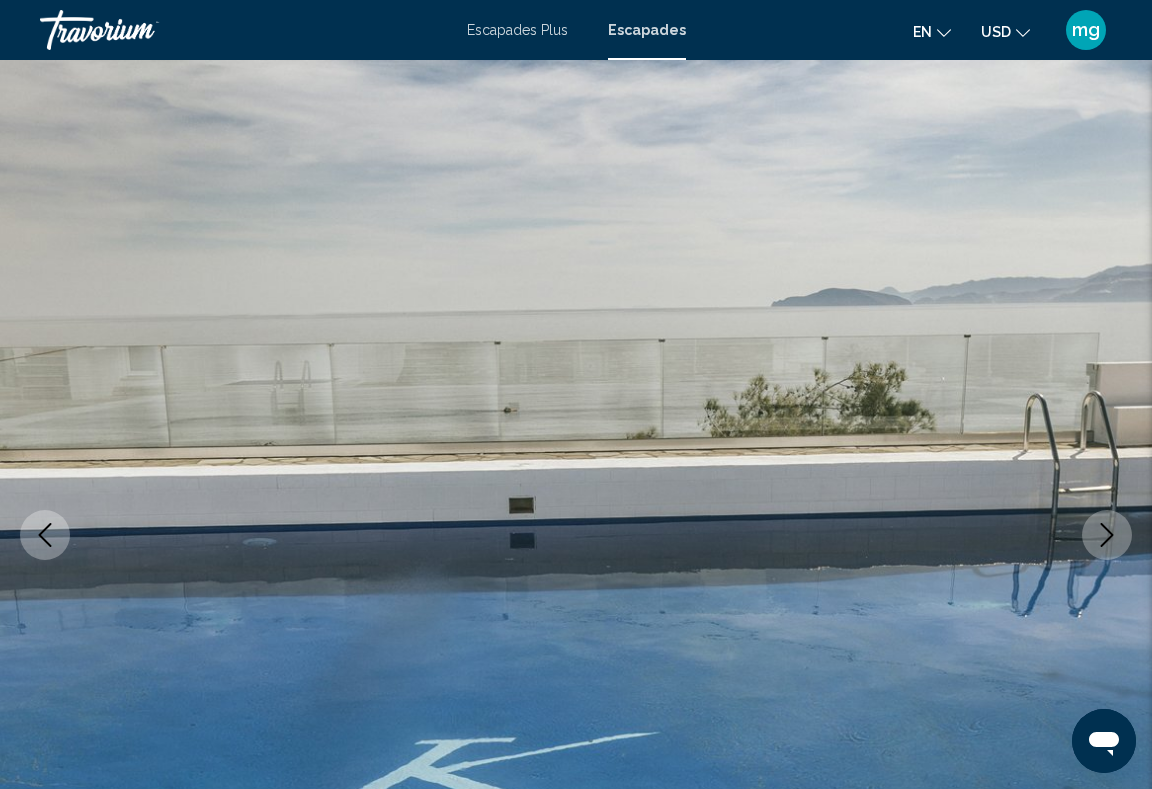 click 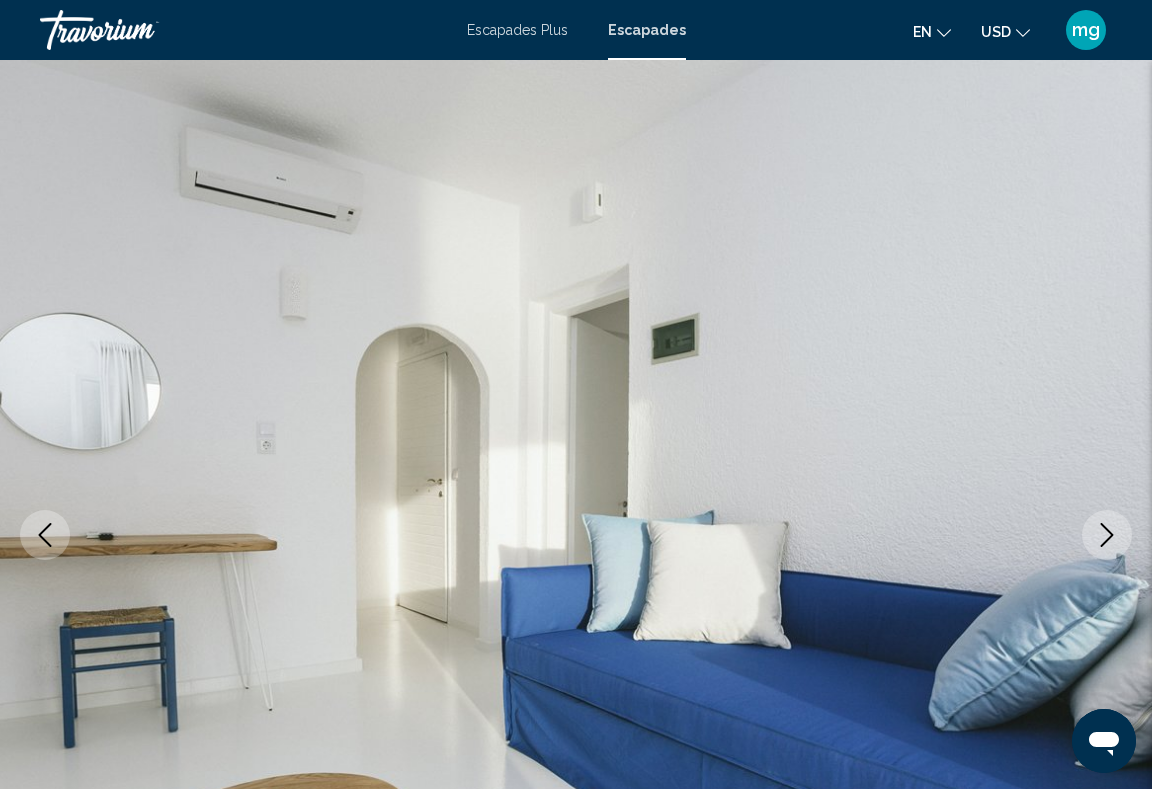 click 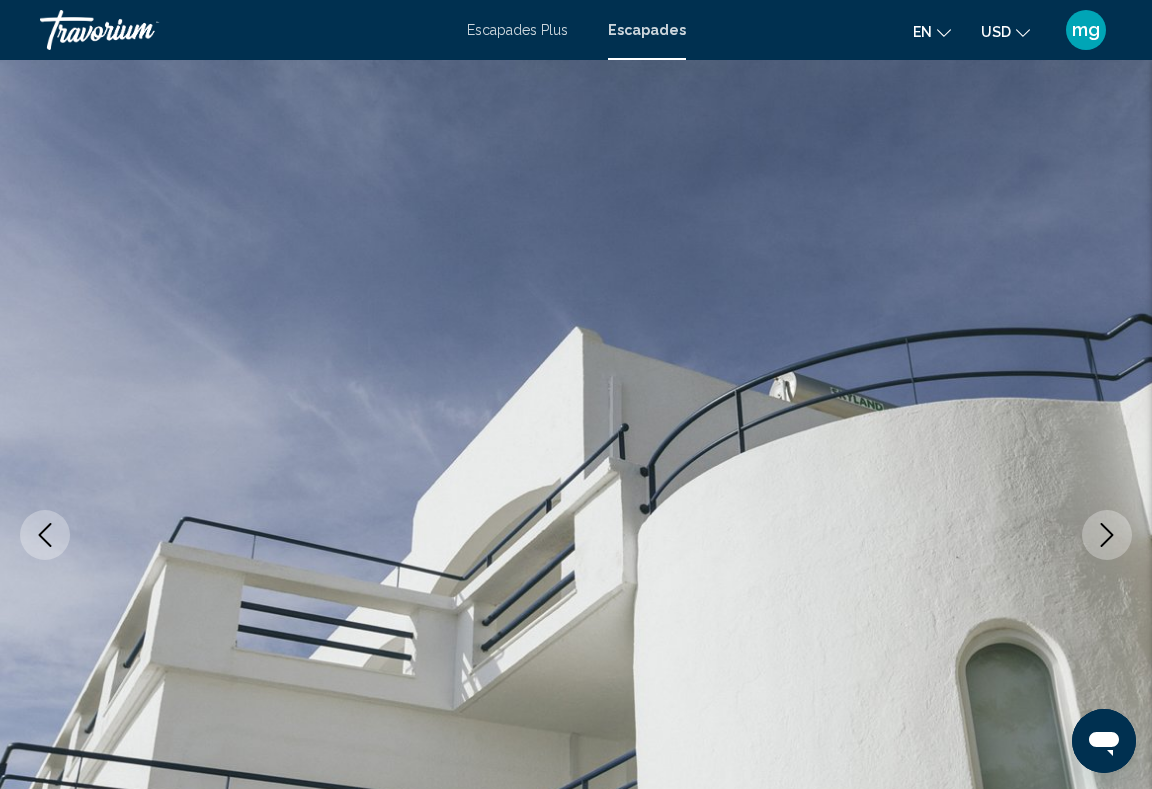 click 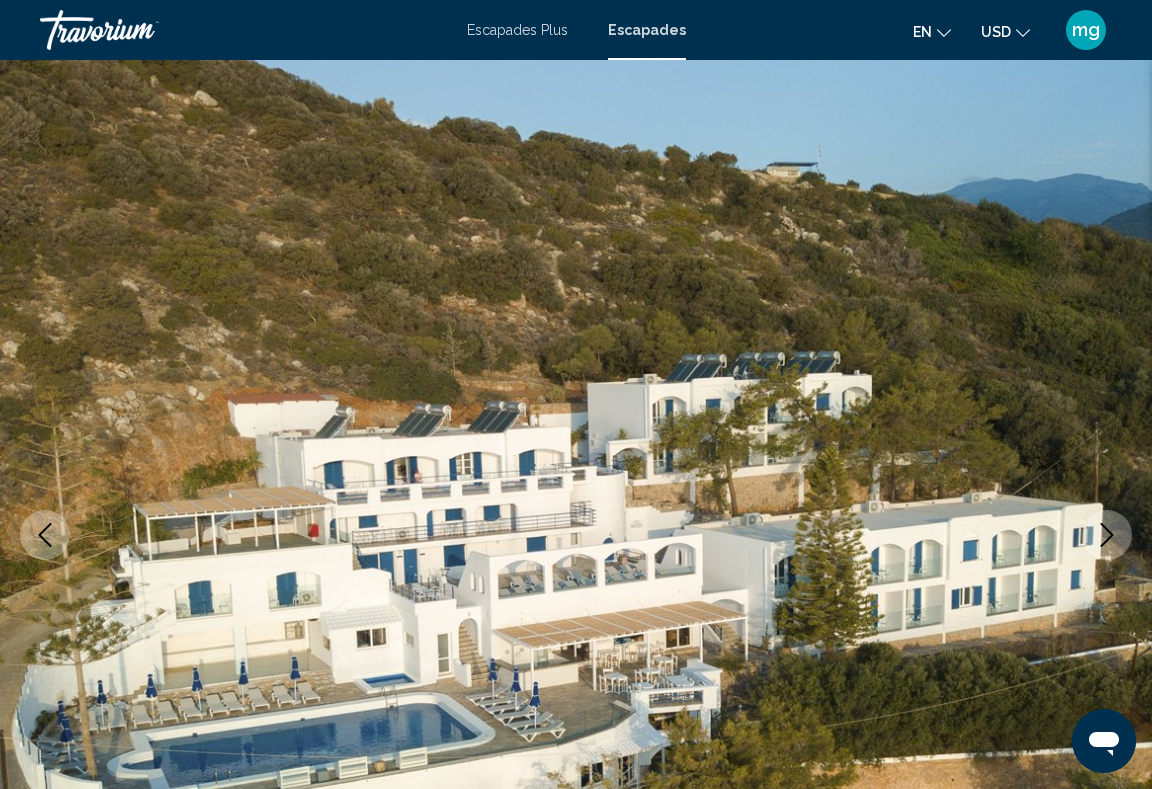 click 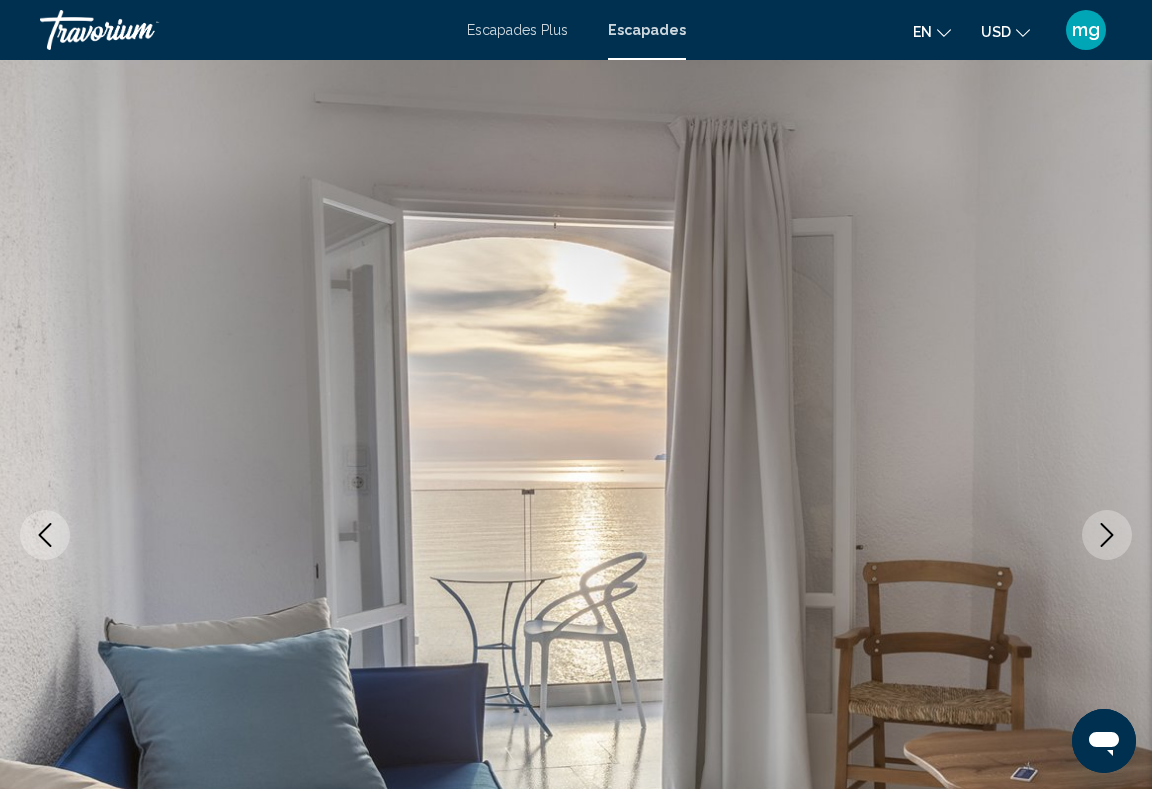 click 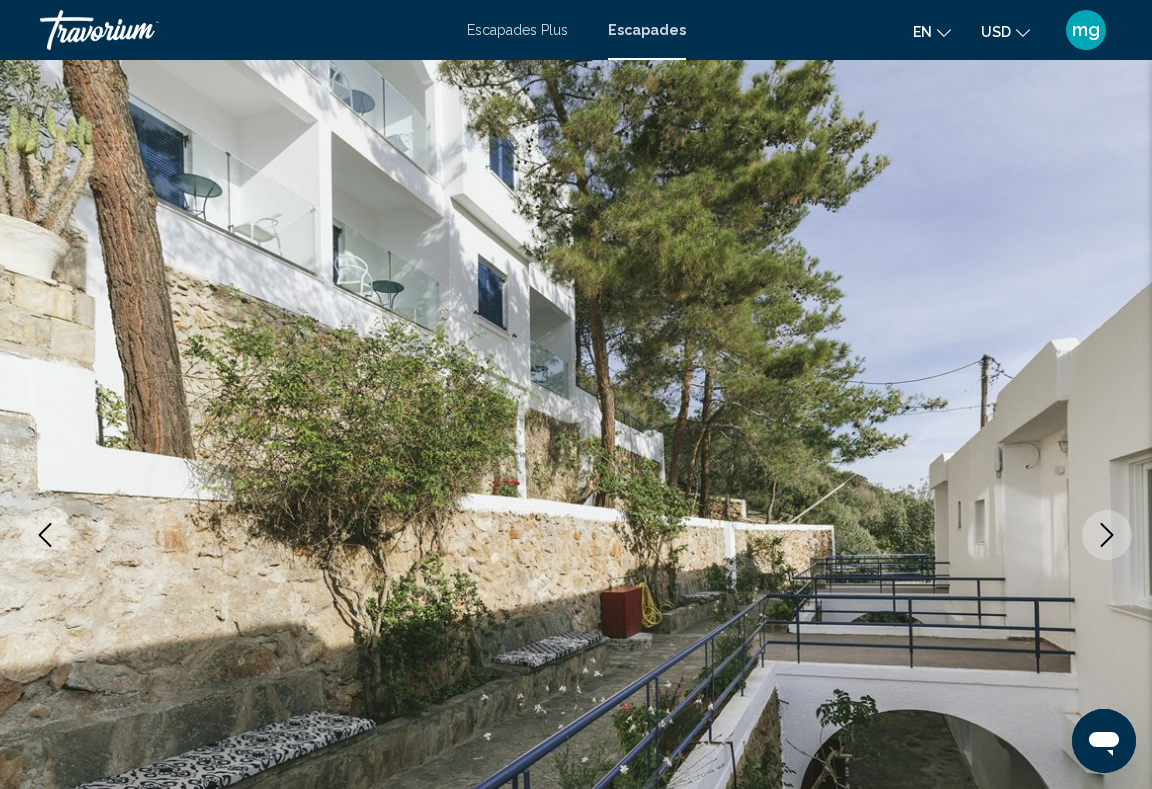 click 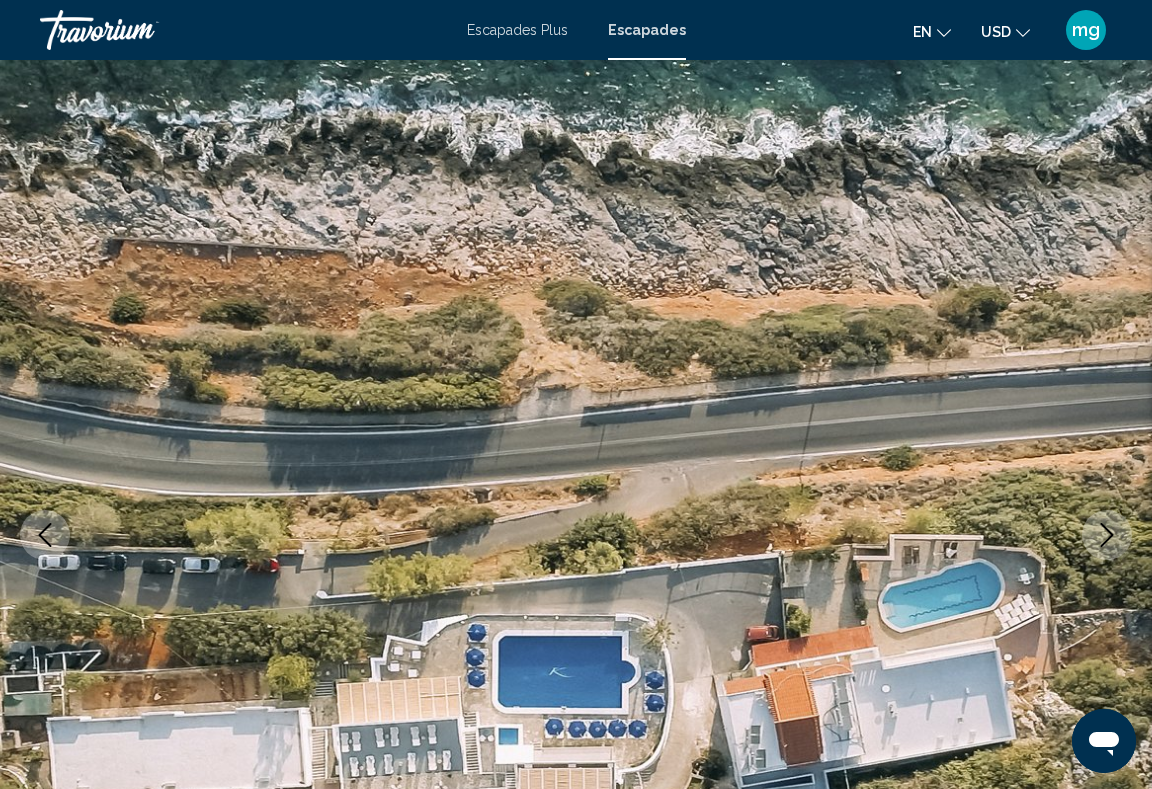 click 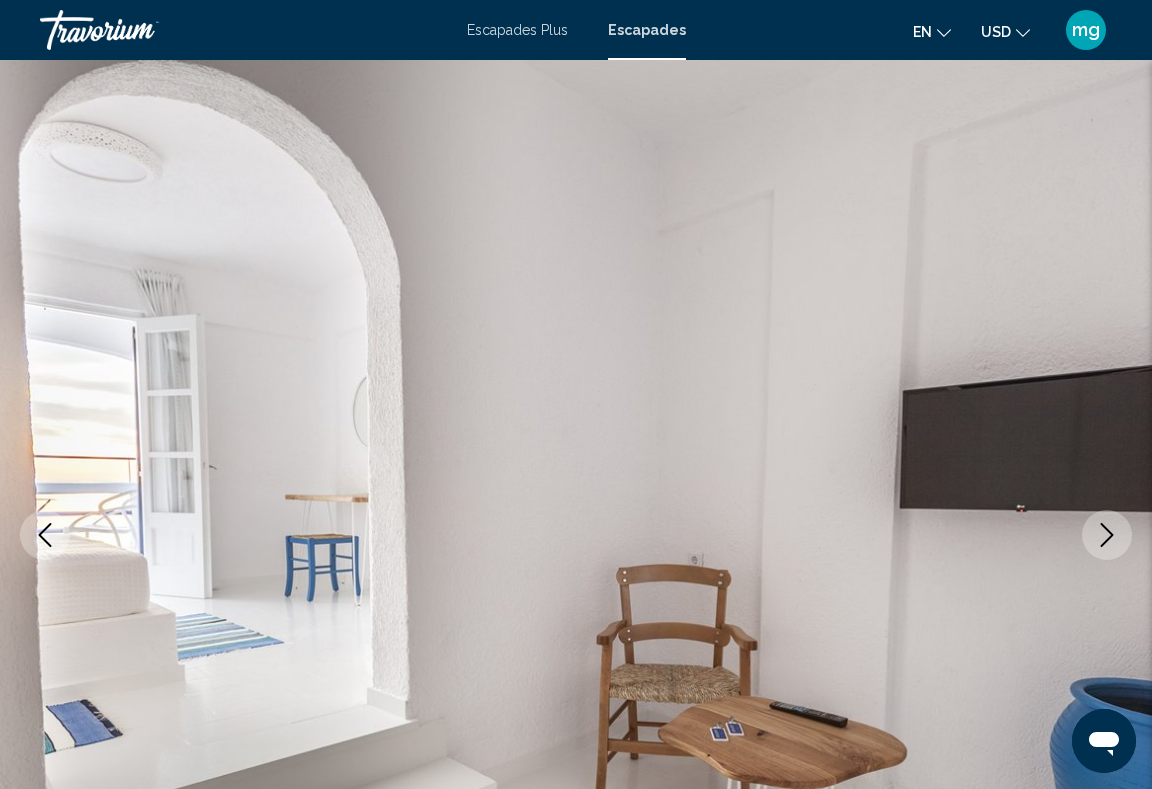 click 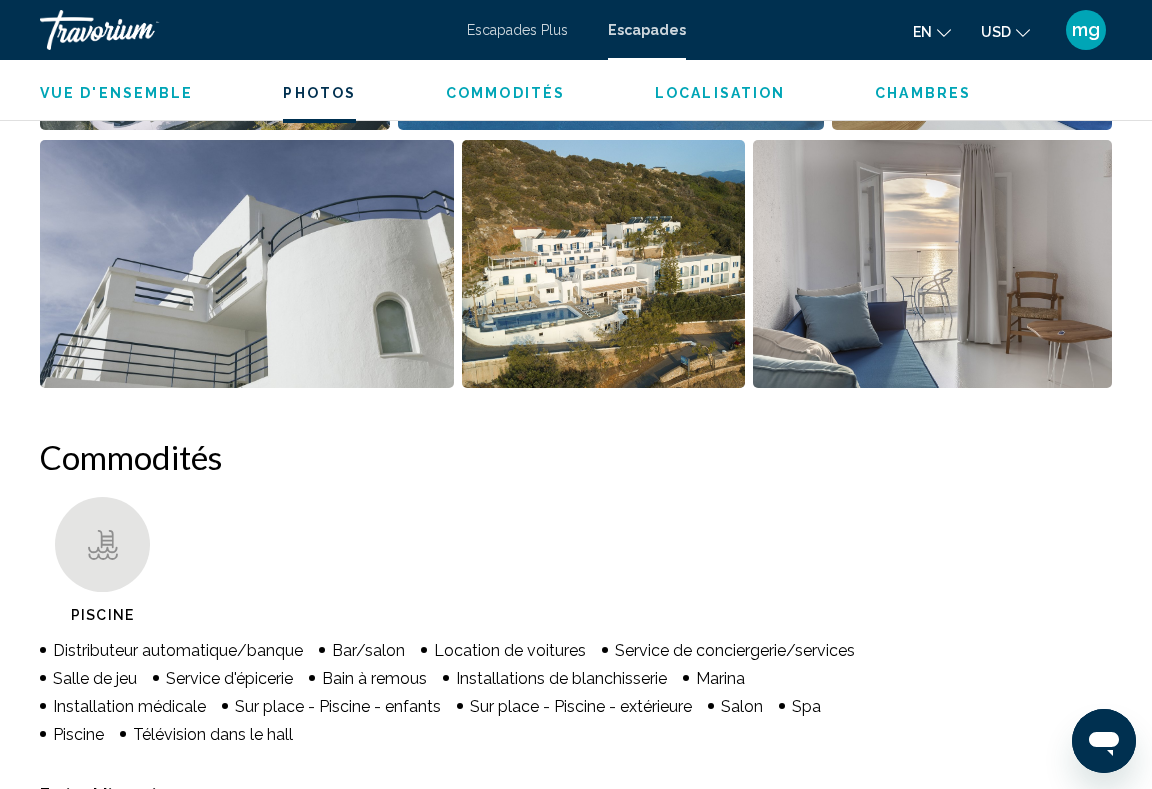 scroll, scrollTop: 1531, scrollLeft: 0, axis: vertical 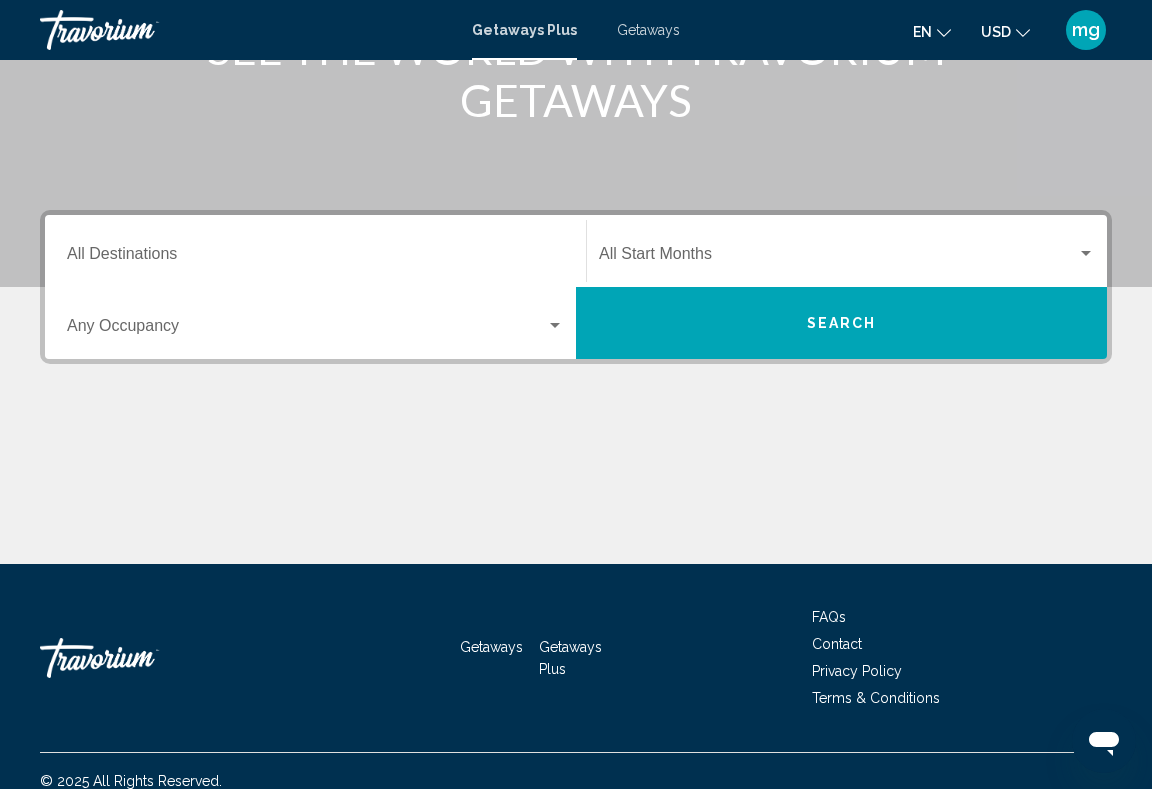 click on "Destination All Destinations" at bounding box center [315, 258] 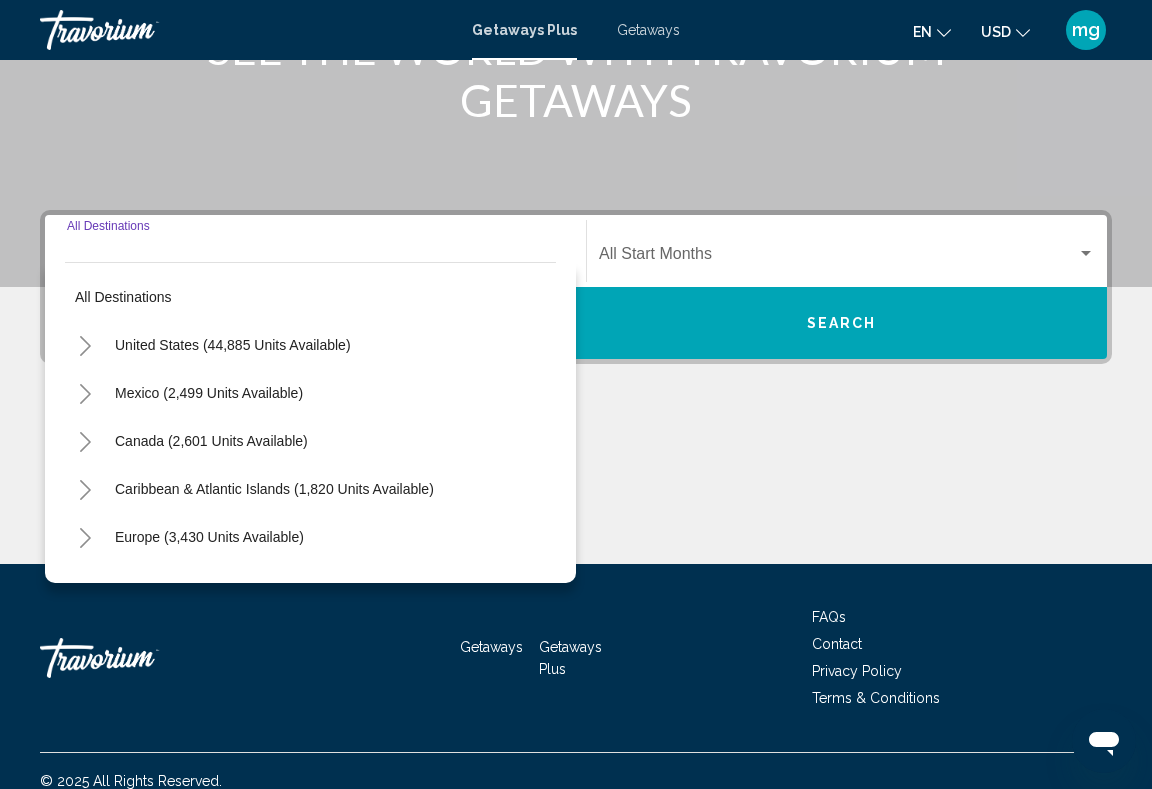 scroll, scrollTop: 333, scrollLeft: 0, axis: vertical 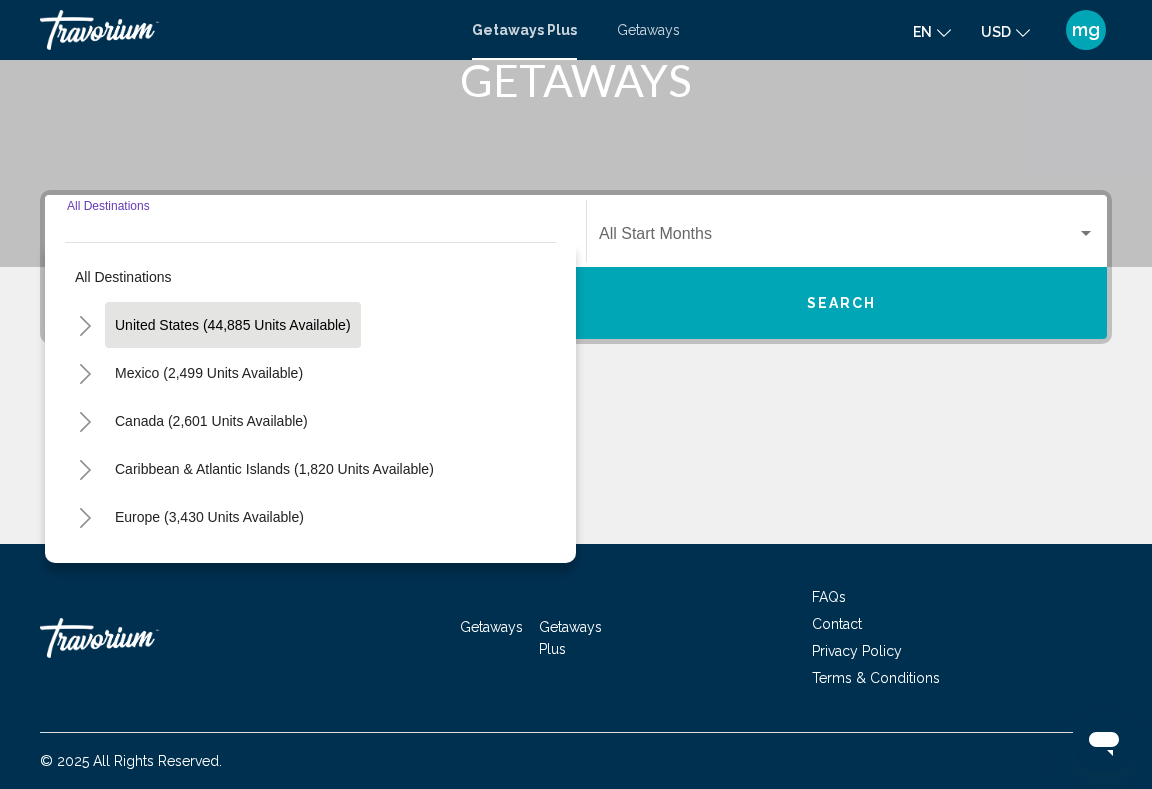 click on "United States (44,885 units available)" at bounding box center (209, 373) 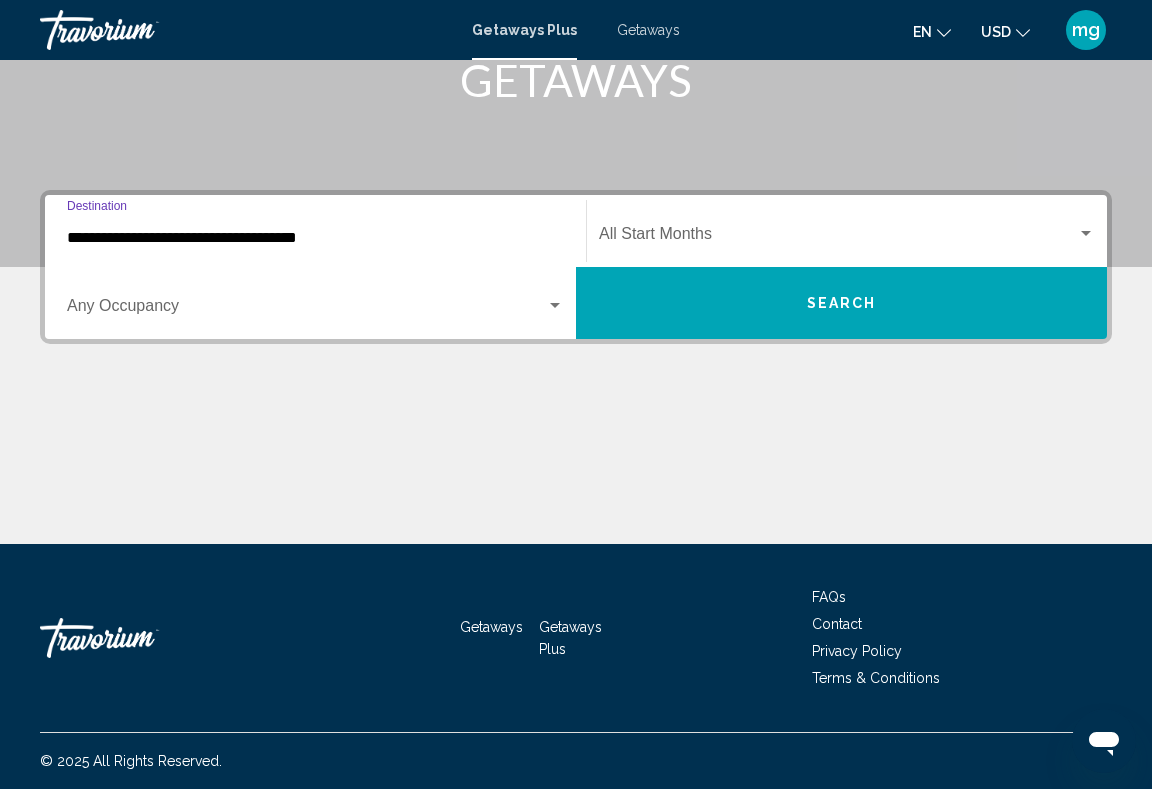 click on "Occupancy Any Occupancy" at bounding box center [315, 303] 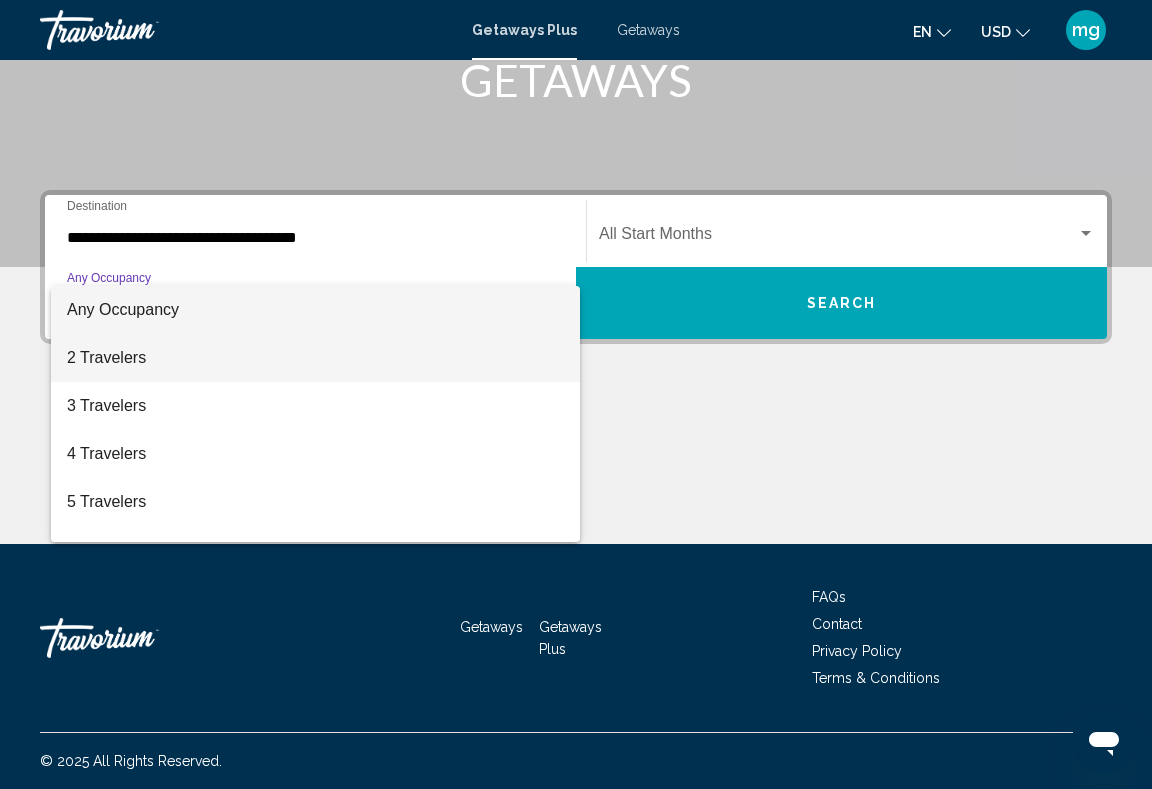 click on "2 Travelers" at bounding box center [315, 358] 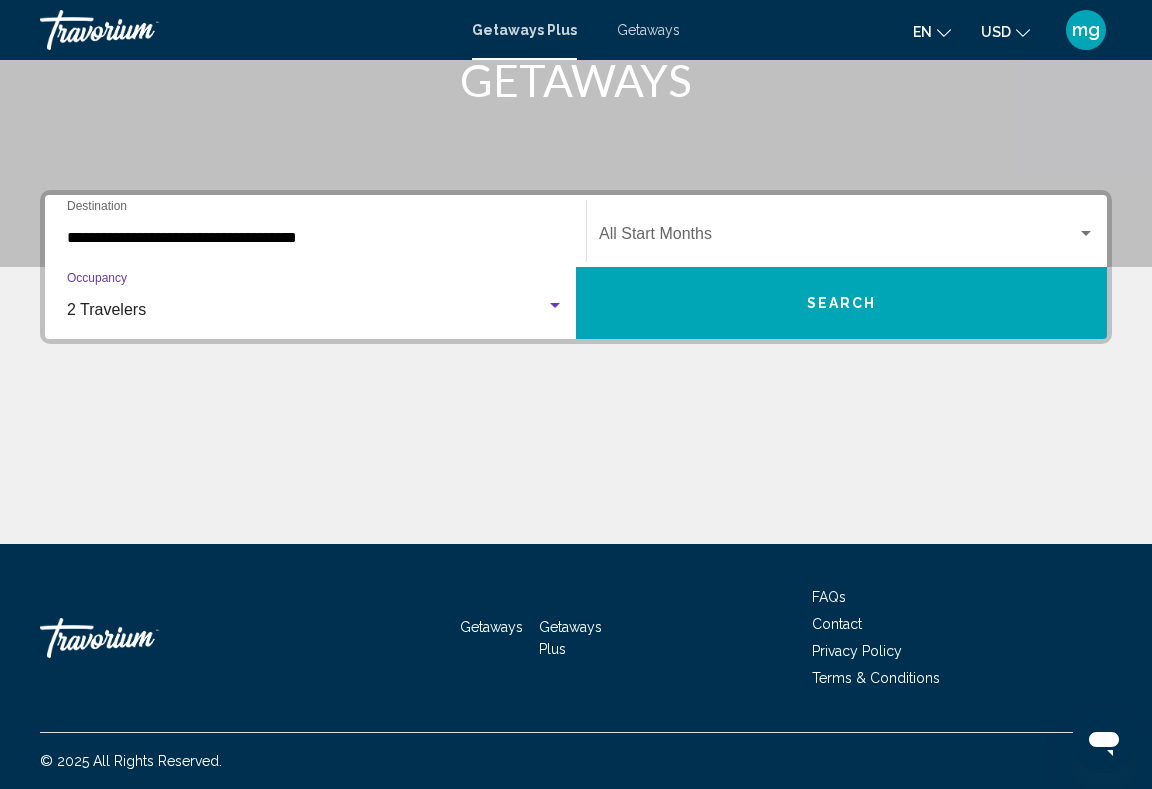 click at bounding box center (838, 238) 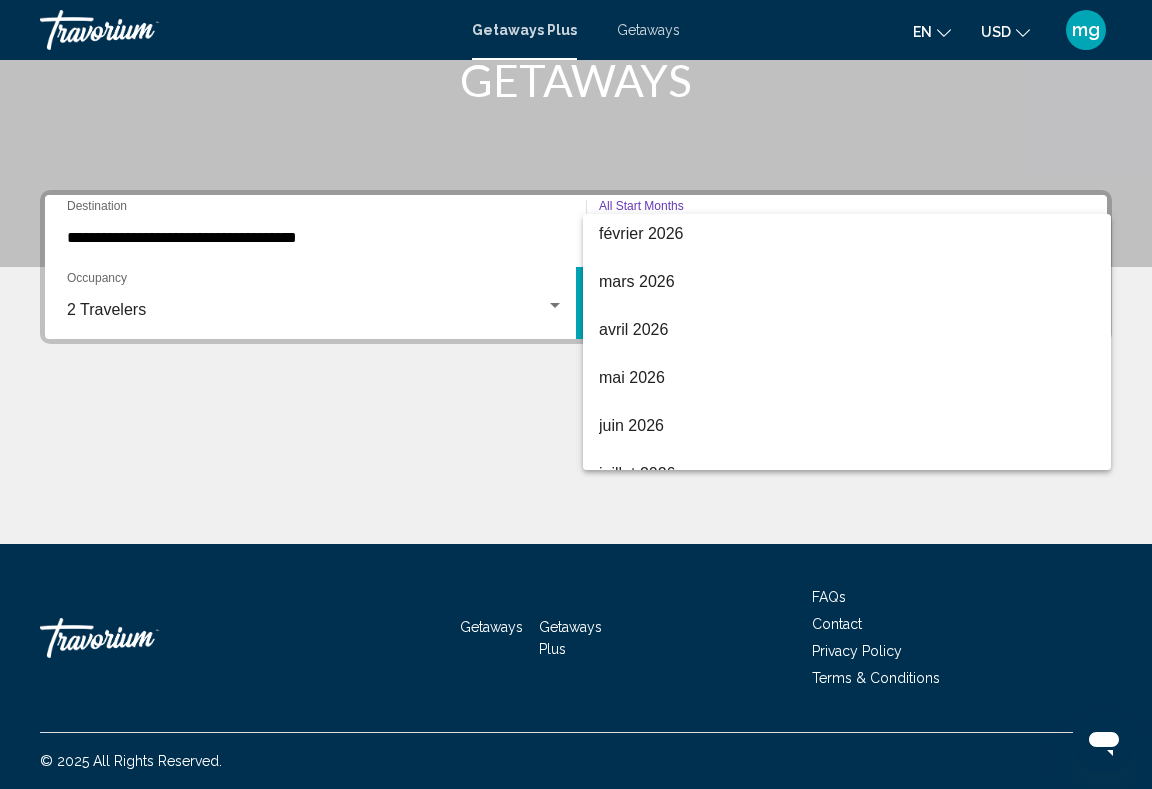 scroll, scrollTop: 348, scrollLeft: 0, axis: vertical 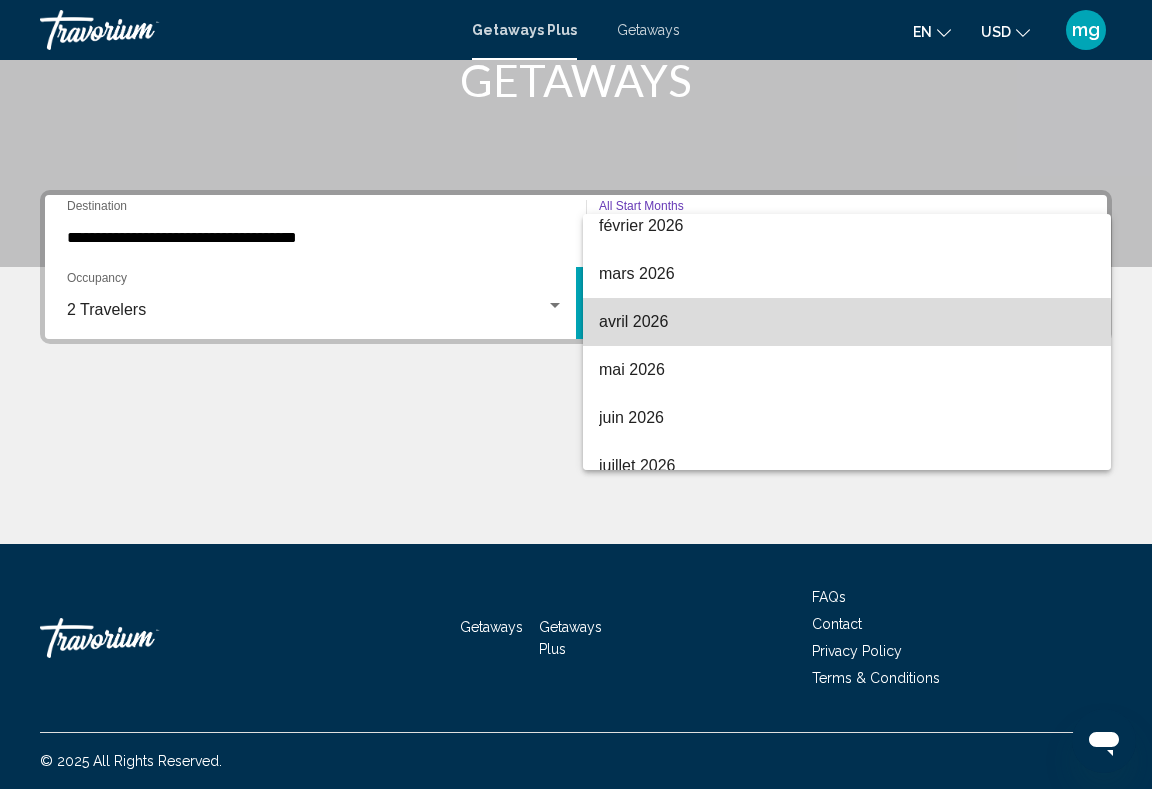 click on "avril 2026" at bounding box center [847, 322] 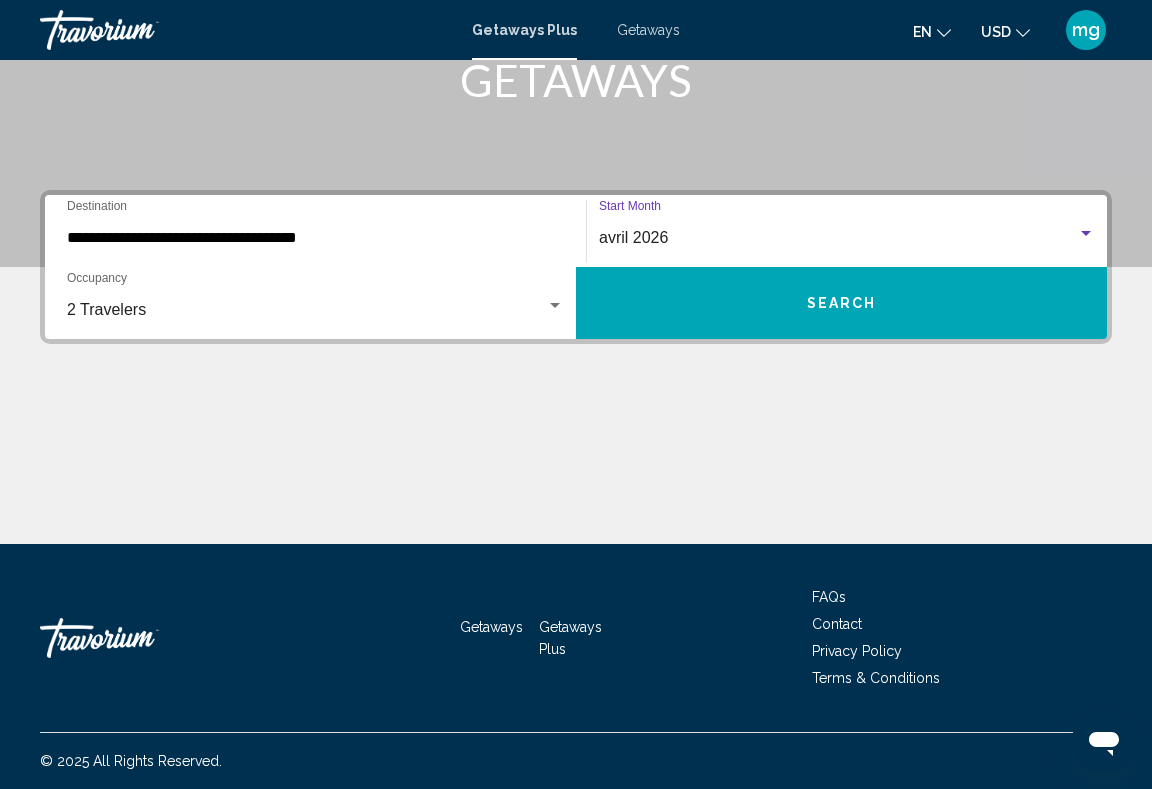 click on "Search" at bounding box center [841, 303] 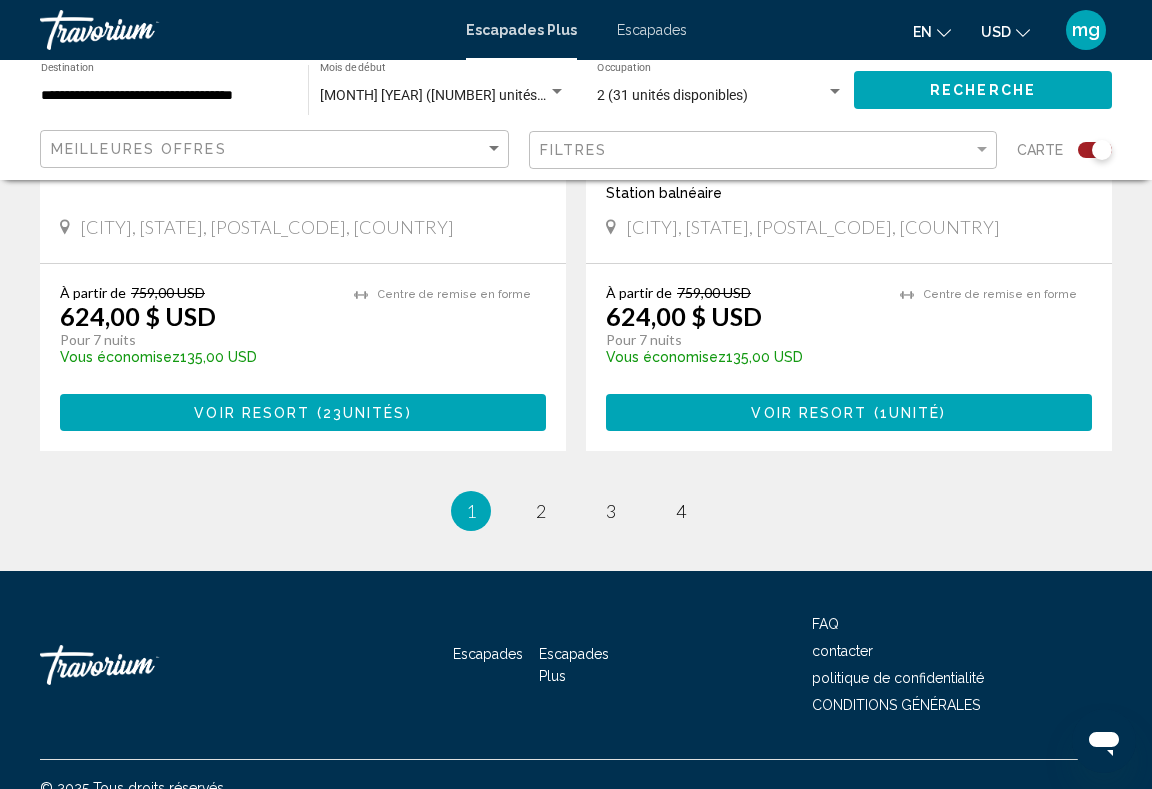 scroll, scrollTop: 4577, scrollLeft: 0, axis: vertical 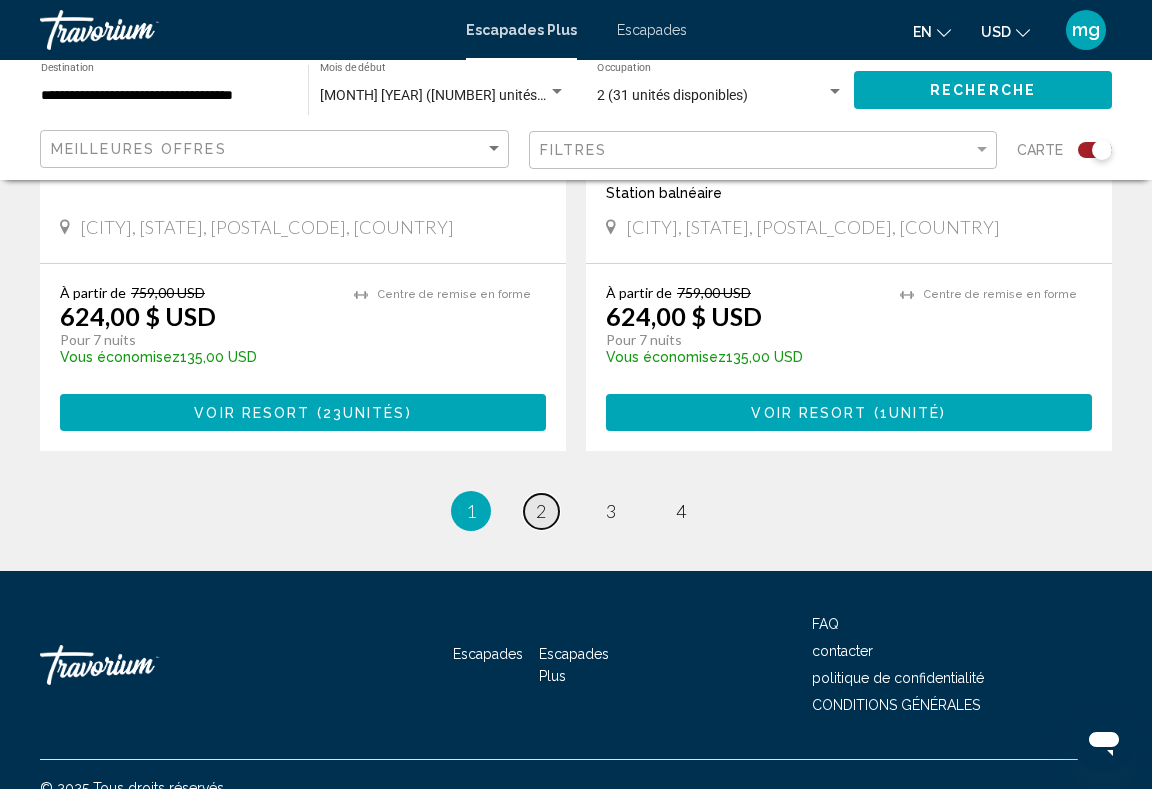 click on "Page 2" at bounding box center [541, 511] 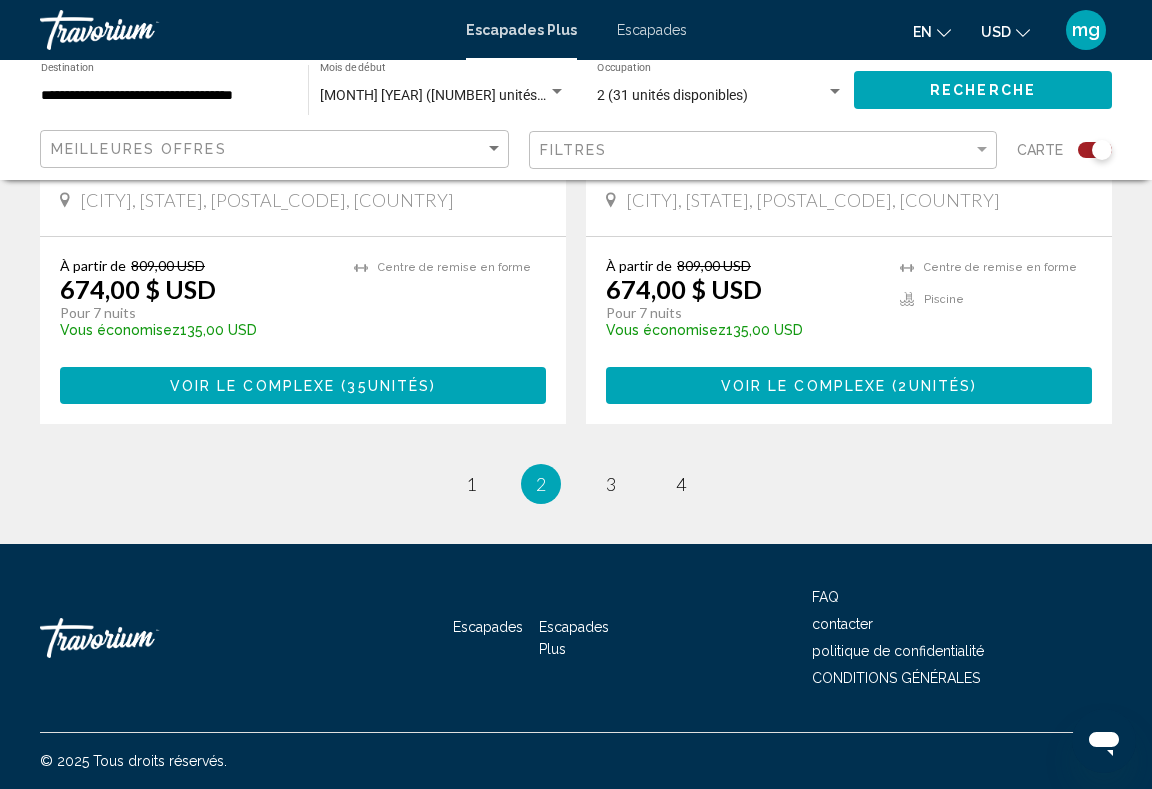 scroll, scrollTop: 4605, scrollLeft: 0, axis: vertical 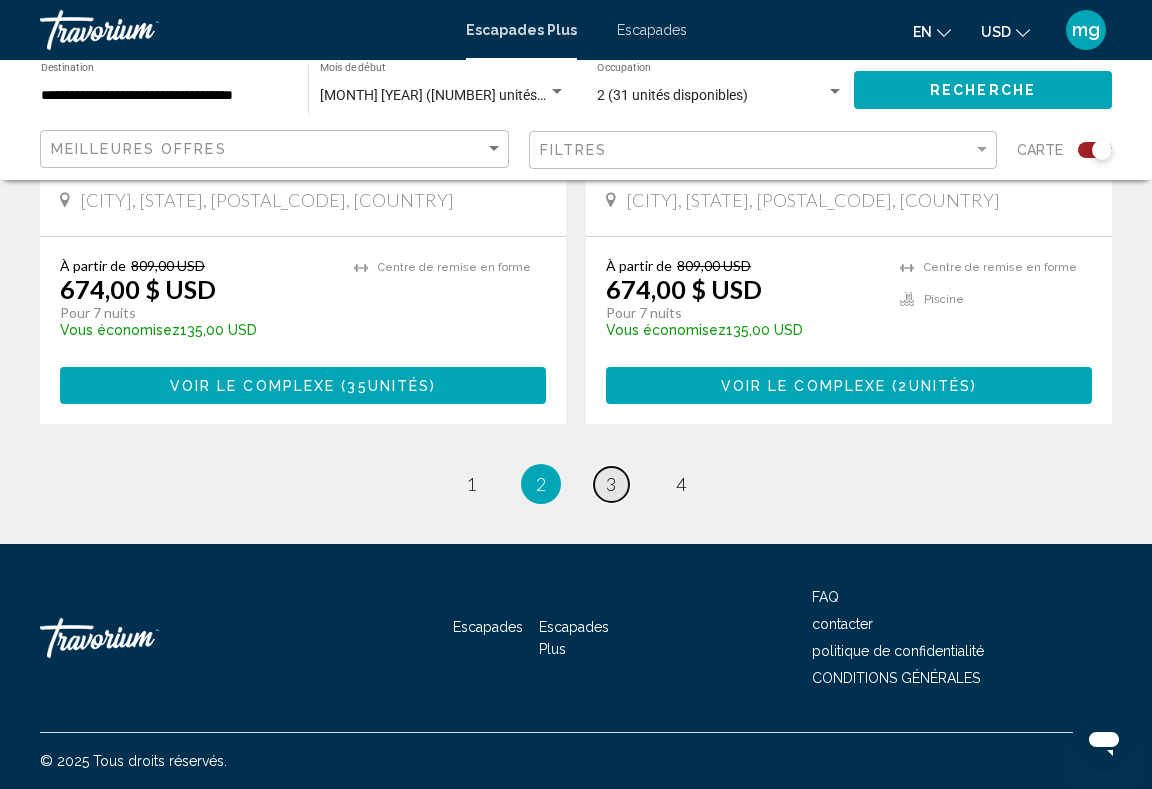 click on "Page 3" at bounding box center [611, 484] 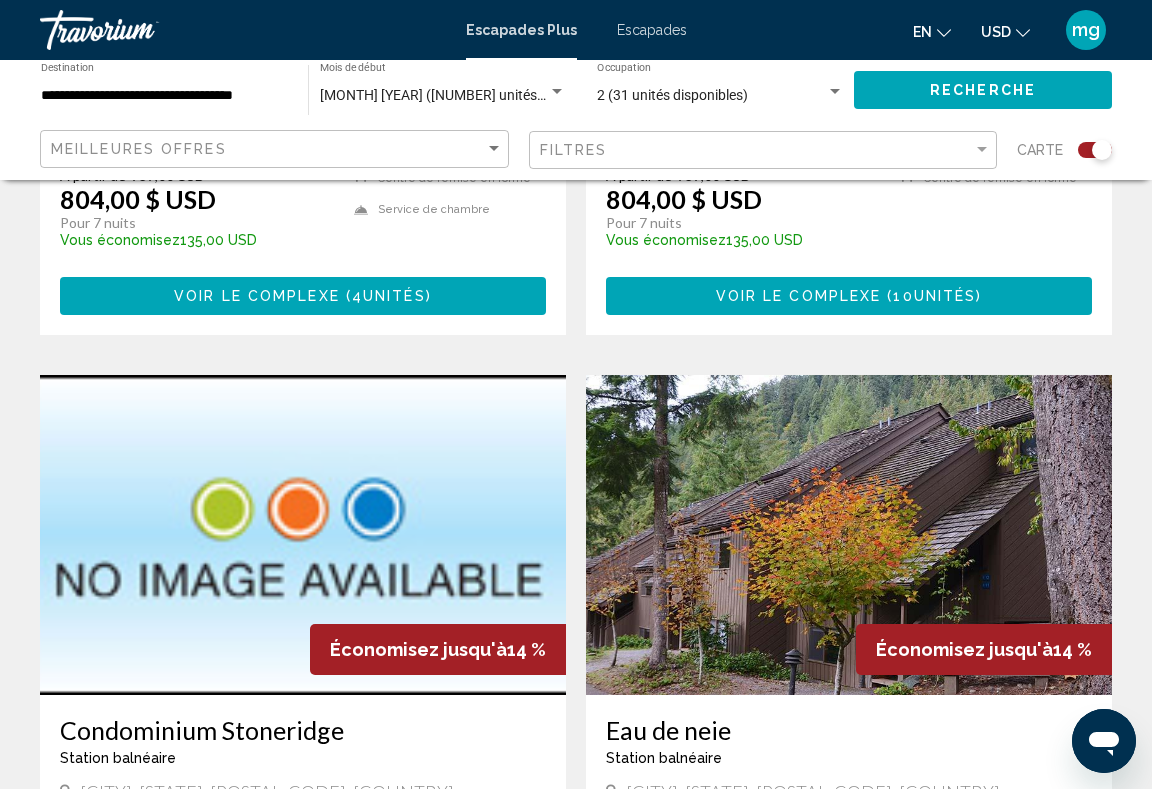 scroll, scrollTop: 3998, scrollLeft: 0, axis: vertical 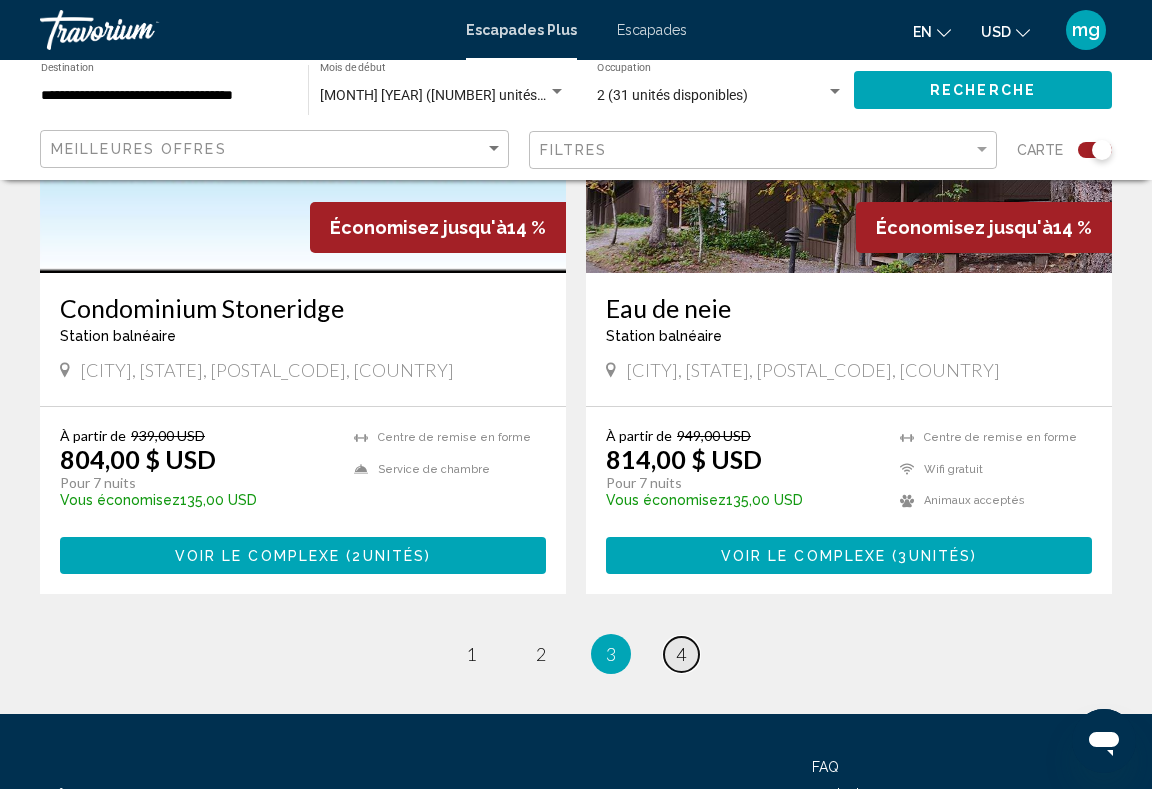 click on "4" at bounding box center (681, 654) 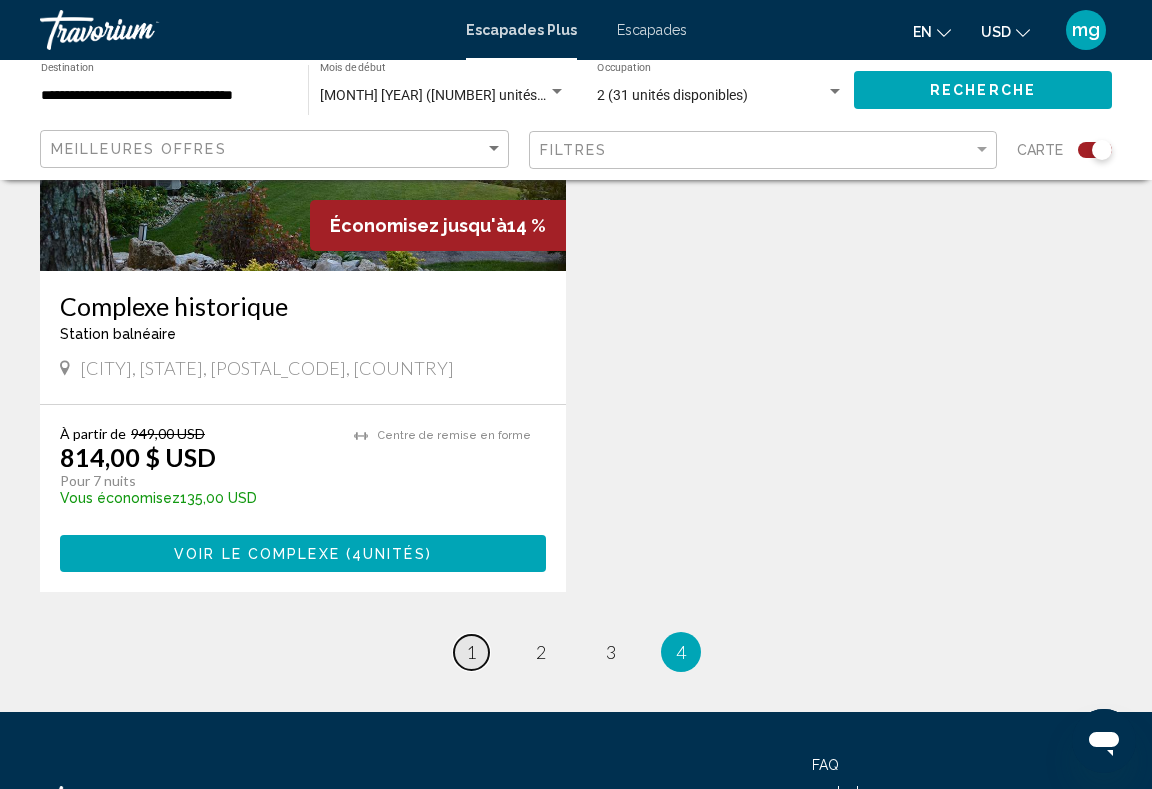 click on "Page 1" at bounding box center (471, 652) 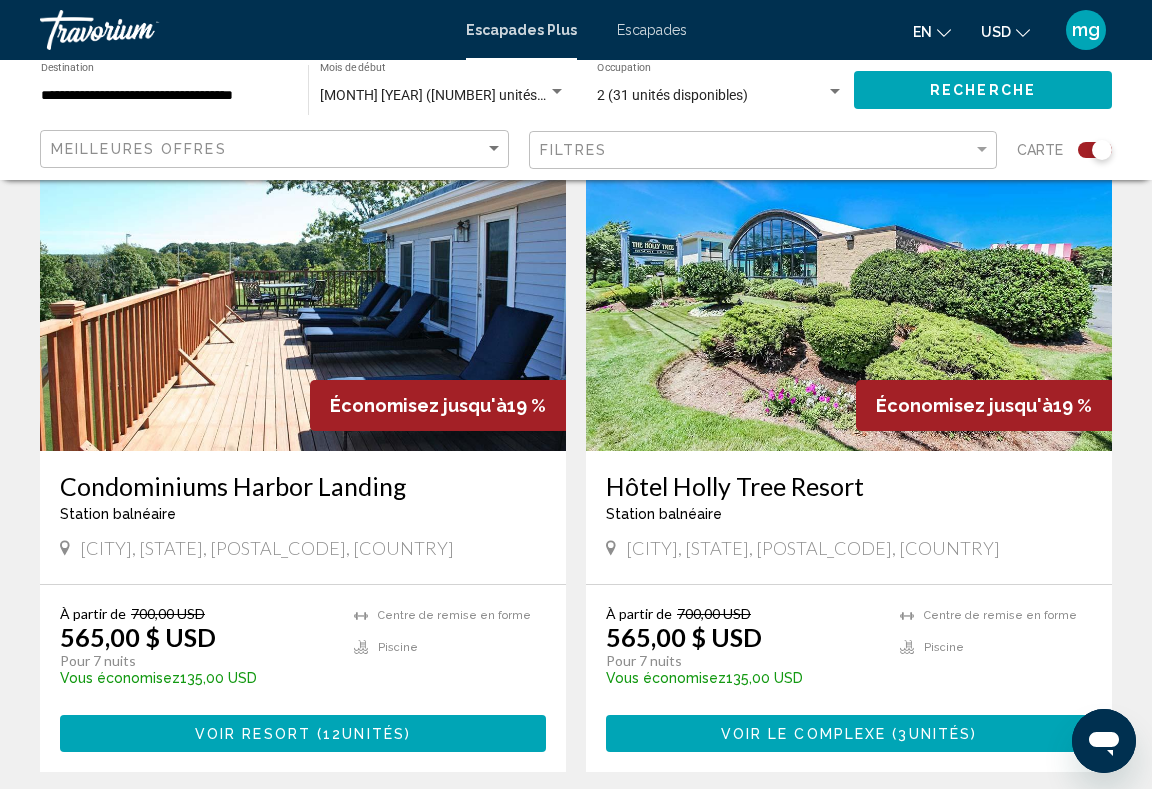 click on "VOIR RESORT (12" at bounding box center [269, 734] 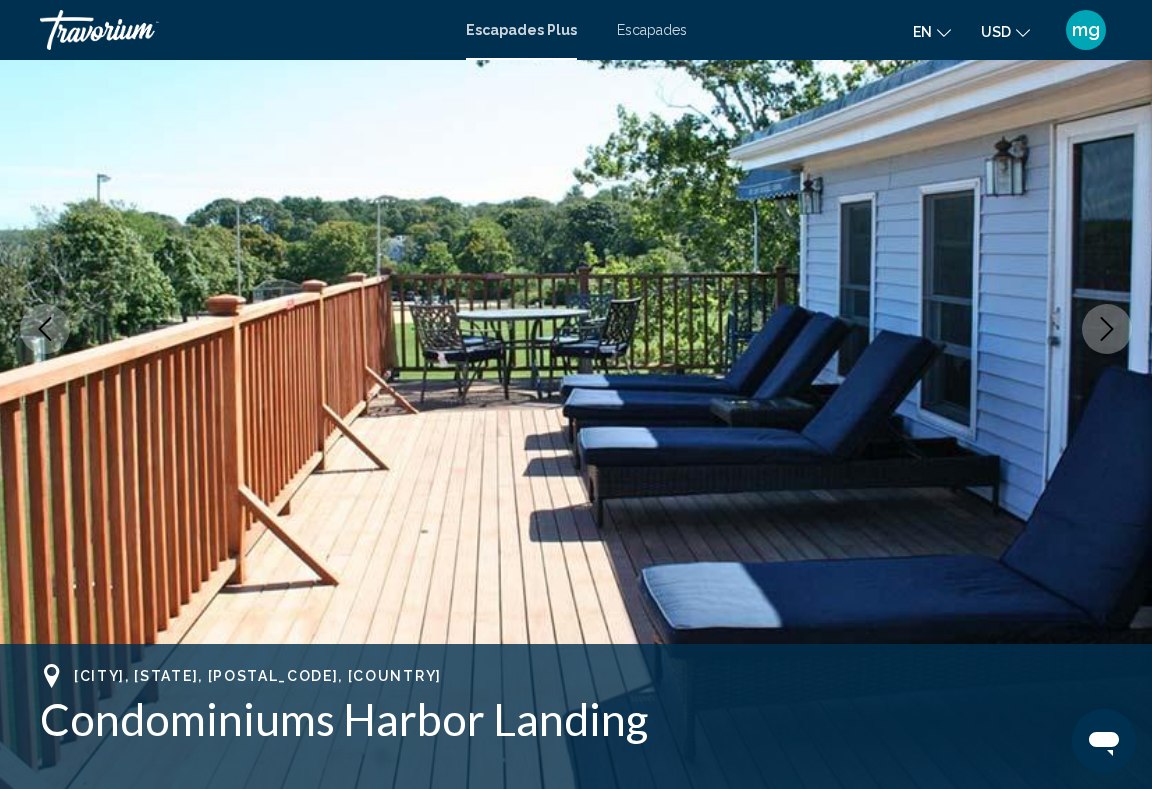 click 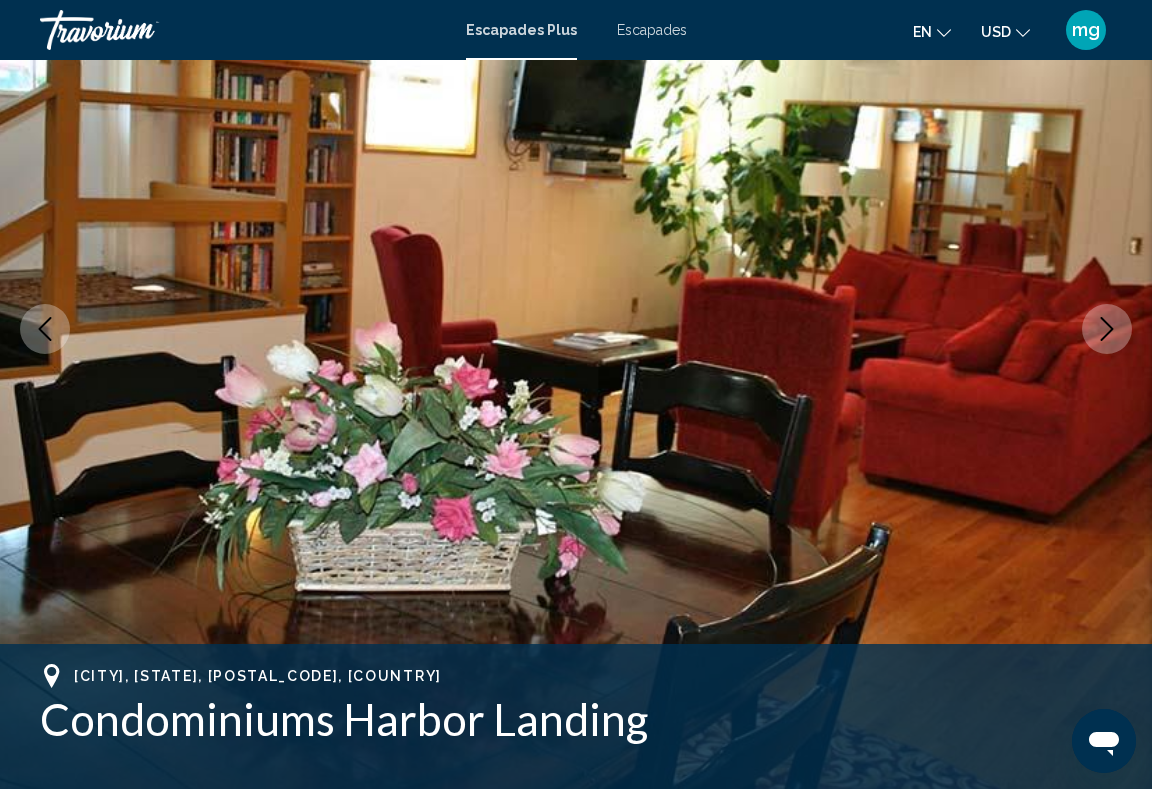 click 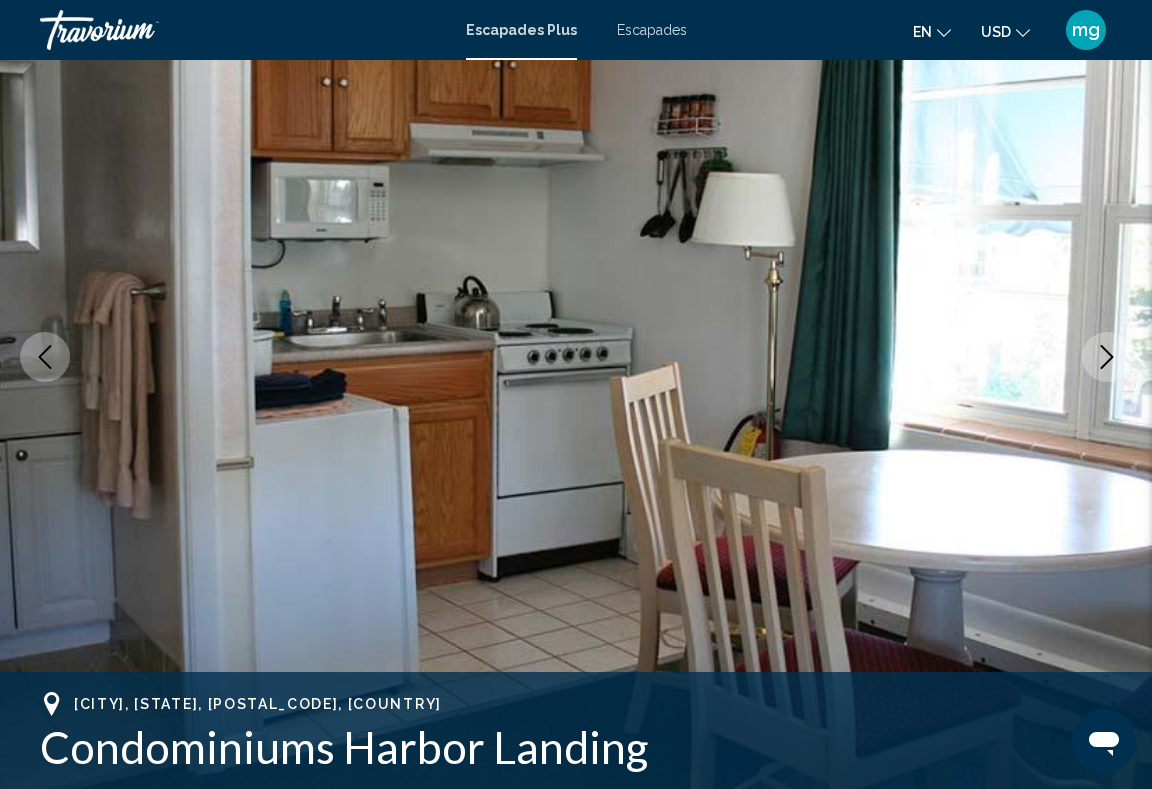click at bounding box center [1107, 357] 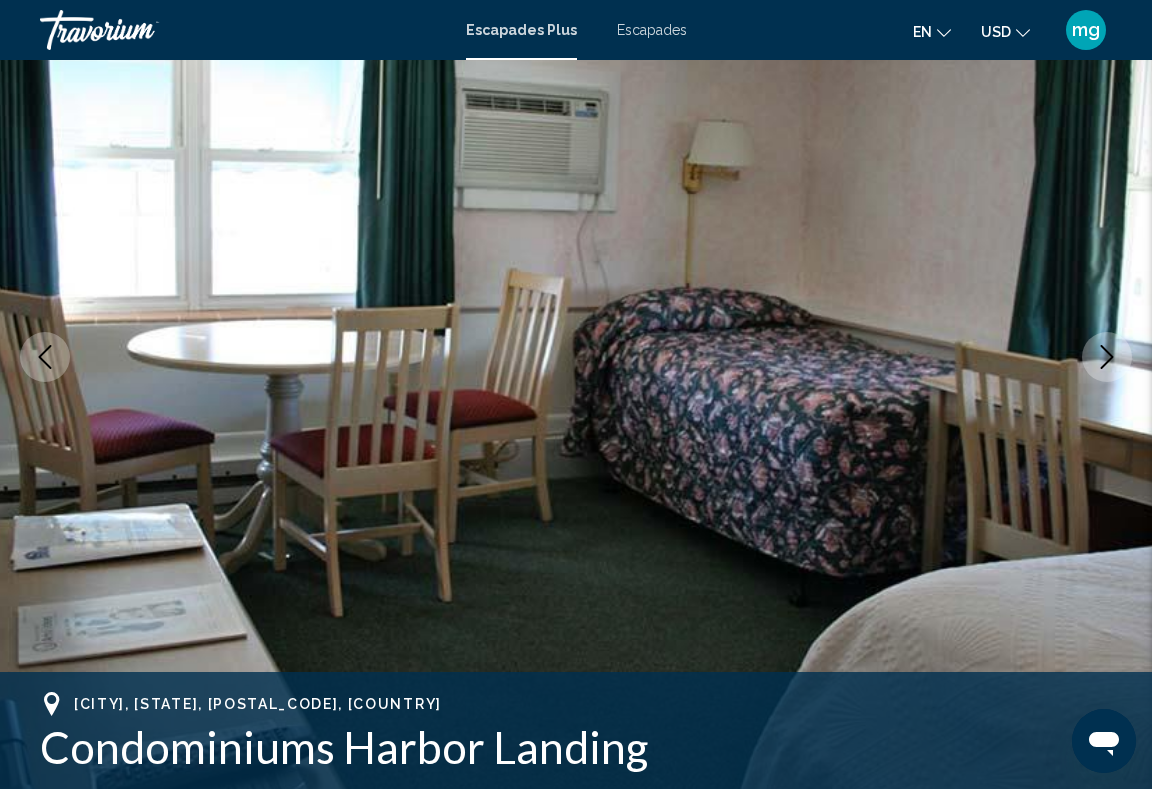 click at bounding box center [1107, 357] 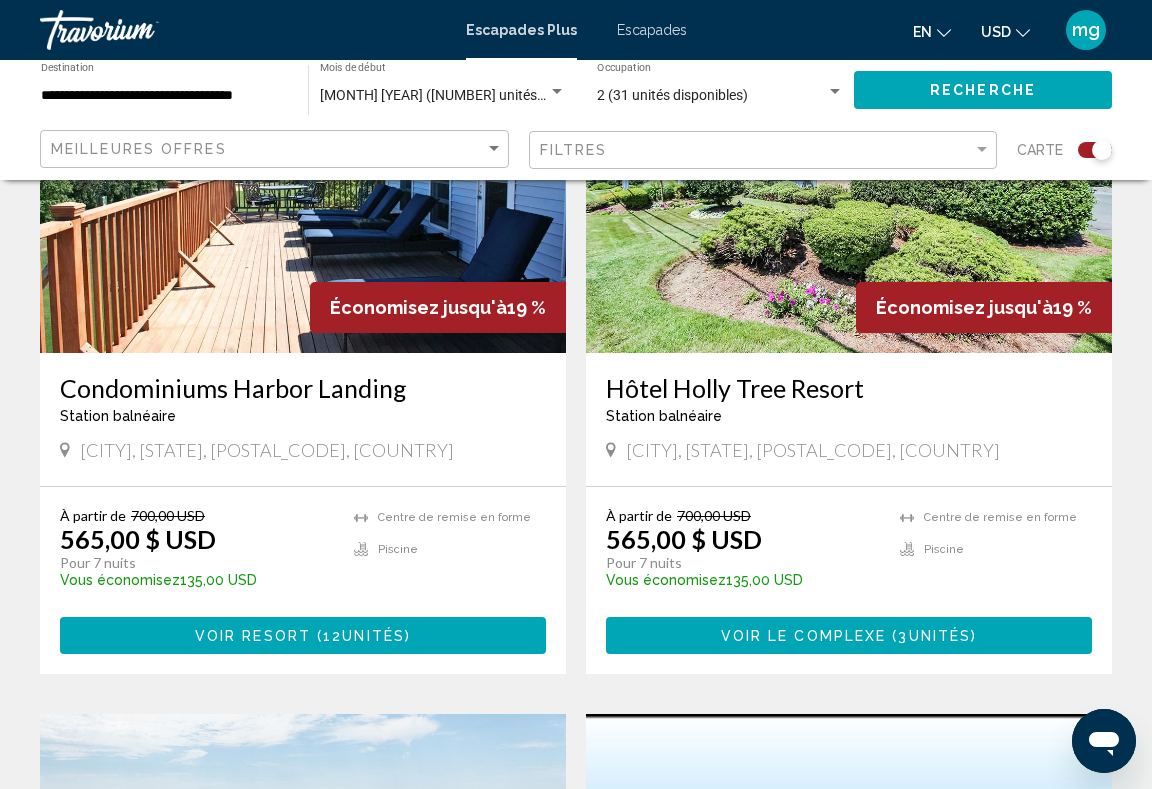 click at bounding box center (849, 193) 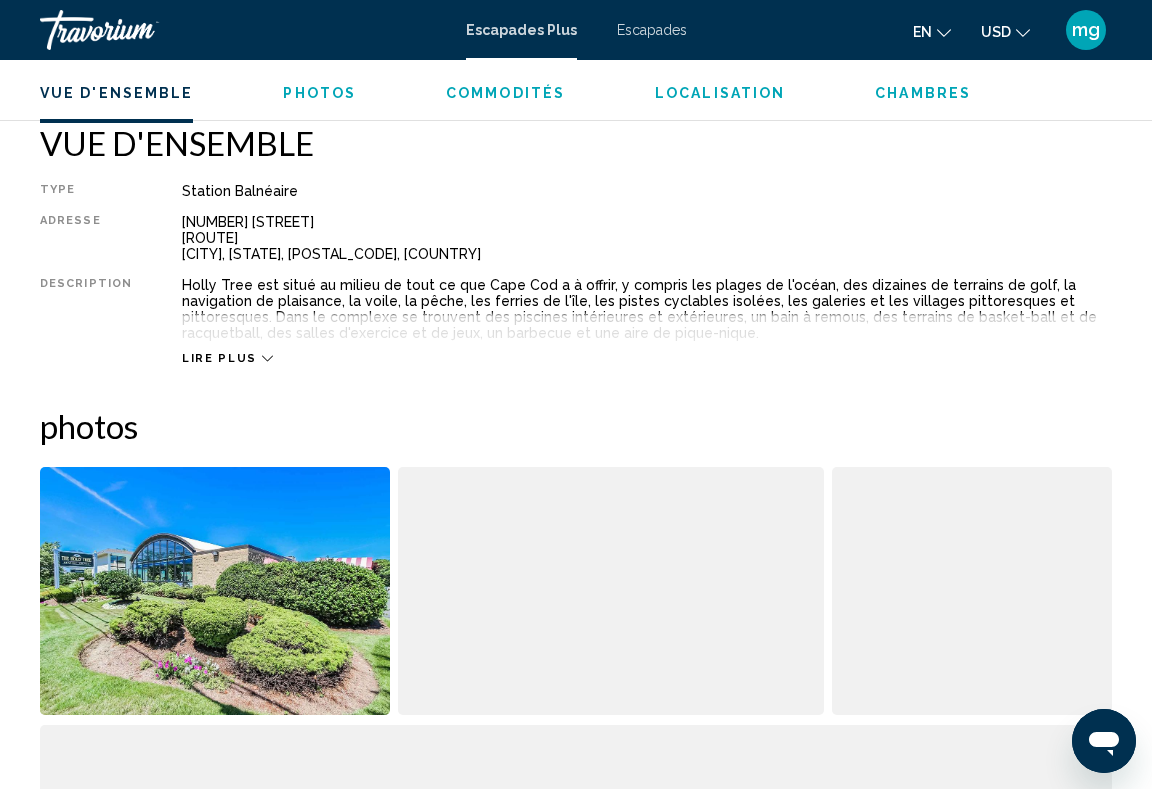 scroll, scrollTop: 960, scrollLeft: 0, axis: vertical 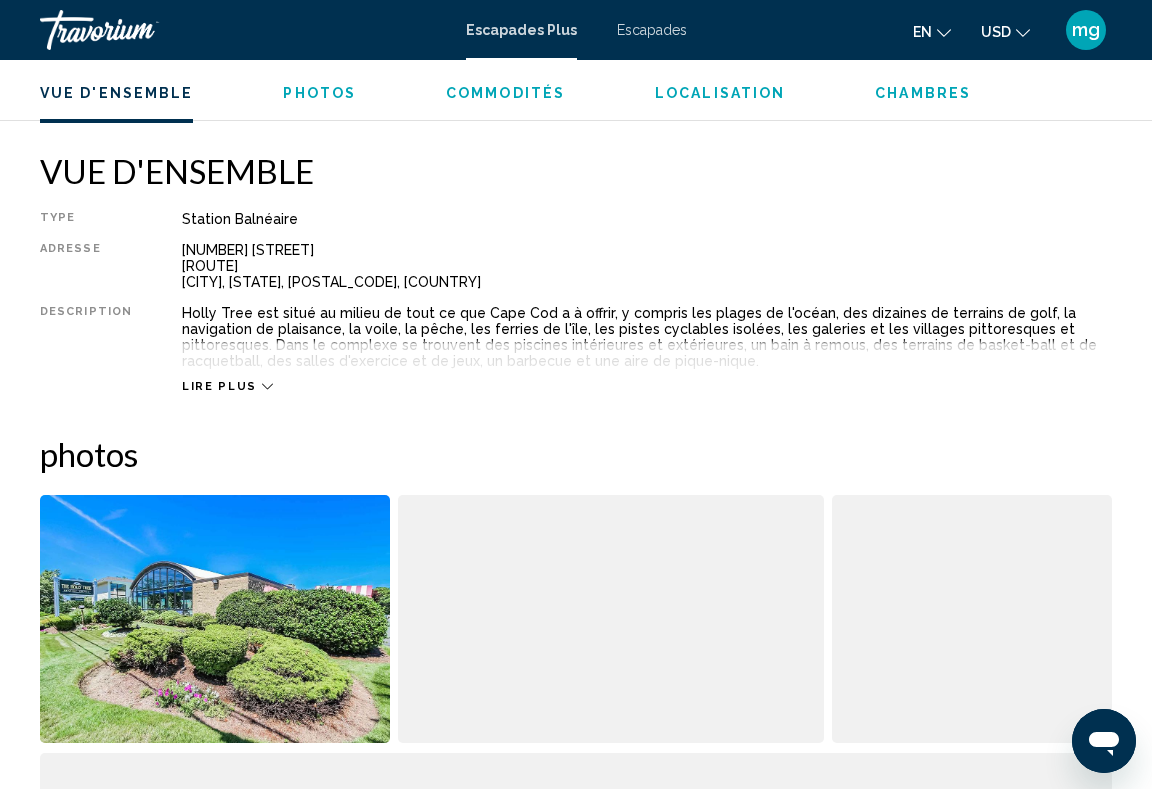 click at bounding box center [610, 619] 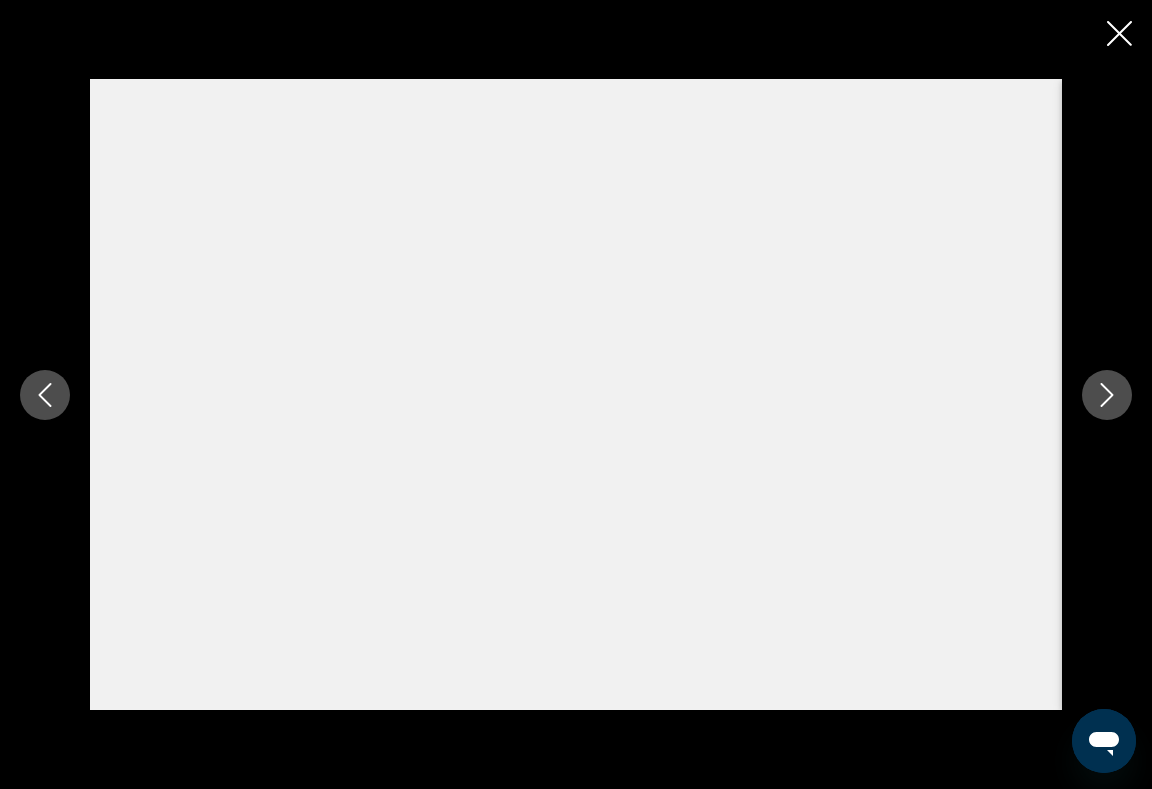 click 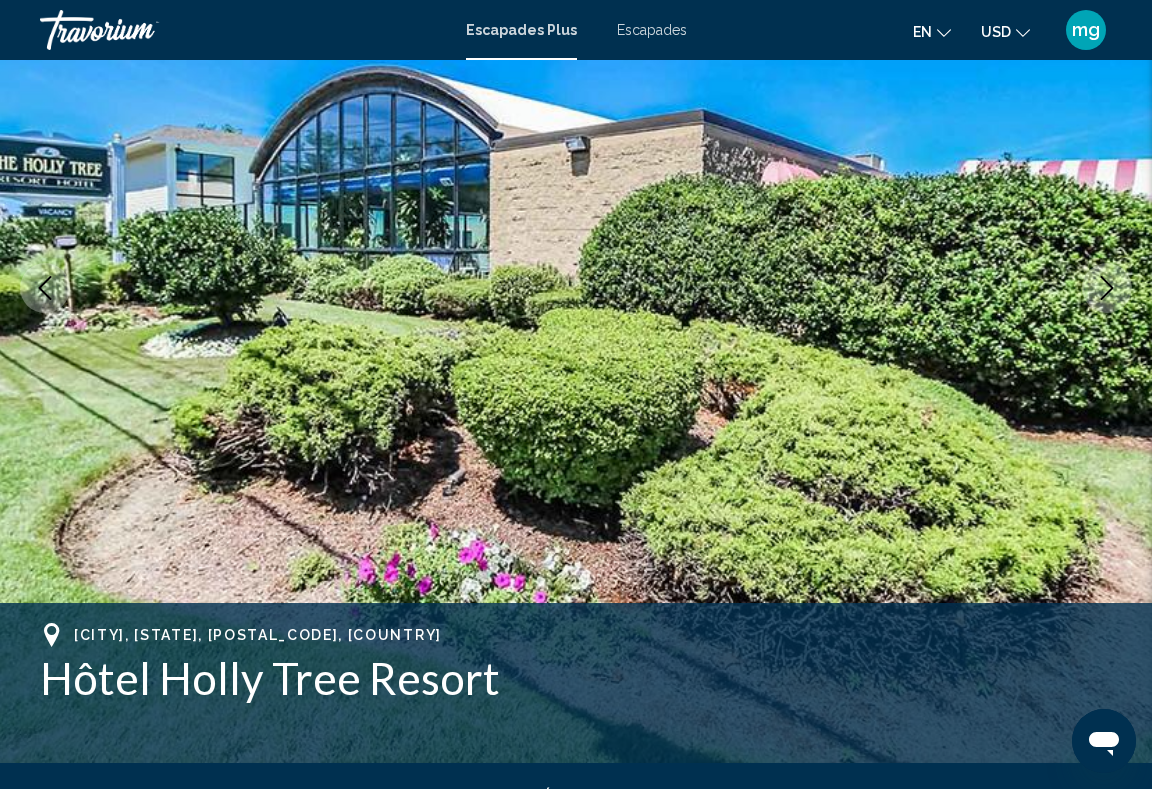 scroll, scrollTop: 224, scrollLeft: 0, axis: vertical 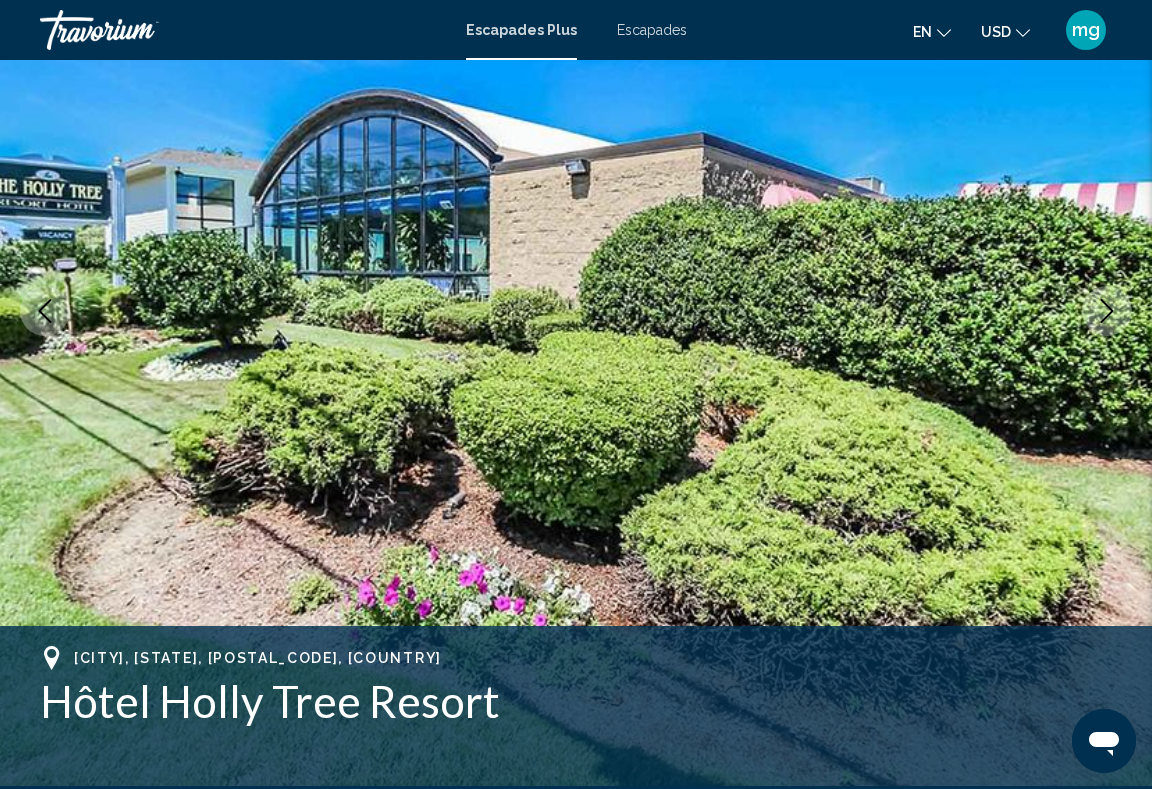 click at bounding box center (576, 311) 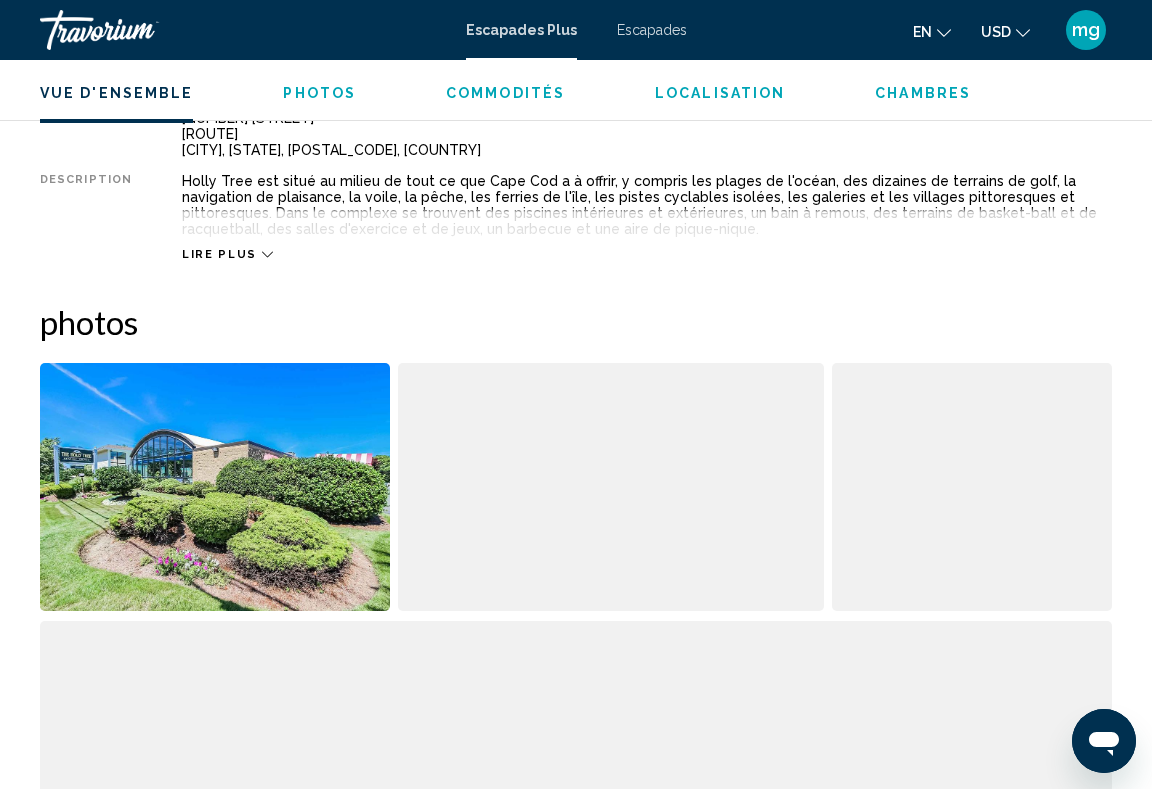 scroll, scrollTop: 1314, scrollLeft: 0, axis: vertical 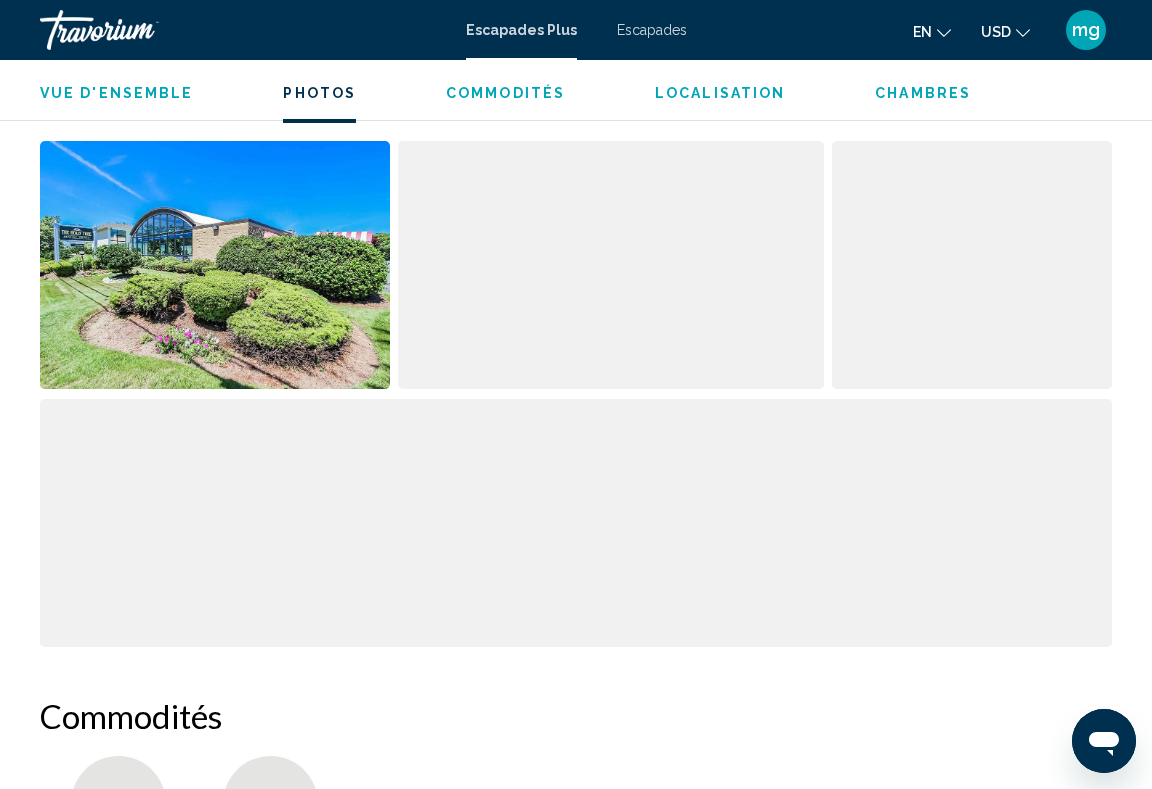 click at bounding box center [576, 523] 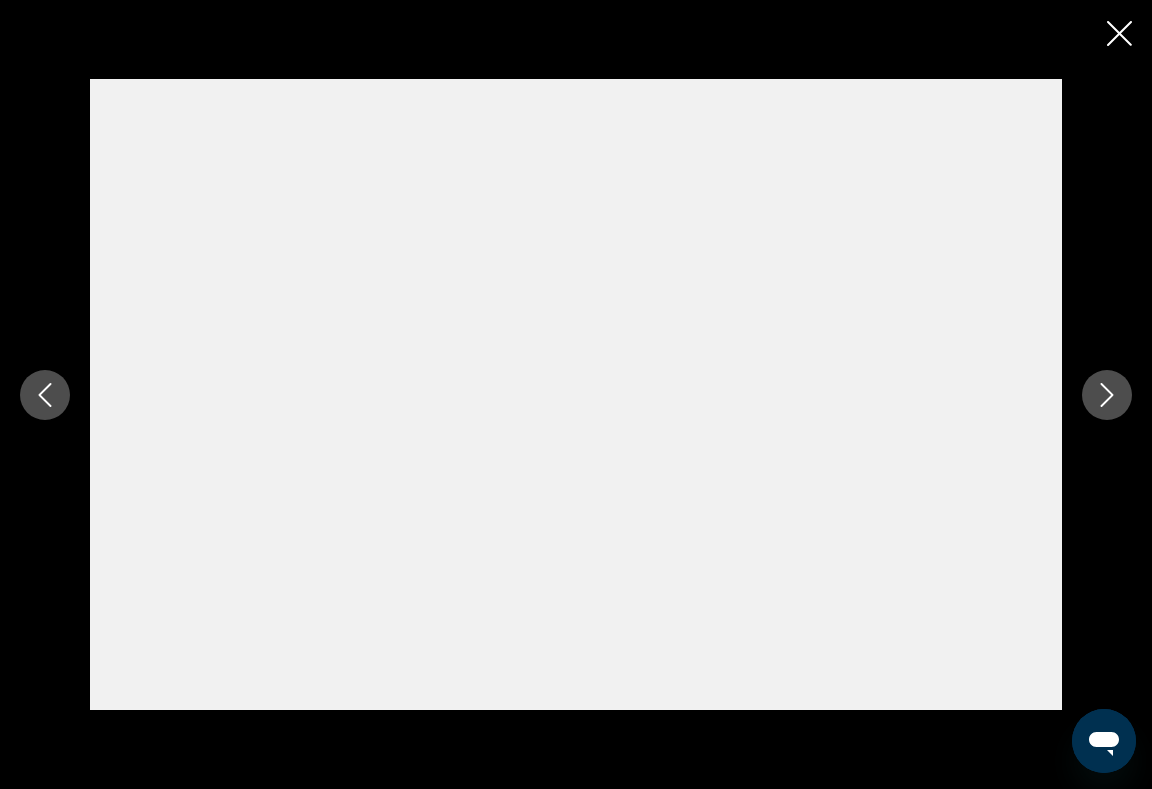 click at bounding box center [1119, 35] 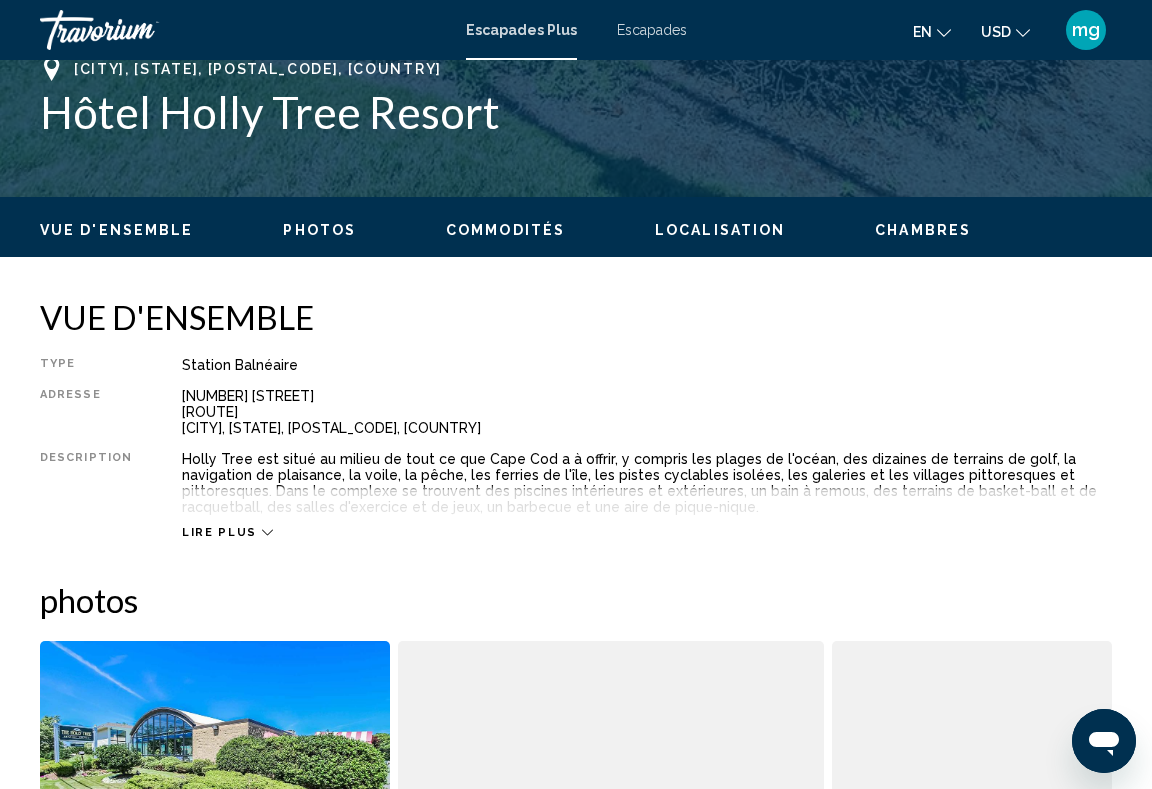 click on "photos" at bounding box center [319, 230] 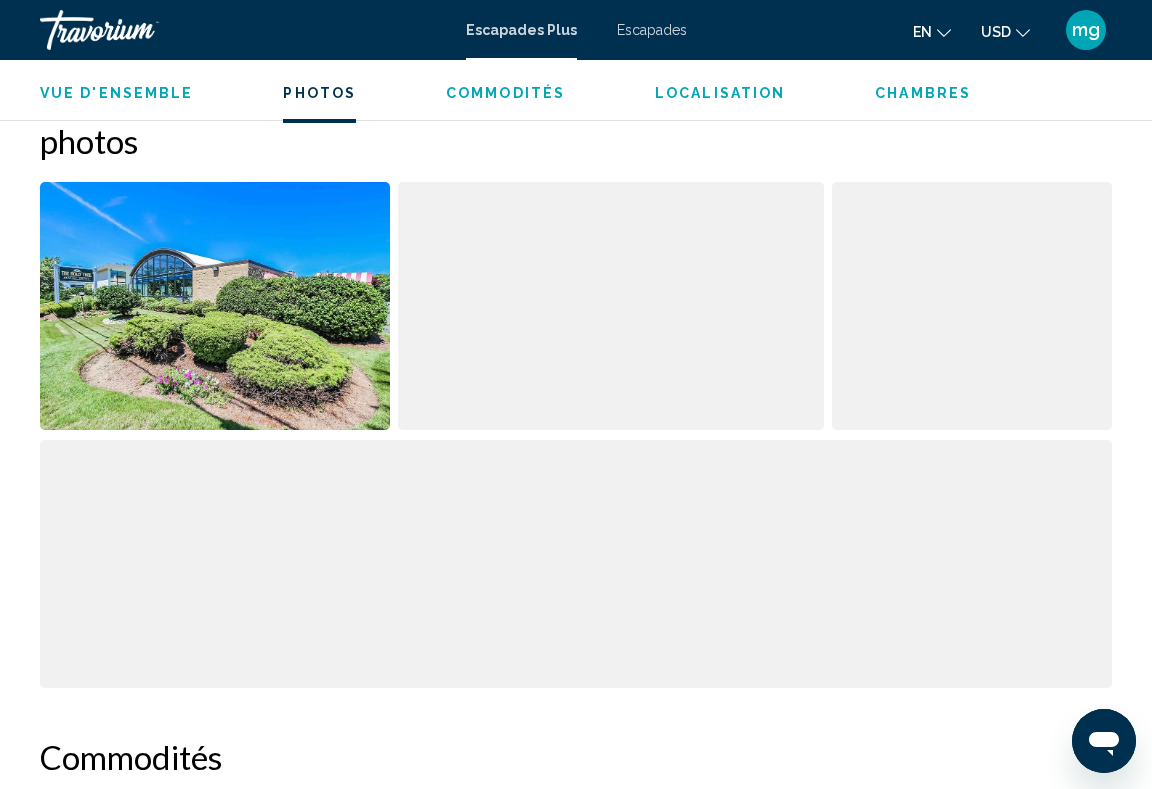 click on "Commodités" at bounding box center (505, 93) 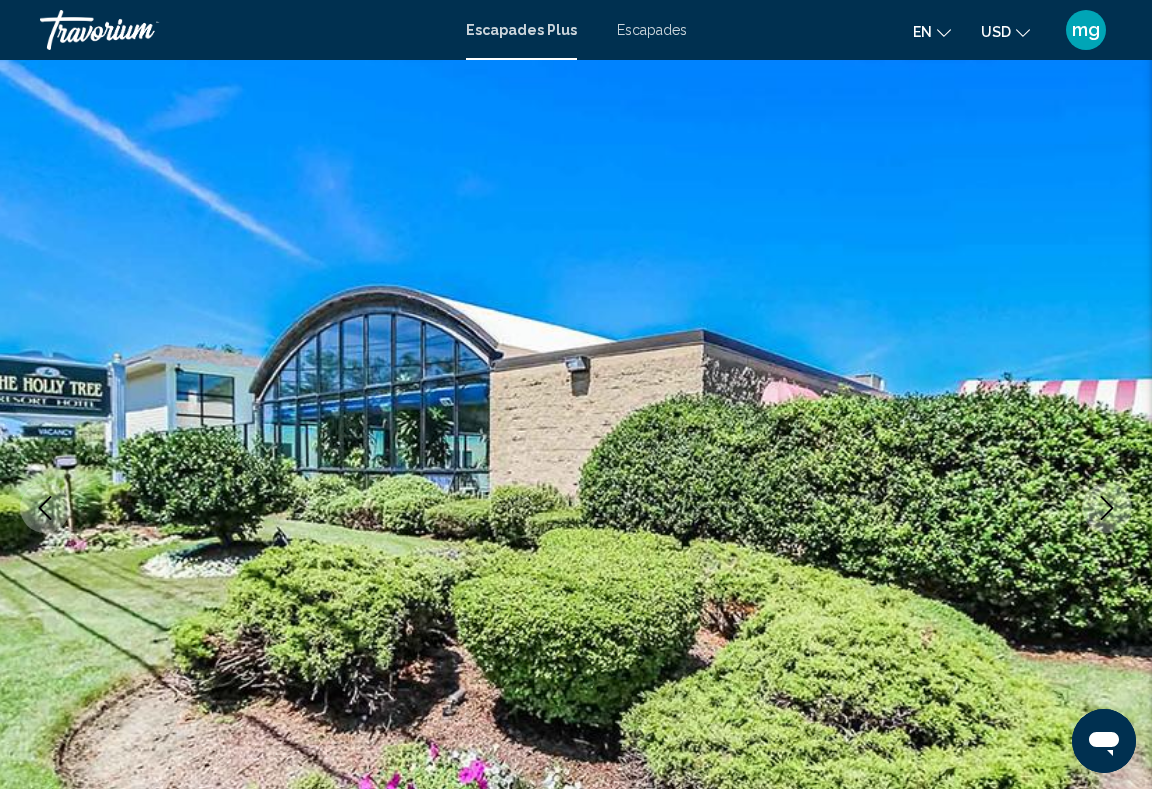 scroll, scrollTop: 26, scrollLeft: 0, axis: vertical 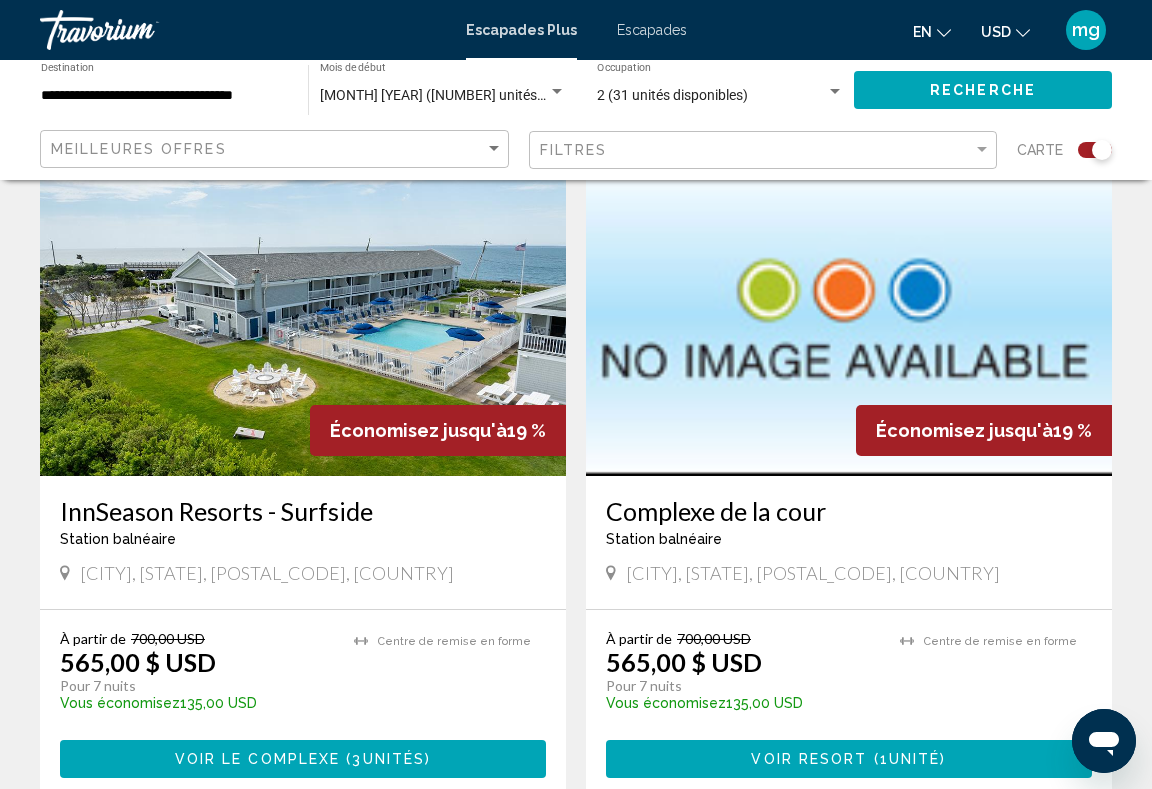 click at bounding box center (303, 316) 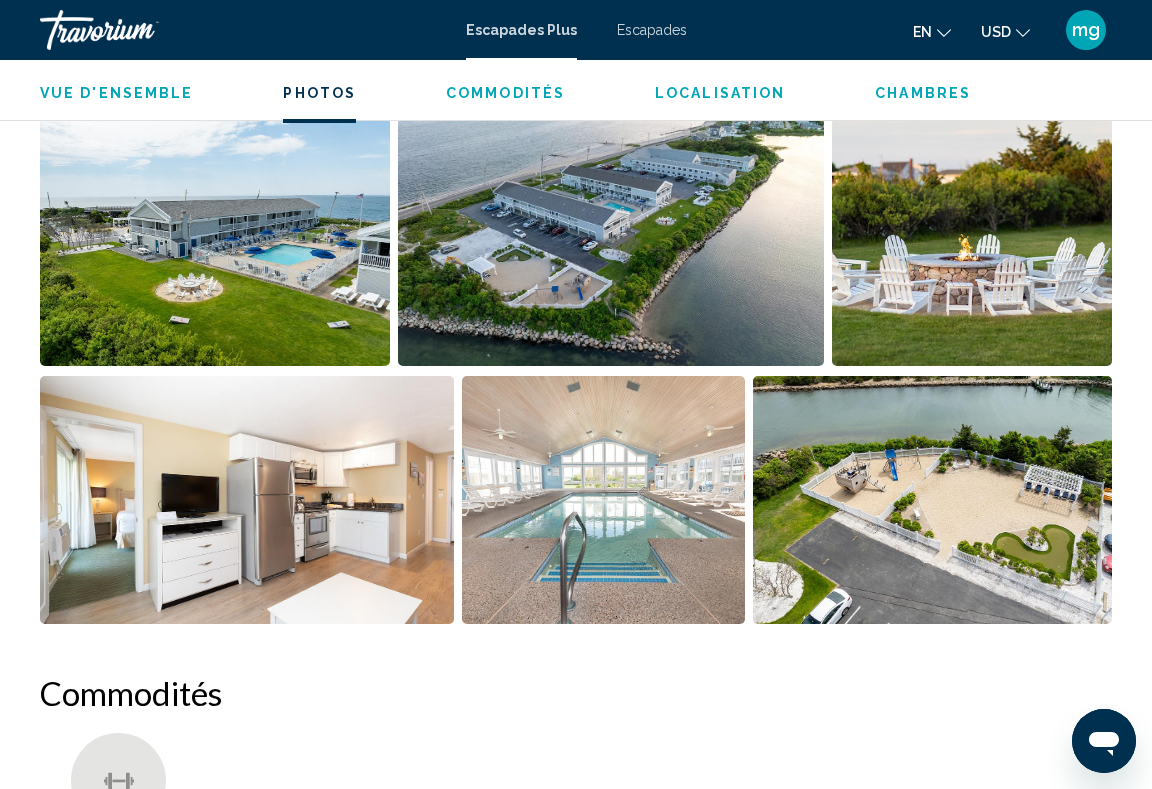 scroll, scrollTop: 1338, scrollLeft: 0, axis: vertical 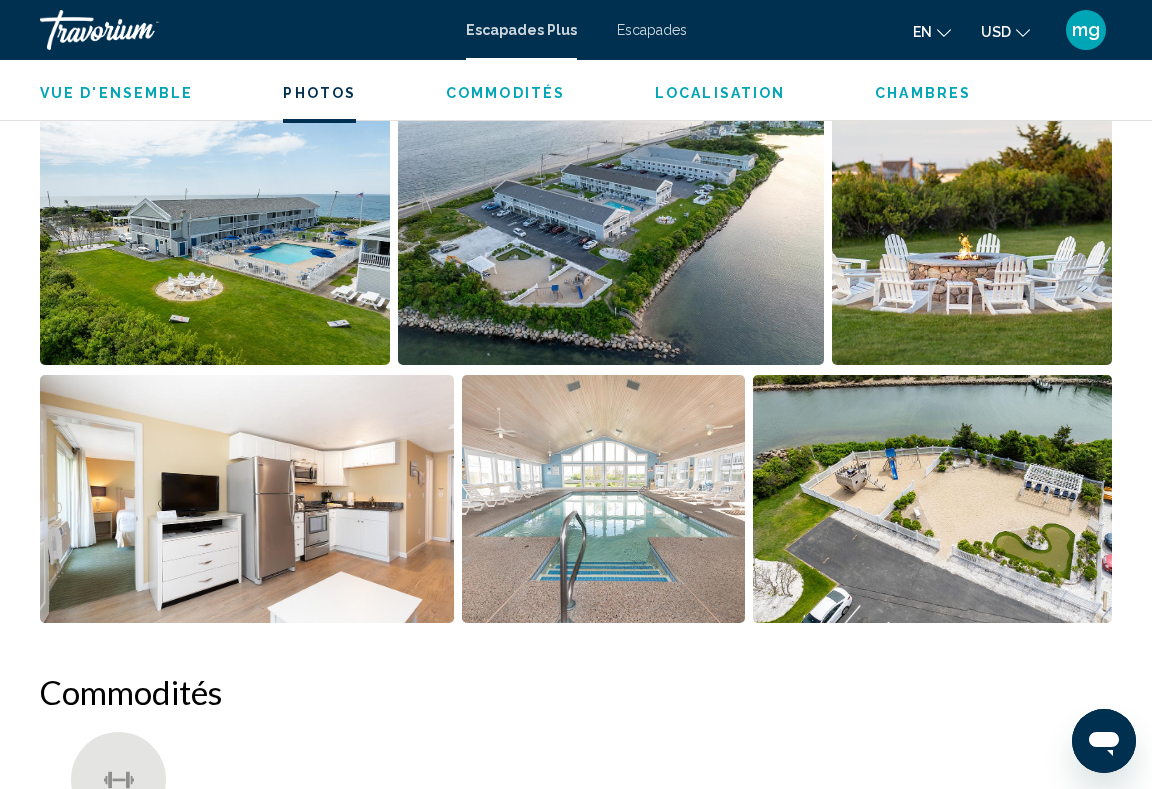 click at bounding box center (247, 499) 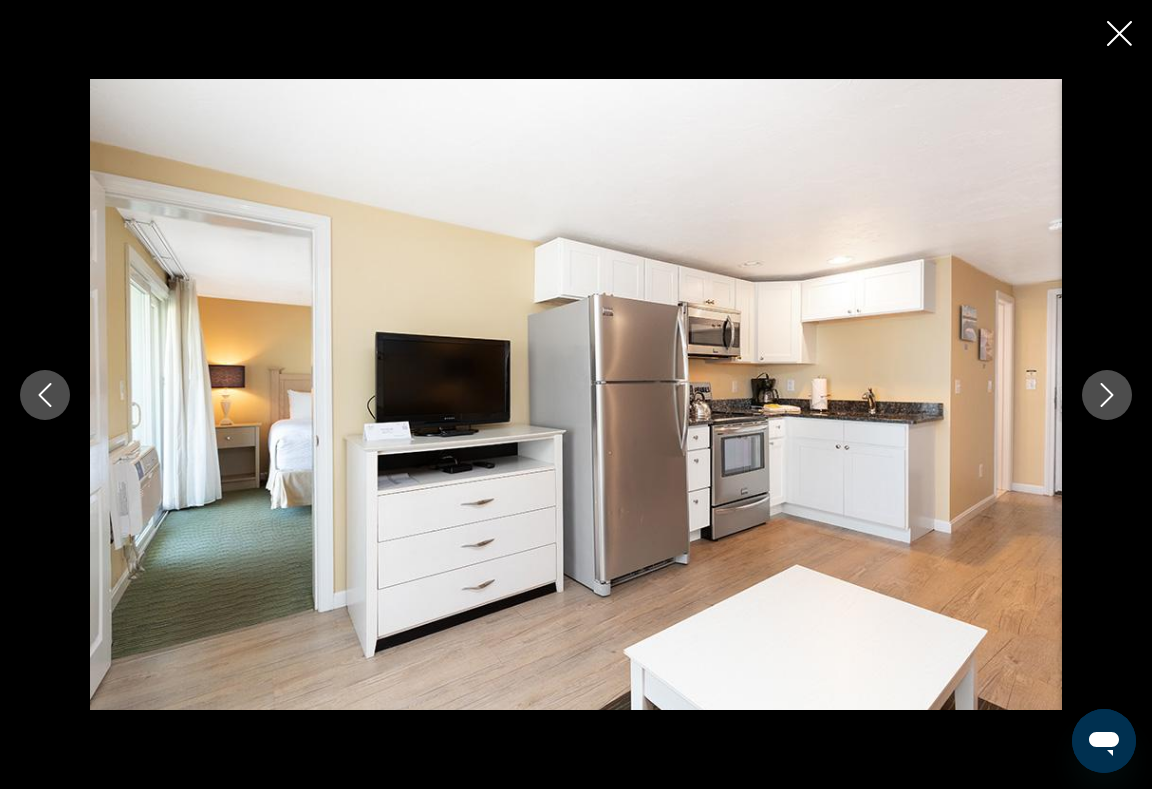 click at bounding box center (1107, 395) 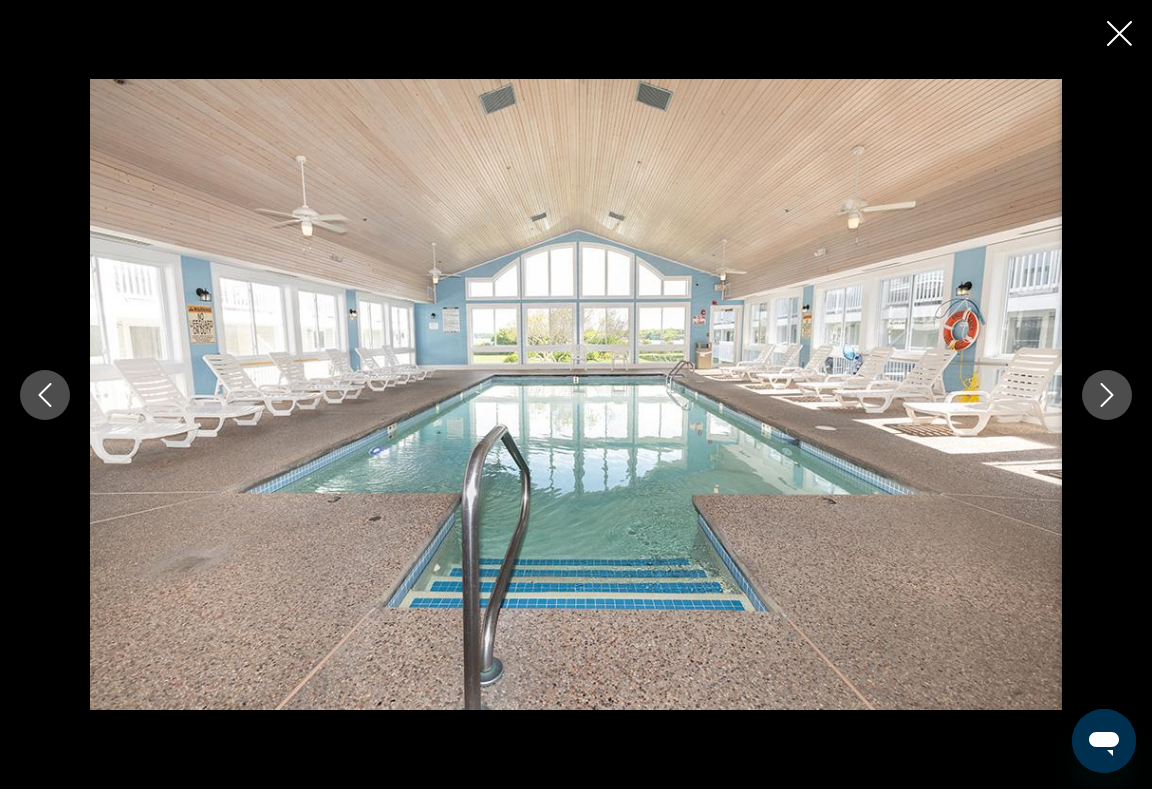 click at bounding box center [1107, 395] 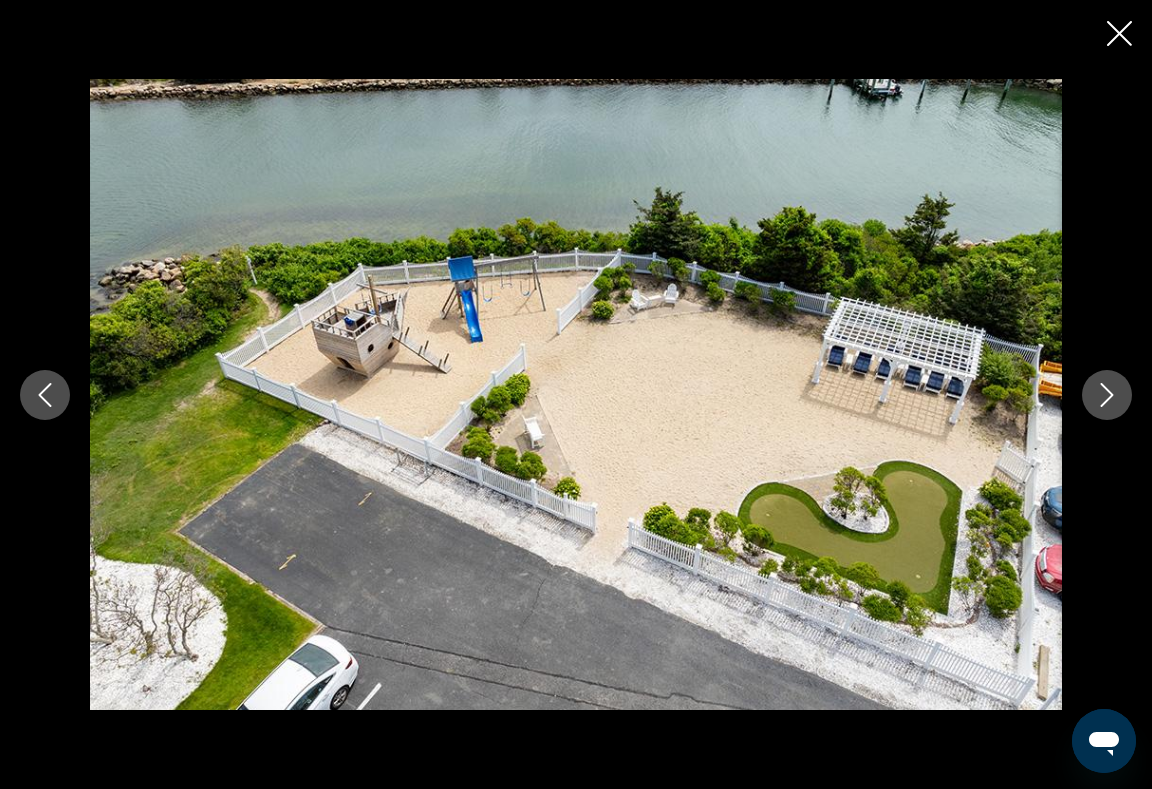 click at bounding box center [1107, 395] 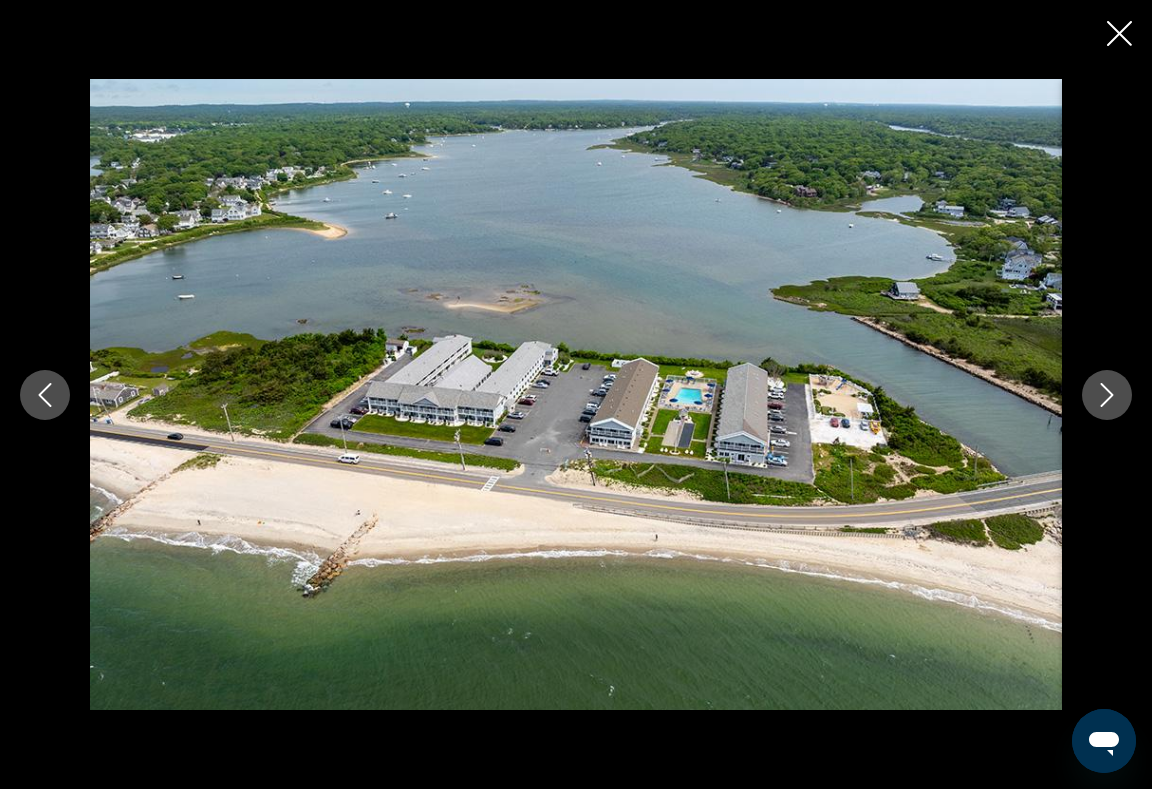 click at bounding box center [1107, 395] 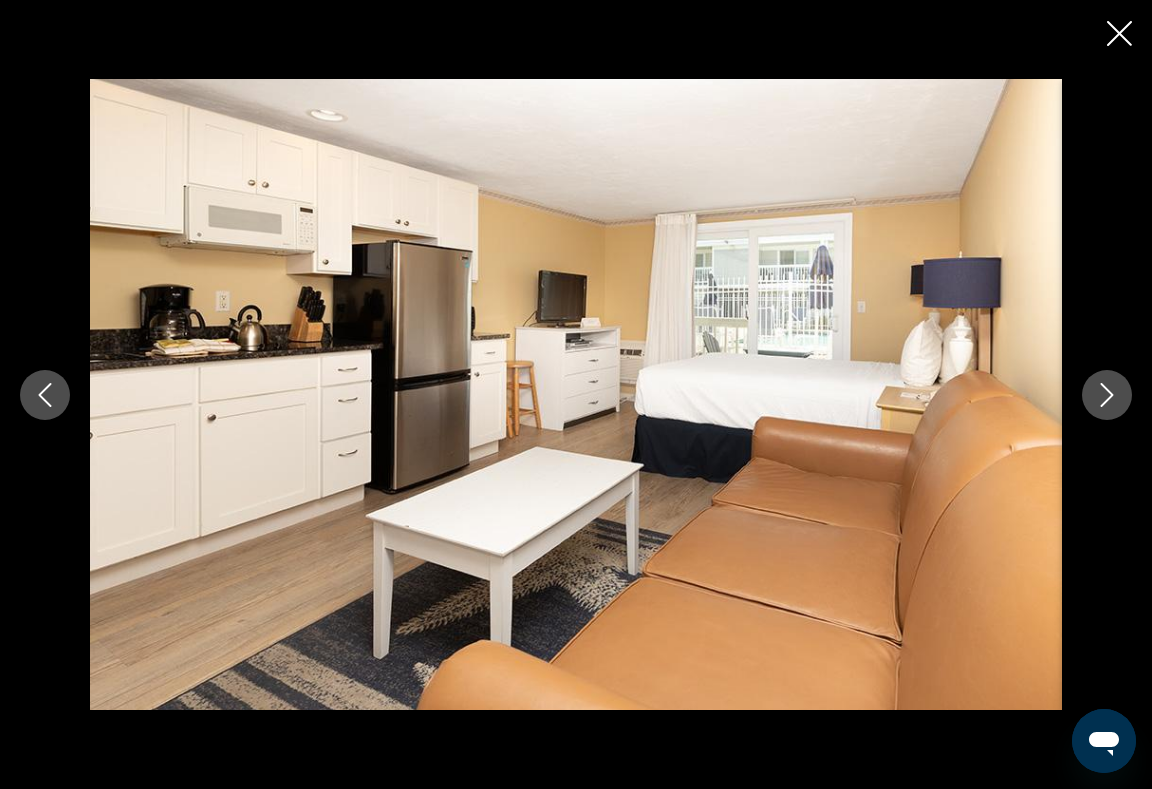 click at bounding box center (1107, 395) 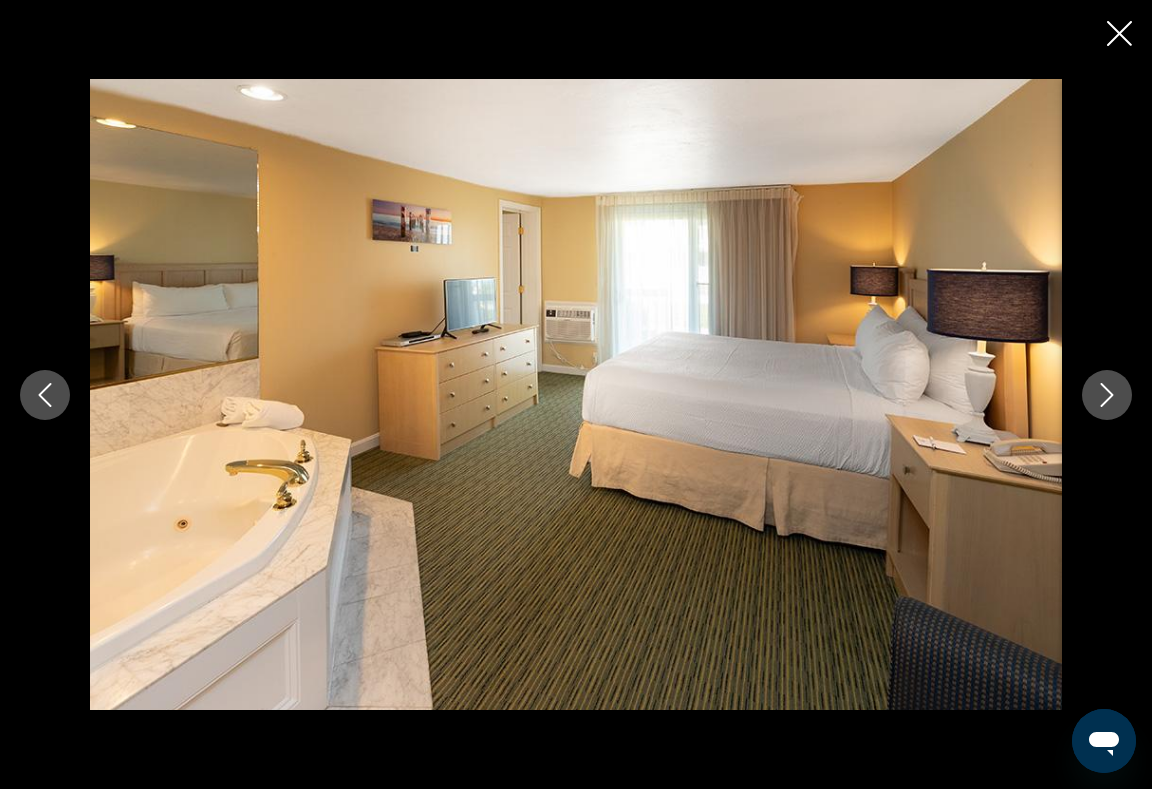 click at bounding box center (1119, 35) 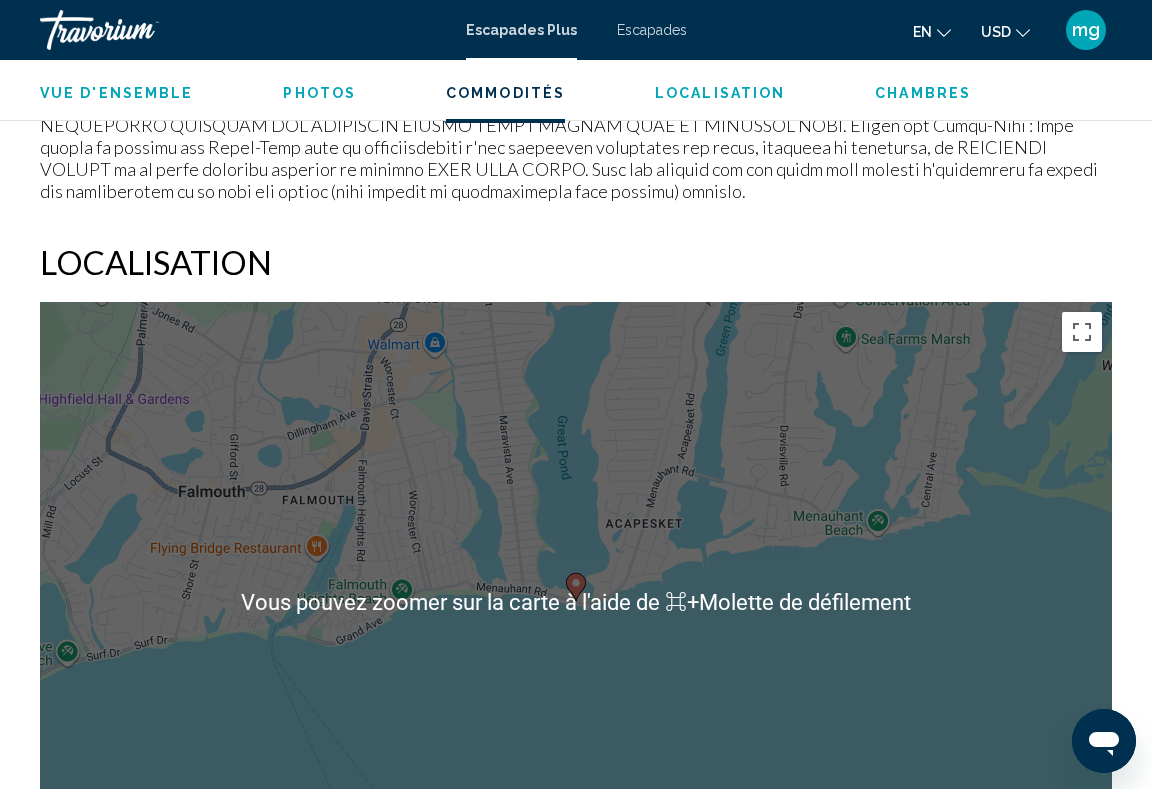 scroll, scrollTop: 2995, scrollLeft: 0, axis: vertical 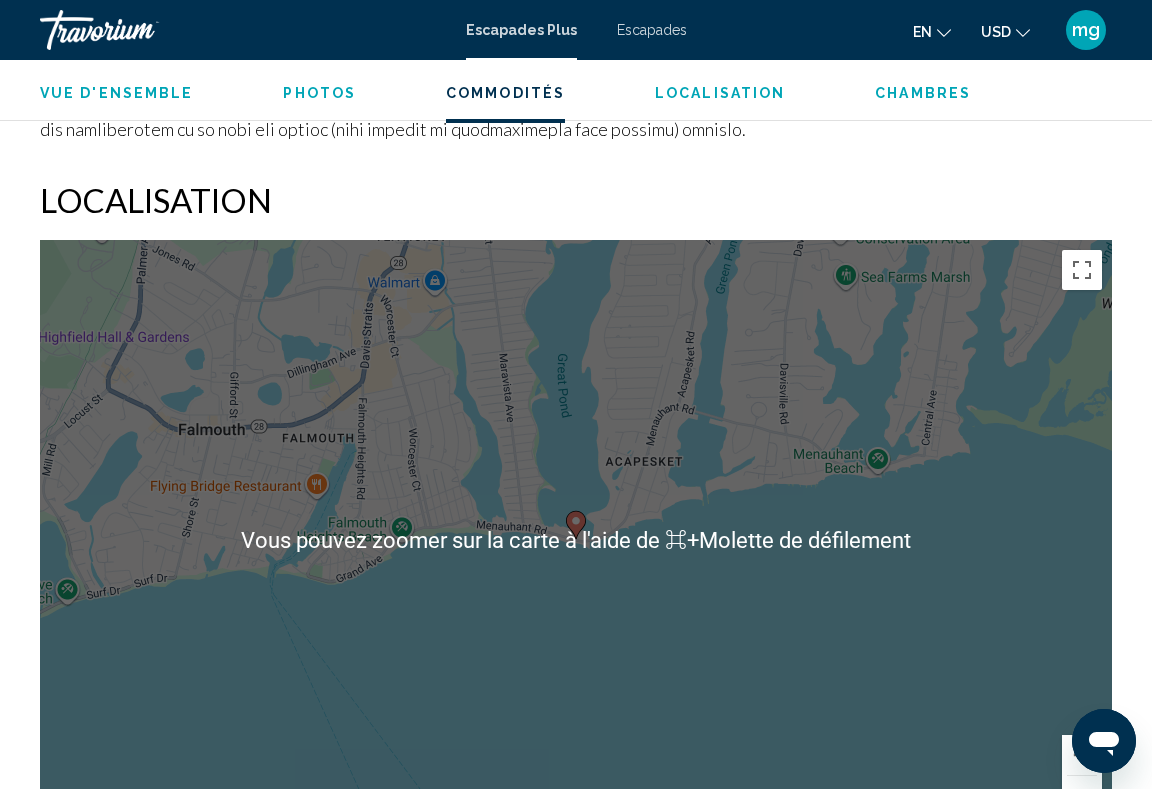 click on "Pour activer le glissement avec le clavier, appuyez sur Alt+Entrée. Une fois ce mode activé, utilisez les touches fléchées pour déplacer le repère. Pour valider le déplacement, appuyez sur Entrée. Pour annuler, appuyez sur Échap." at bounding box center [576, 540] 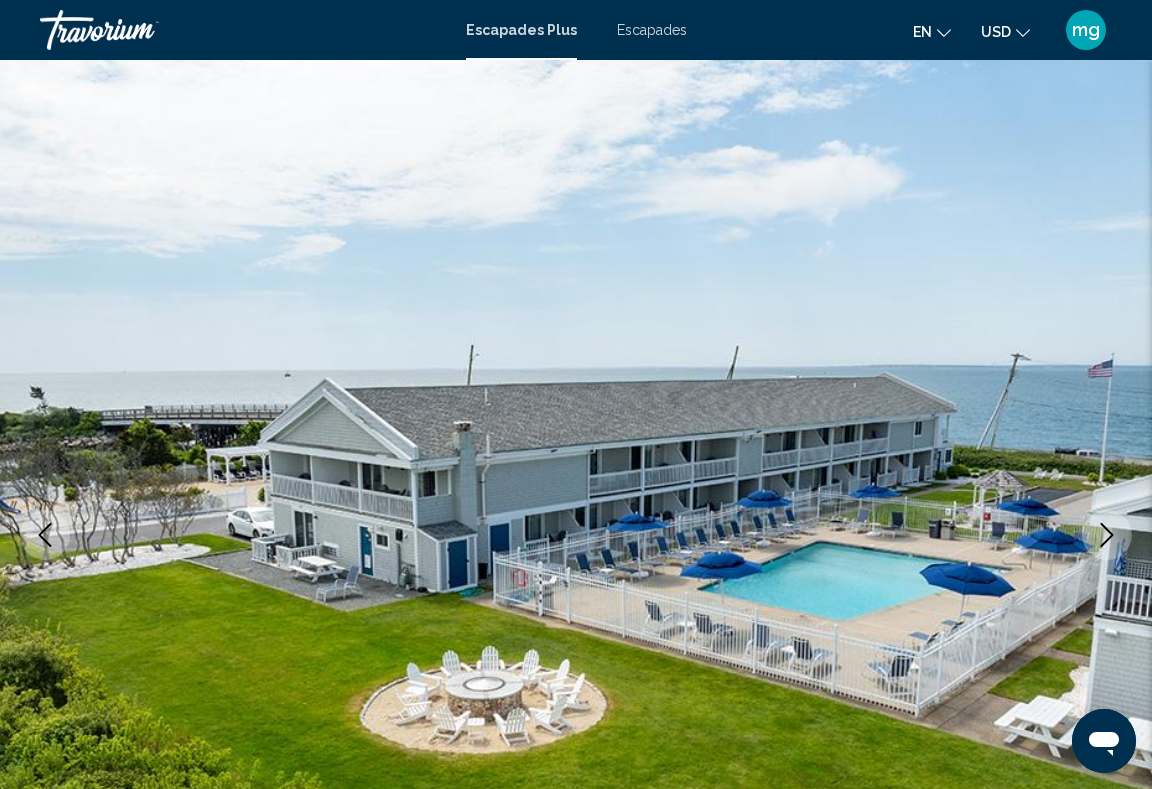 scroll, scrollTop: 0, scrollLeft: 0, axis: both 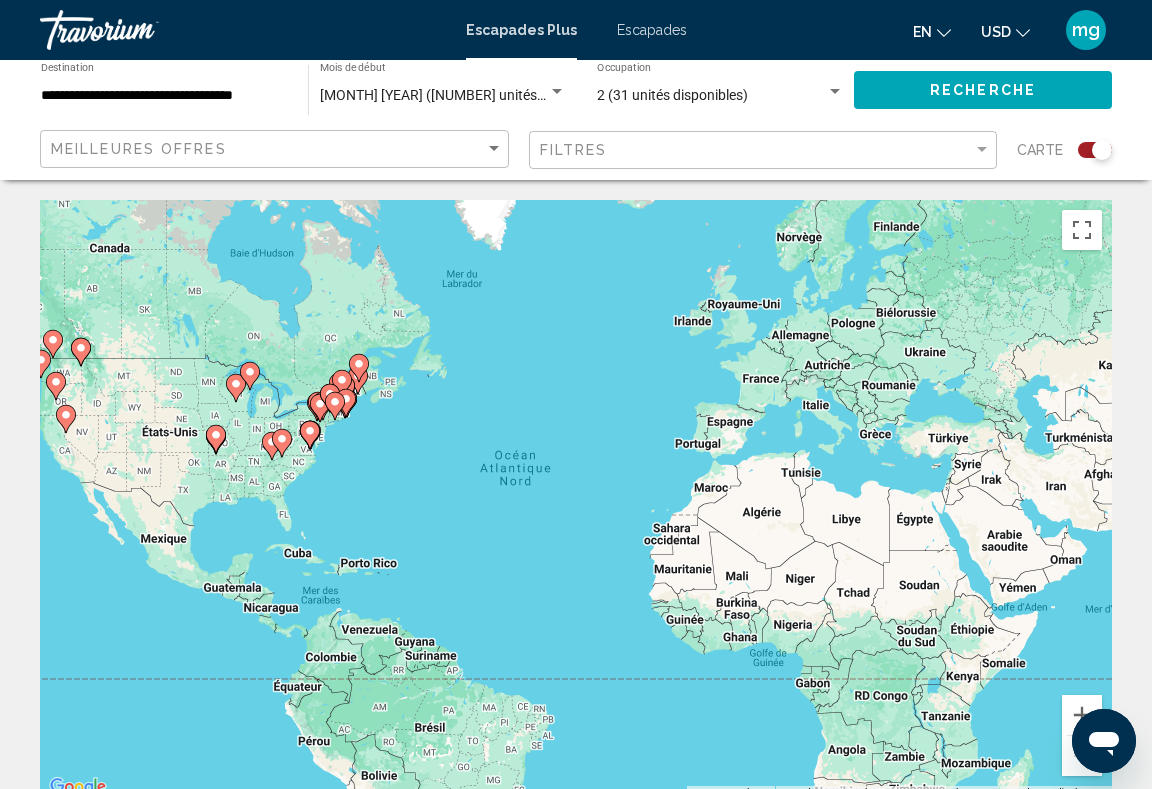 click on "**********" at bounding box center (164, 96) 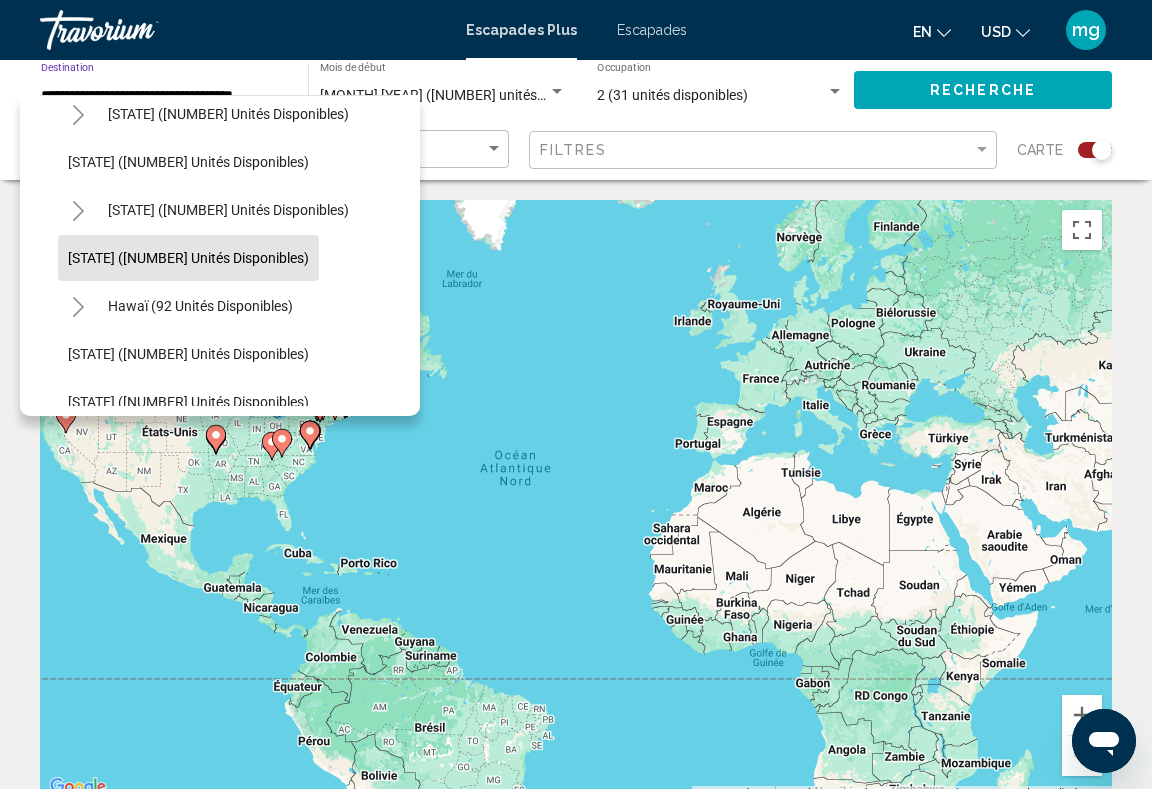 scroll, scrollTop: 317, scrollLeft: 4, axis: both 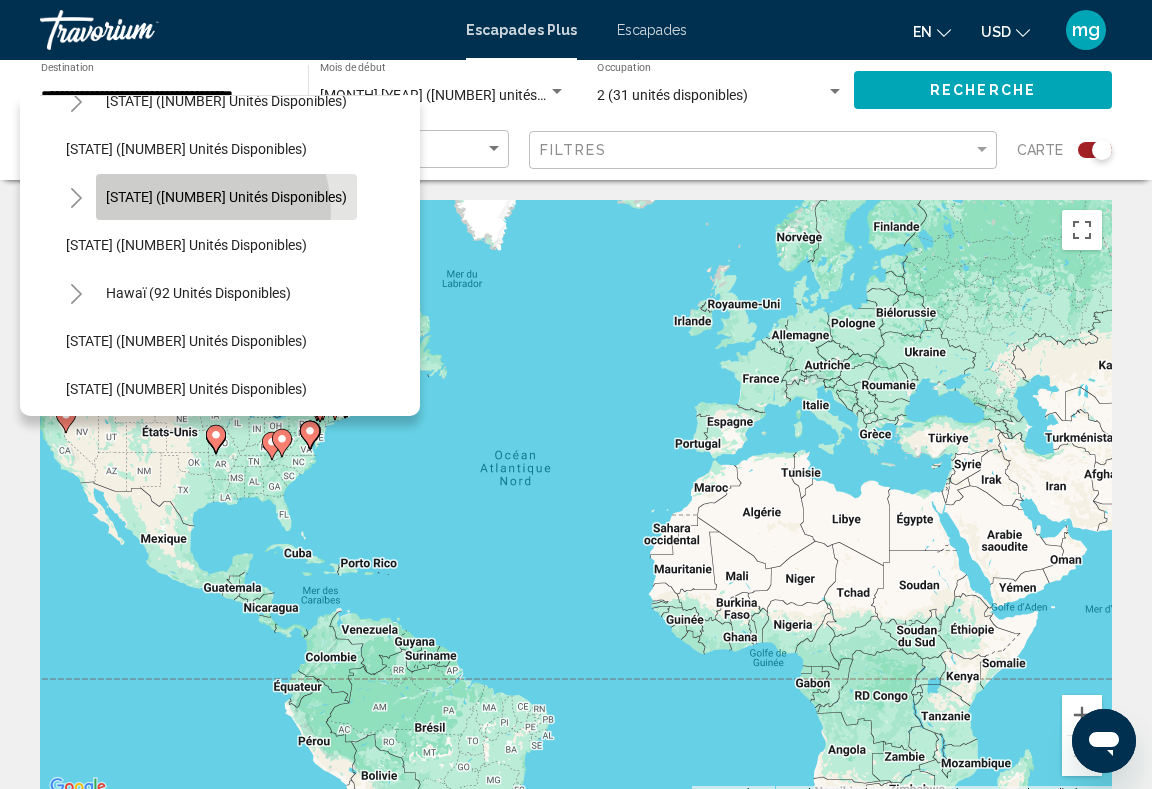 click on "[STATE] ([NUMBER] unités disponibles)" 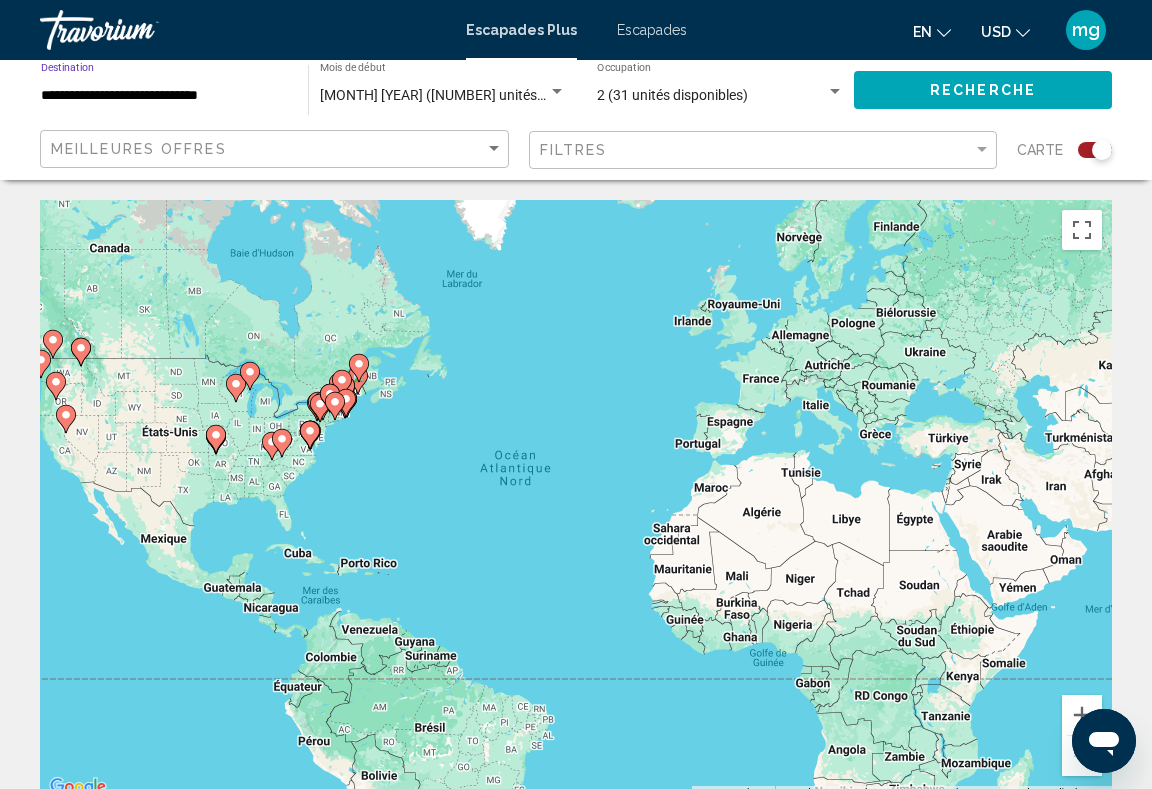 scroll, scrollTop: 0, scrollLeft: 0, axis: both 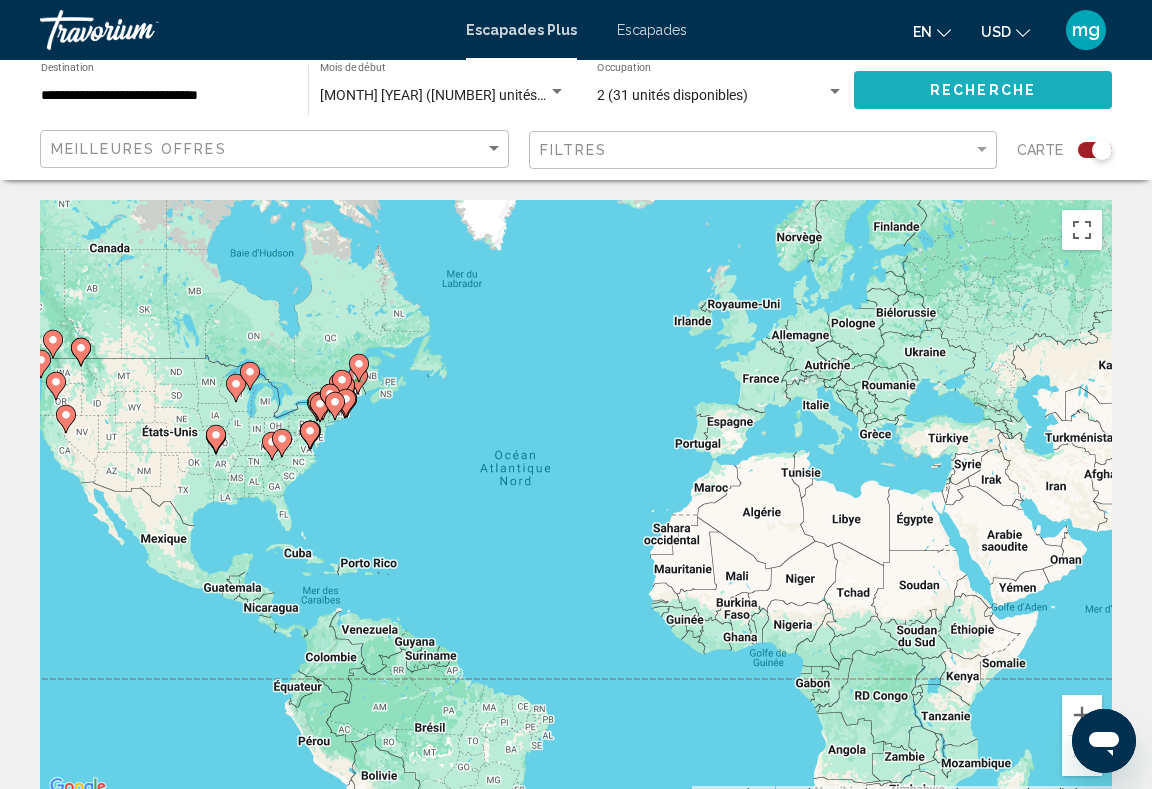 click on "RECHERCHE" 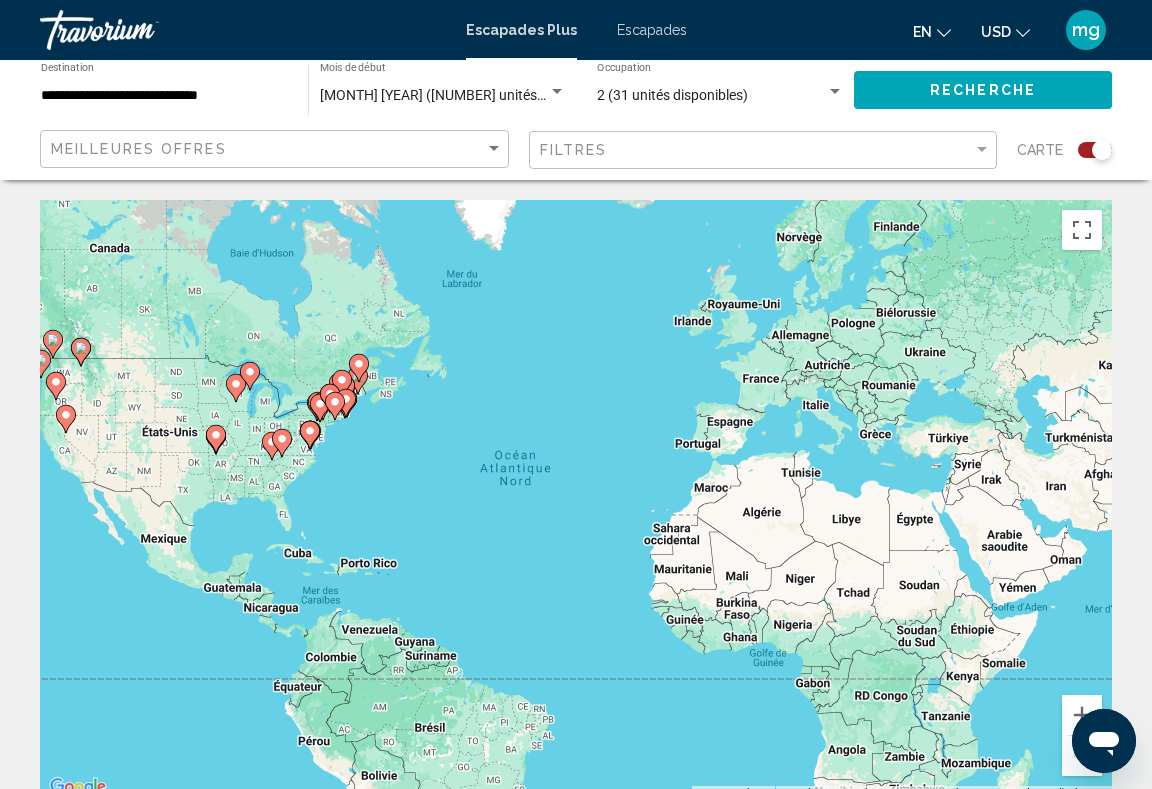 scroll, scrollTop: 0, scrollLeft: 0, axis: both 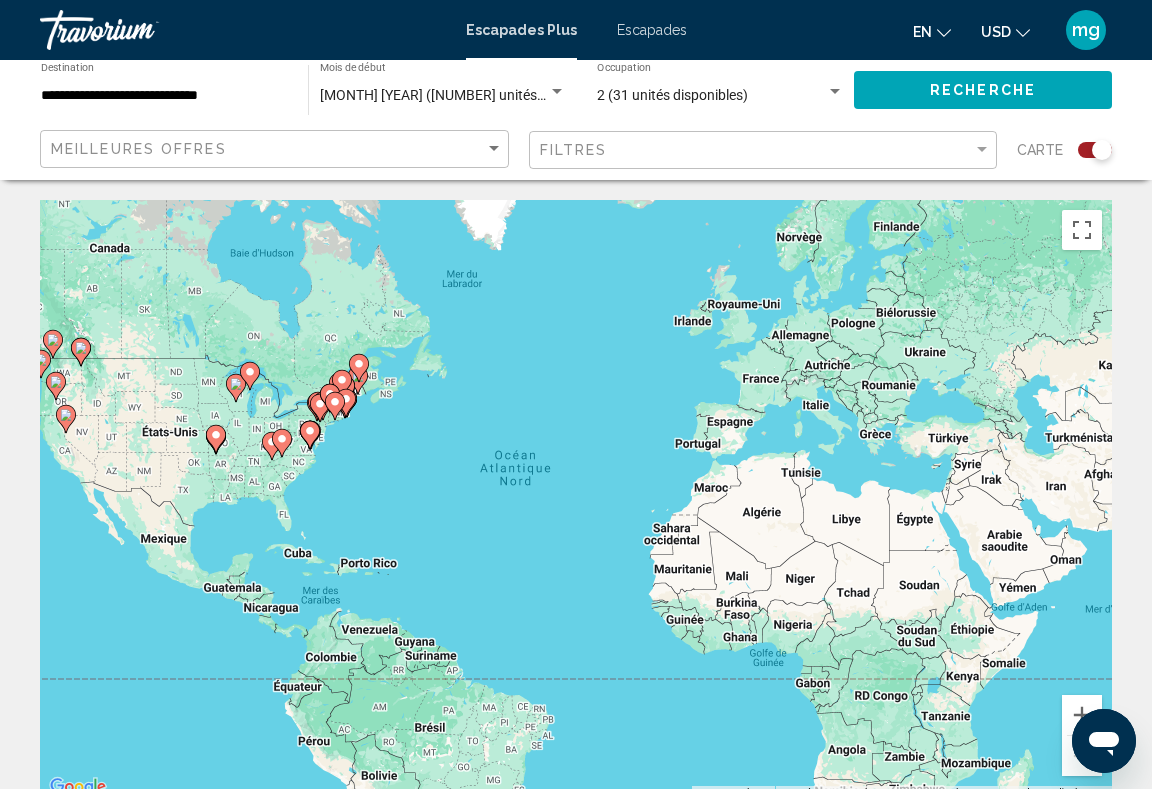 click on "[MONTH] [YEAR] ([NUMBER] unités disponibles) Mois de début All Start Months" 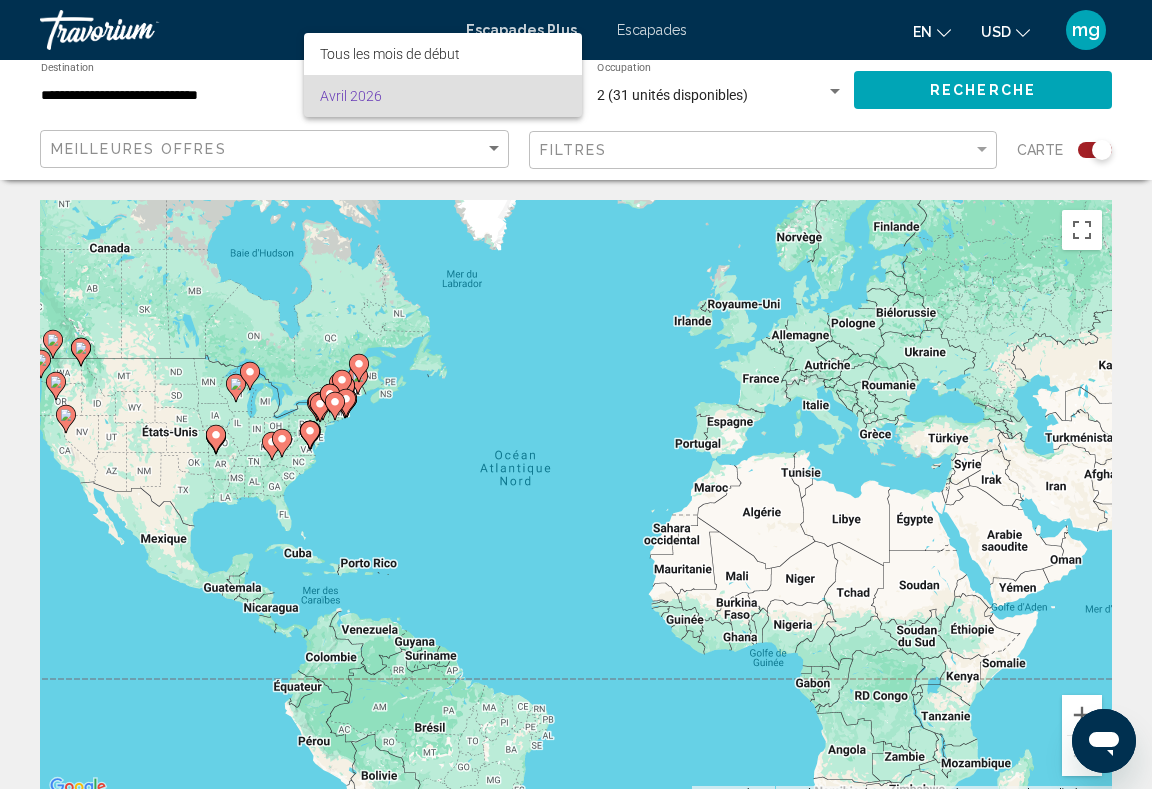 click on "Avril 2026" at bounding box center [443, 96] 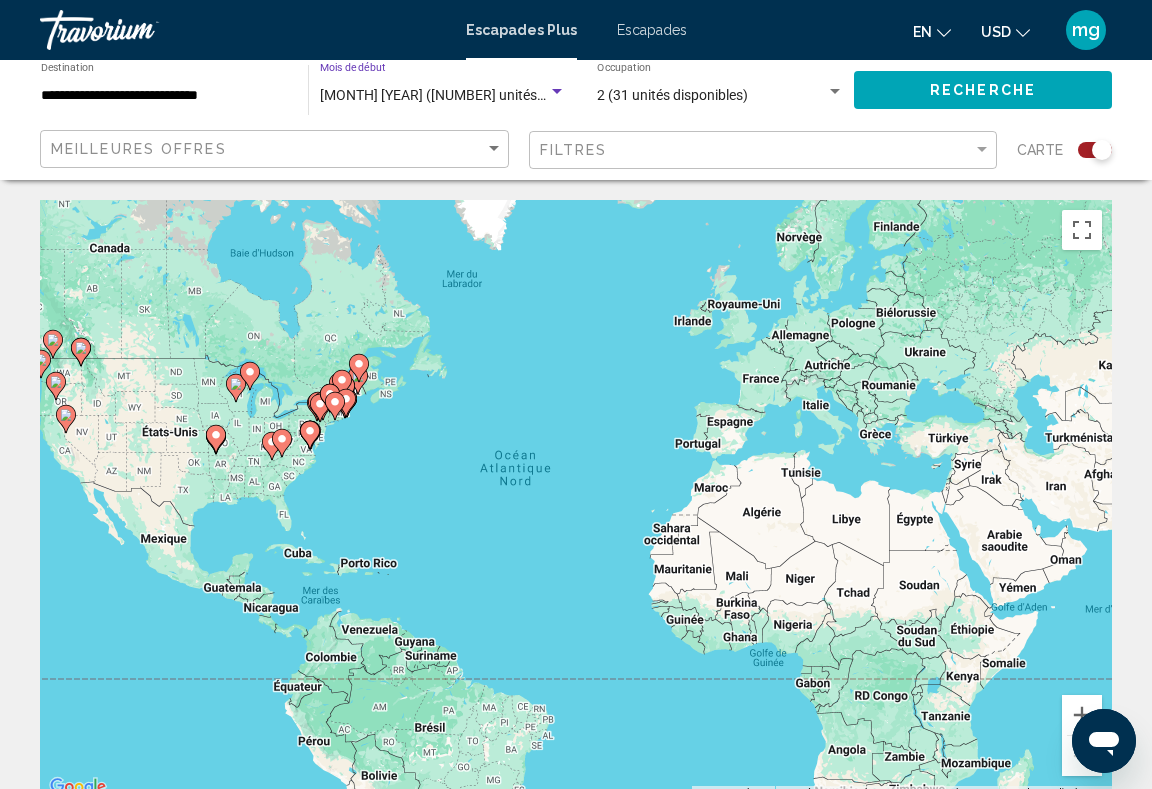 click on "[MONTH] [YEAR] ([NUMBER] unités disponibles)" at bounding box center [467, 95] 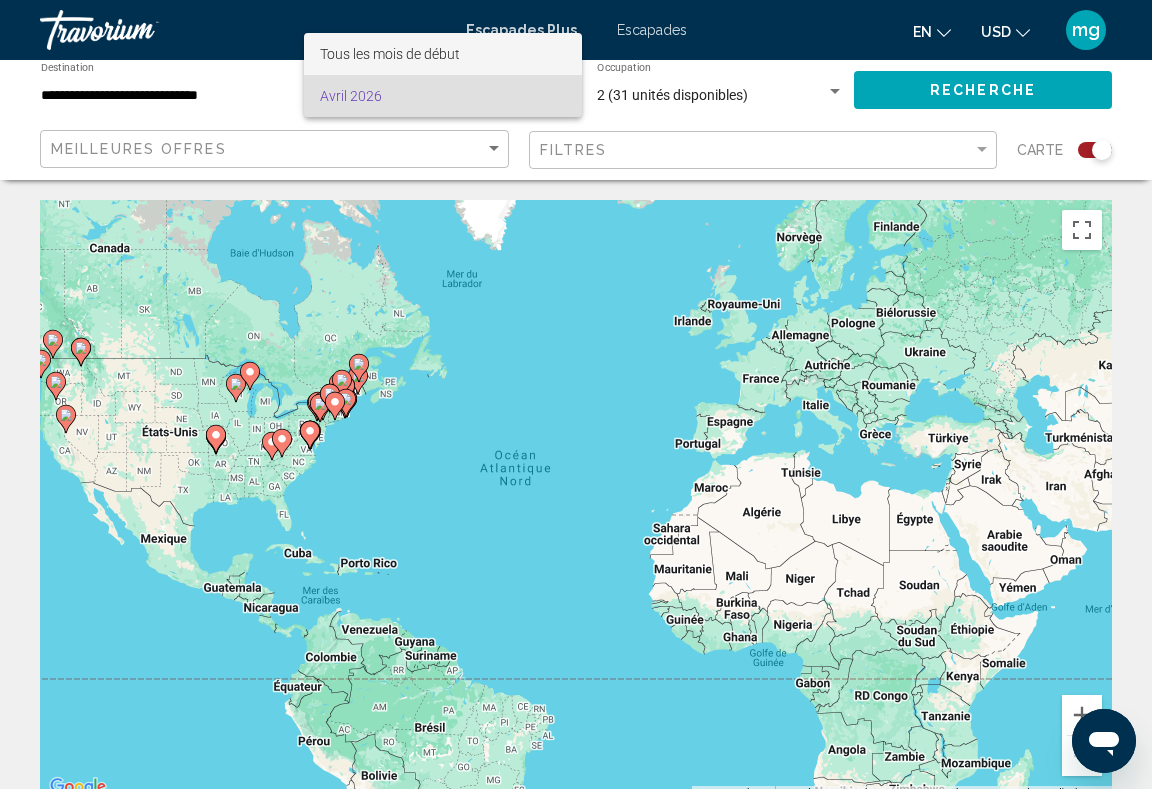 click on "Tous les mois de début" at bounding box center [390, 54] 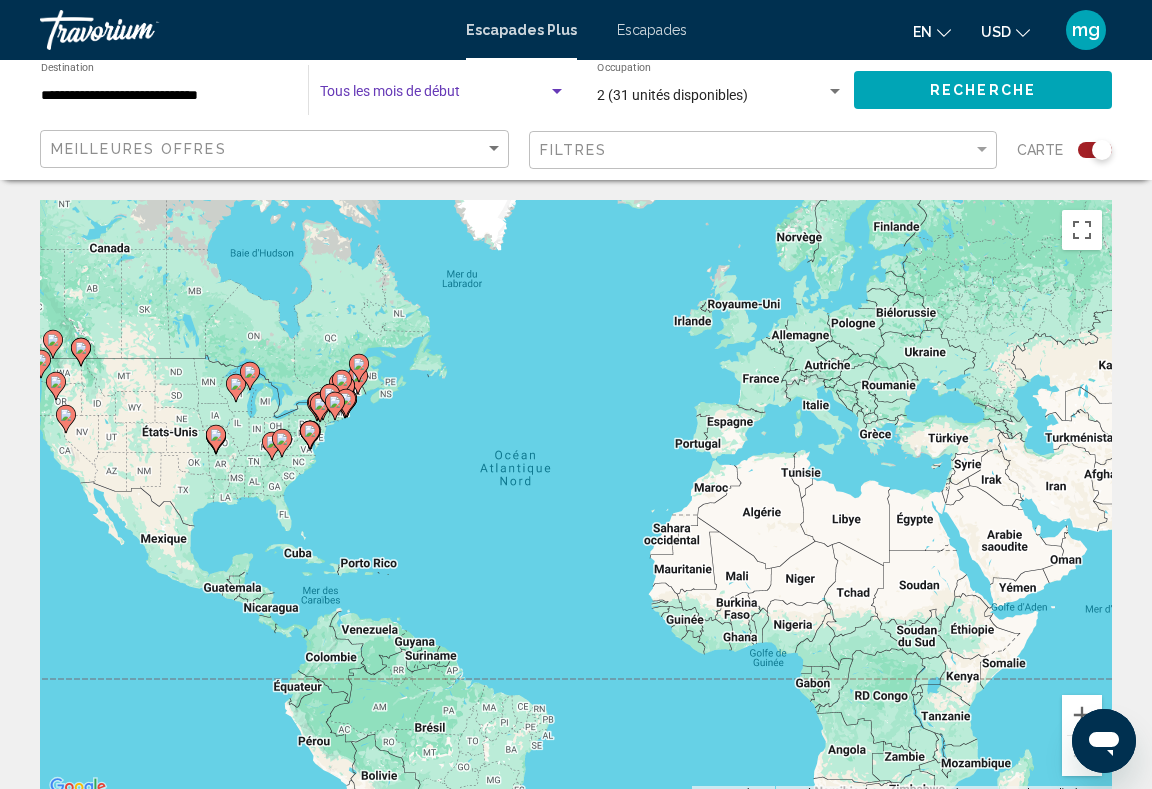 click on "RECHERCHE" 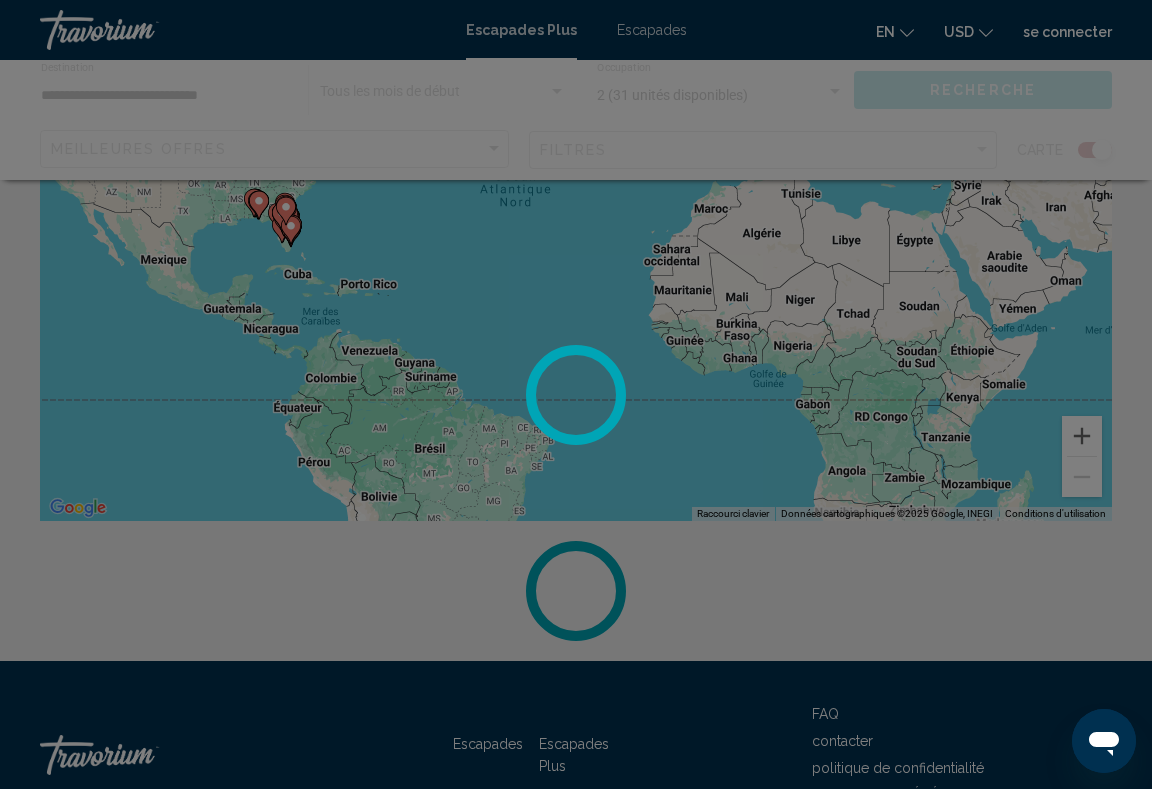 scroll, scrollTop: 281, scrollLeft: 0, axis: vertical 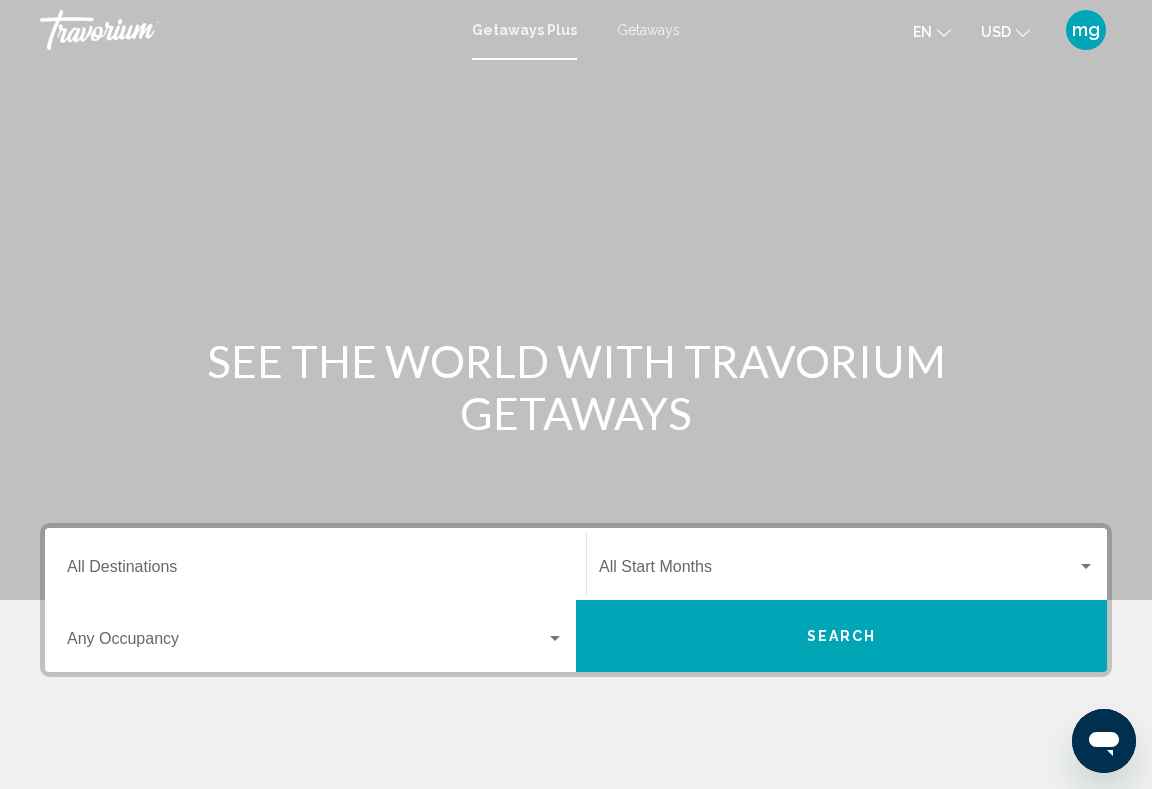 click on "Destination All Destinations" at bounding box center [315, 571] 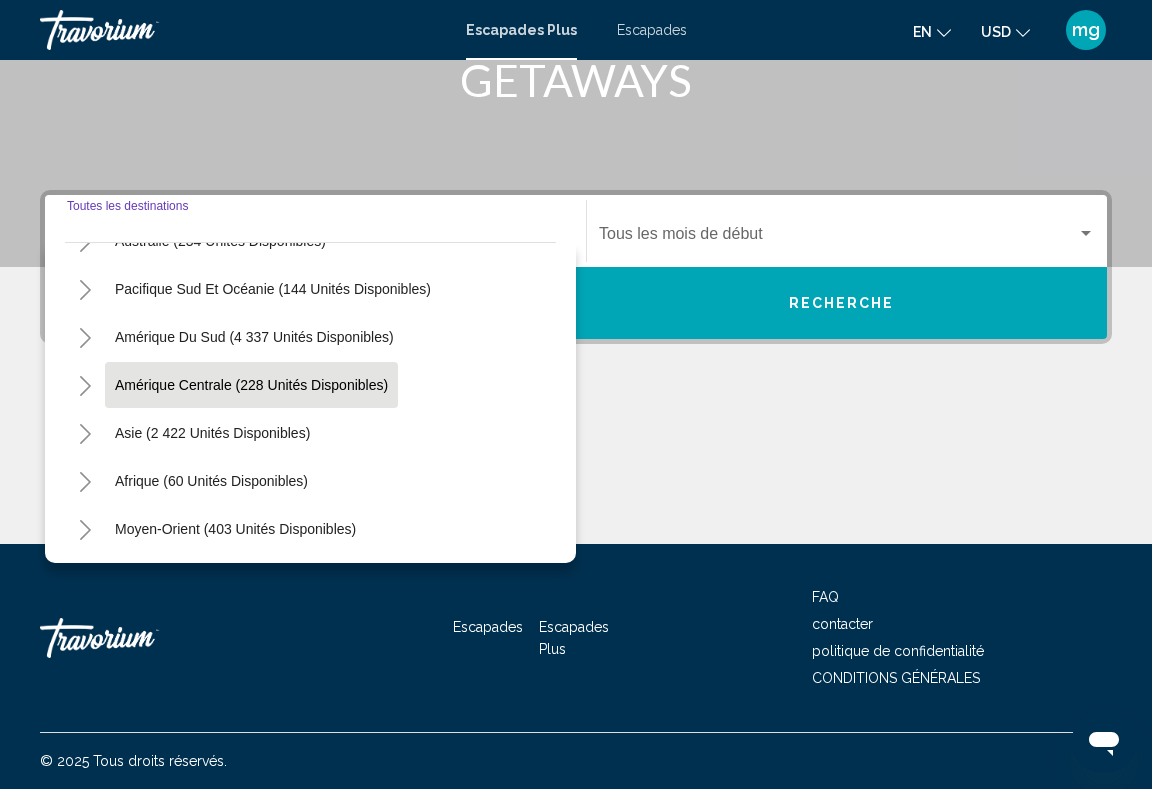 scroll, scrollTop: 325, scrollLeft: 0, axis: vertical 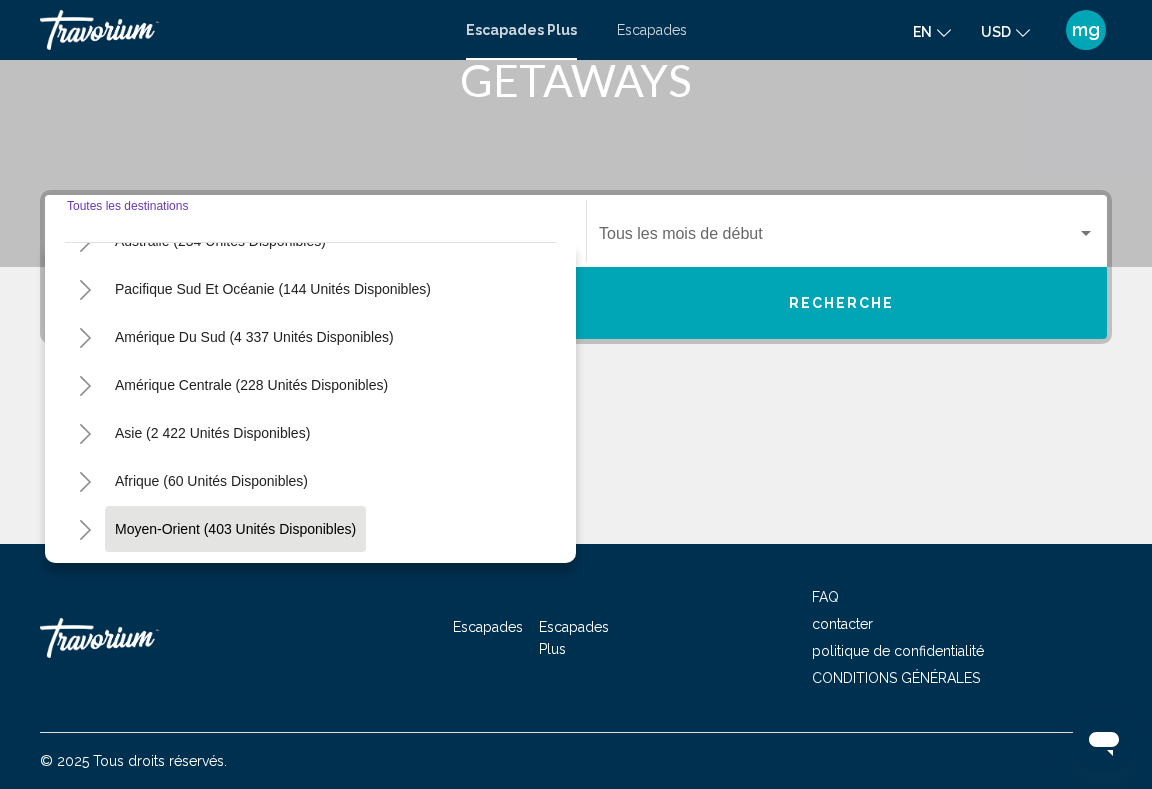 click on "Moyen-Orient (403 unités disponibles)" 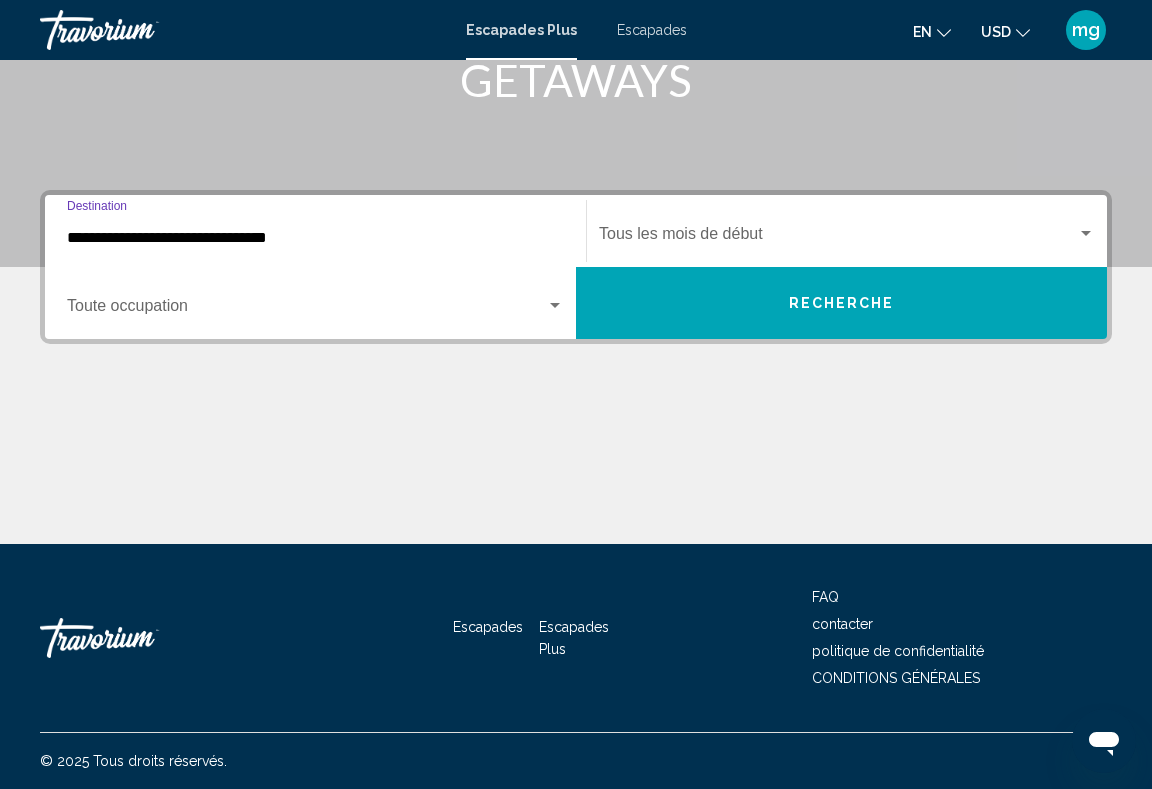 click at bounding box center (306, 310) 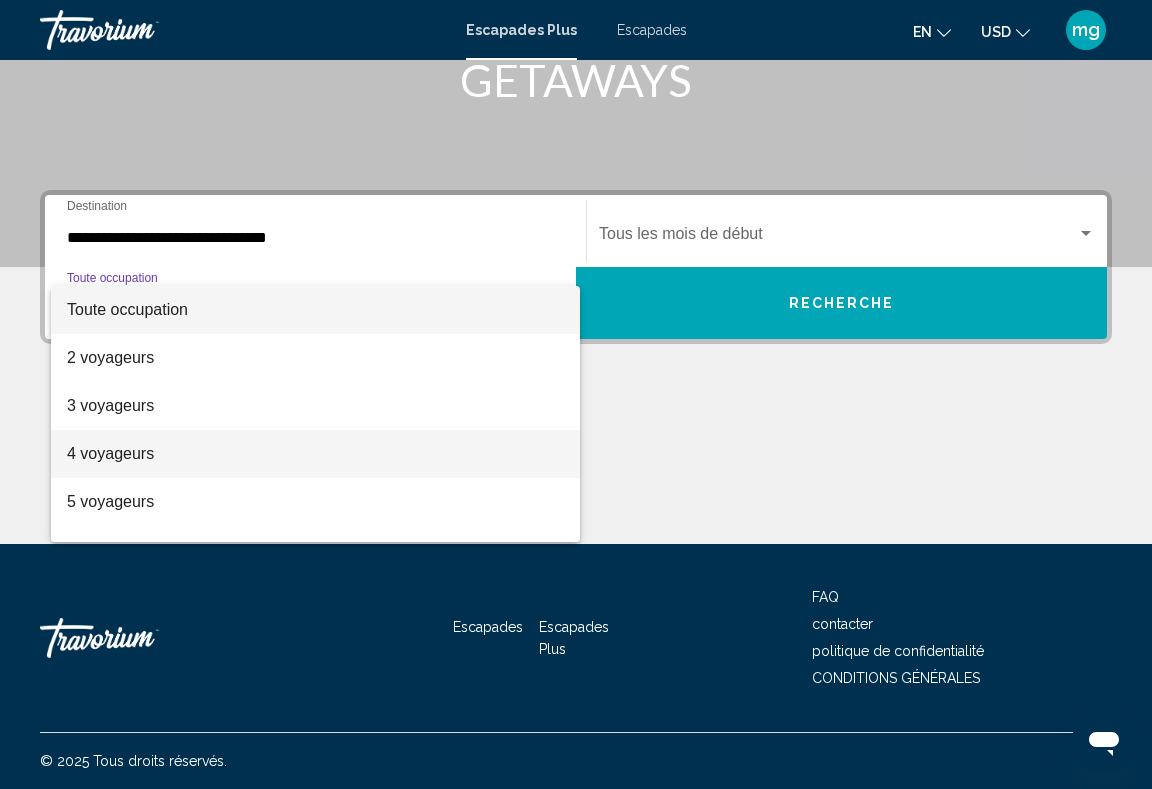 click on "4 voyageurs" at bounding box center [315, 454] 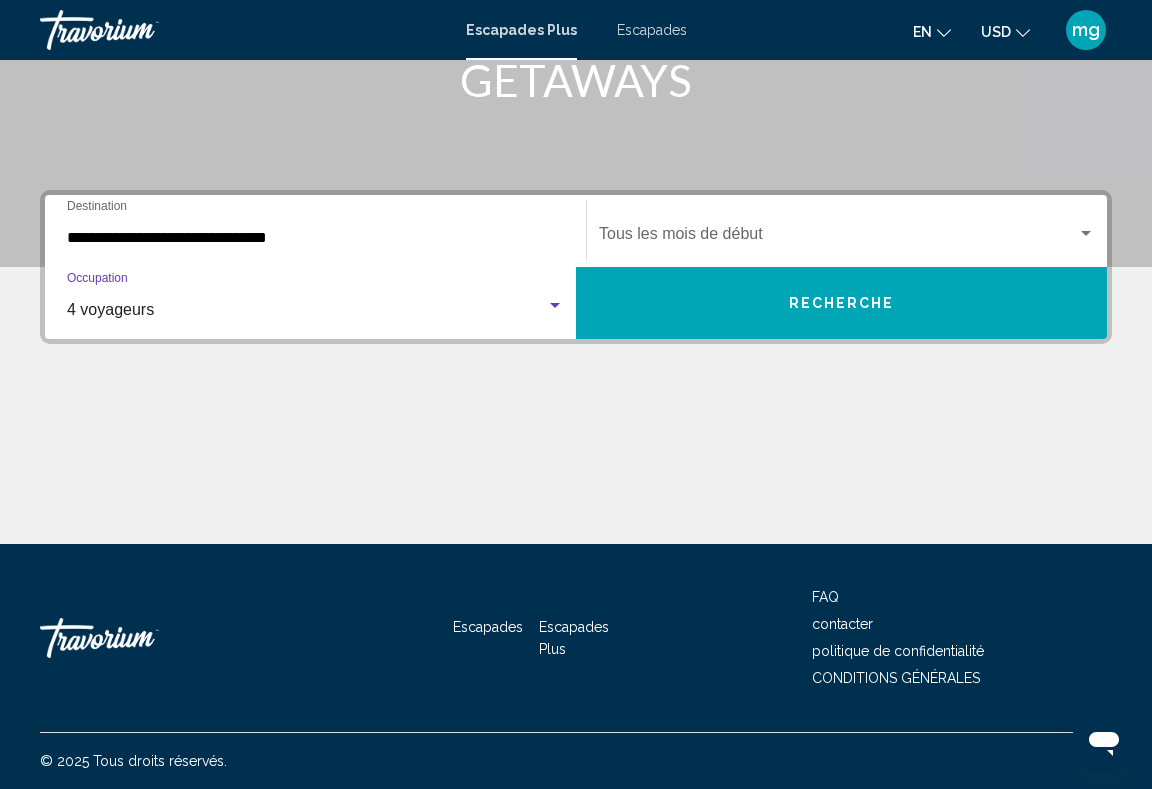 click at bounding box center (838, 238) 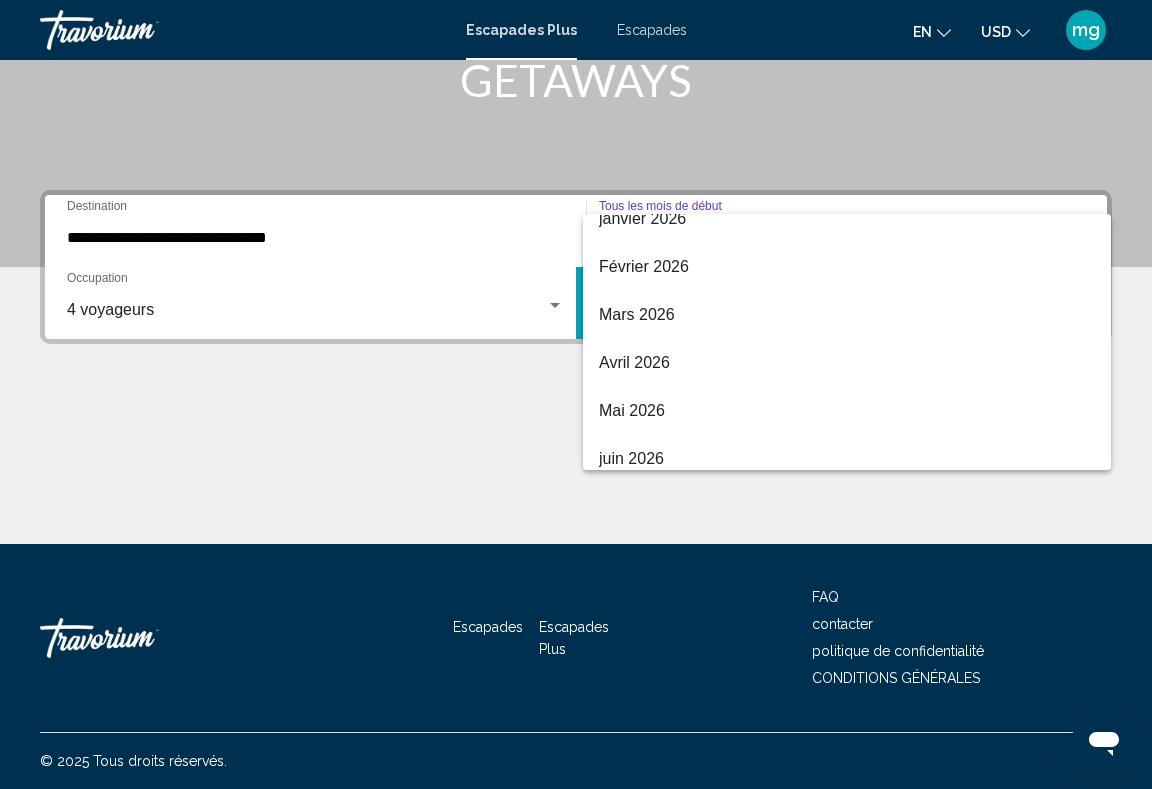 scroll, scrollTop: 281, scrollLeft: 0, axis: vertical 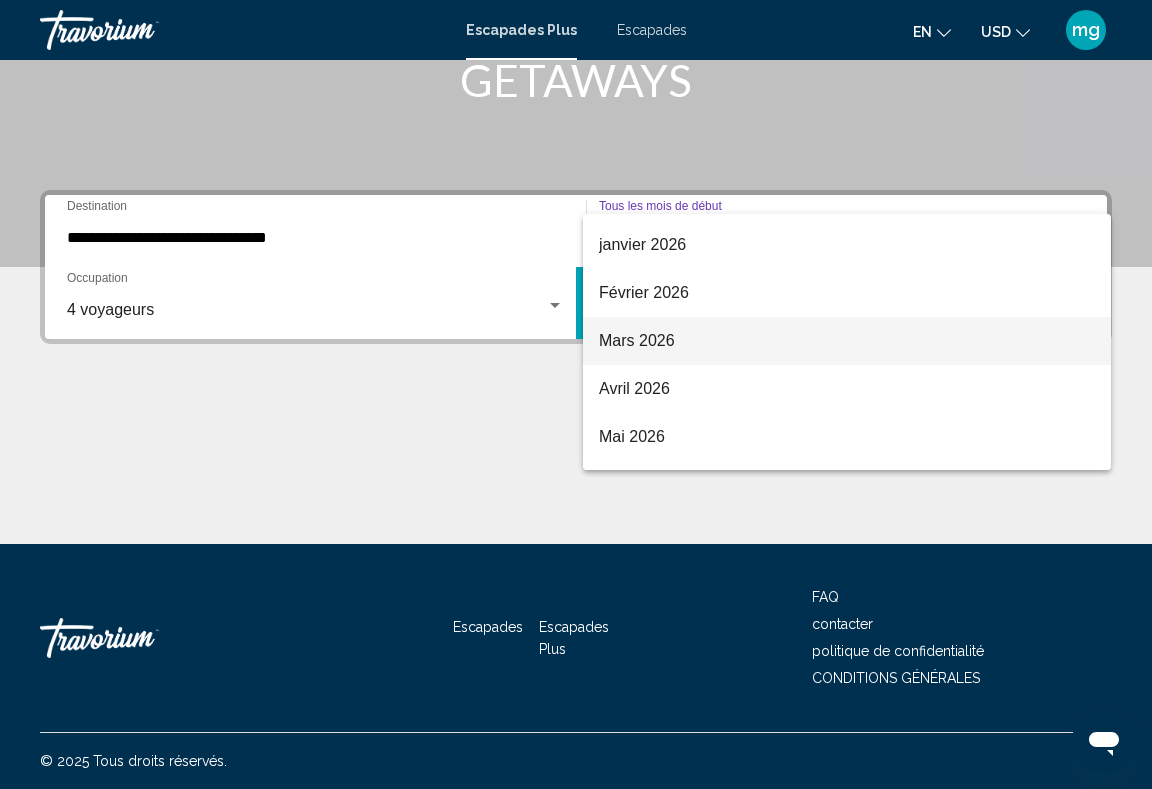 click on "Mars 2026" at bounding box center [847, 341] 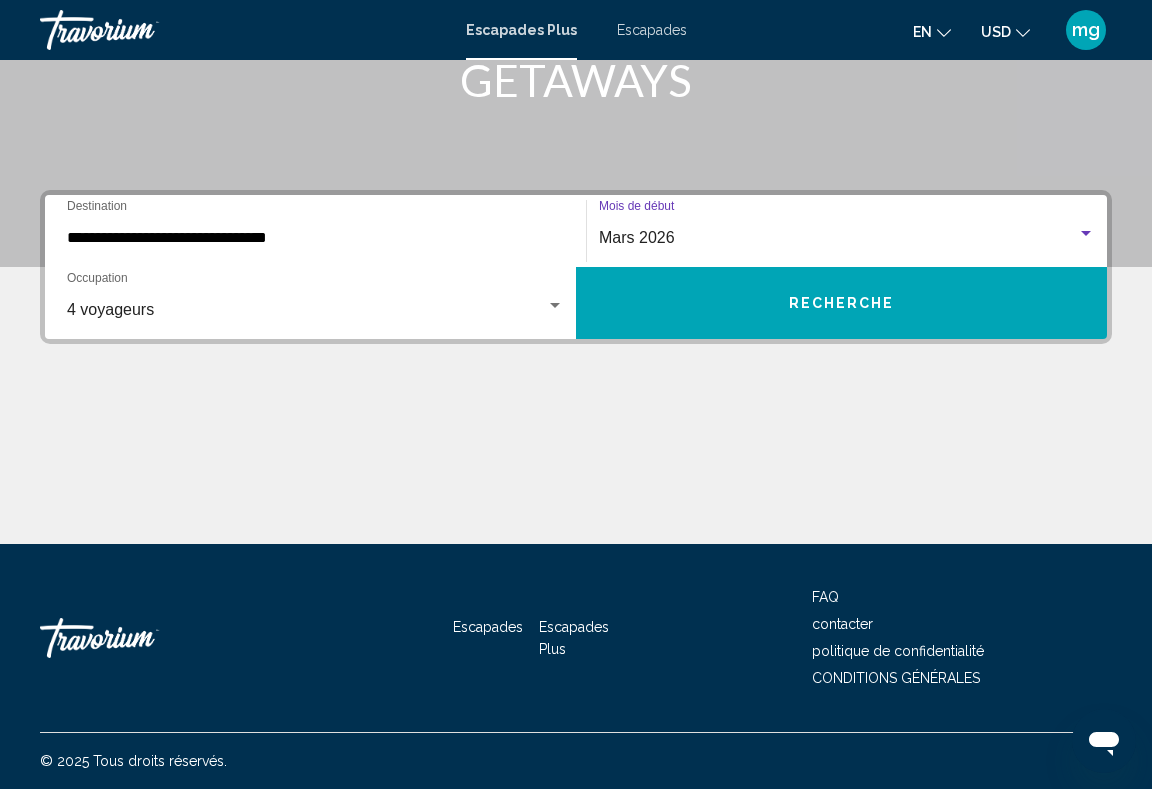 click on "RECHERCHE" at bounding box center (841, 303) 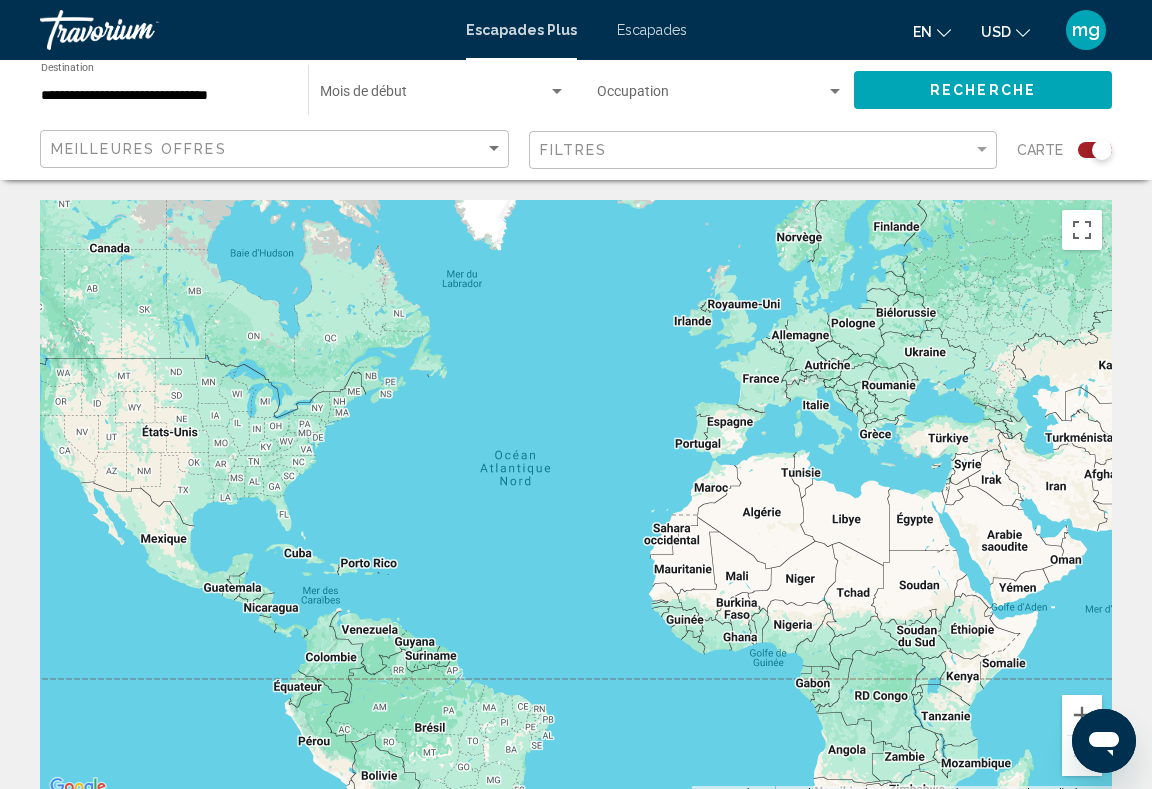 scroll, scrollTop: 0, scrollLeft: 0, axis: both 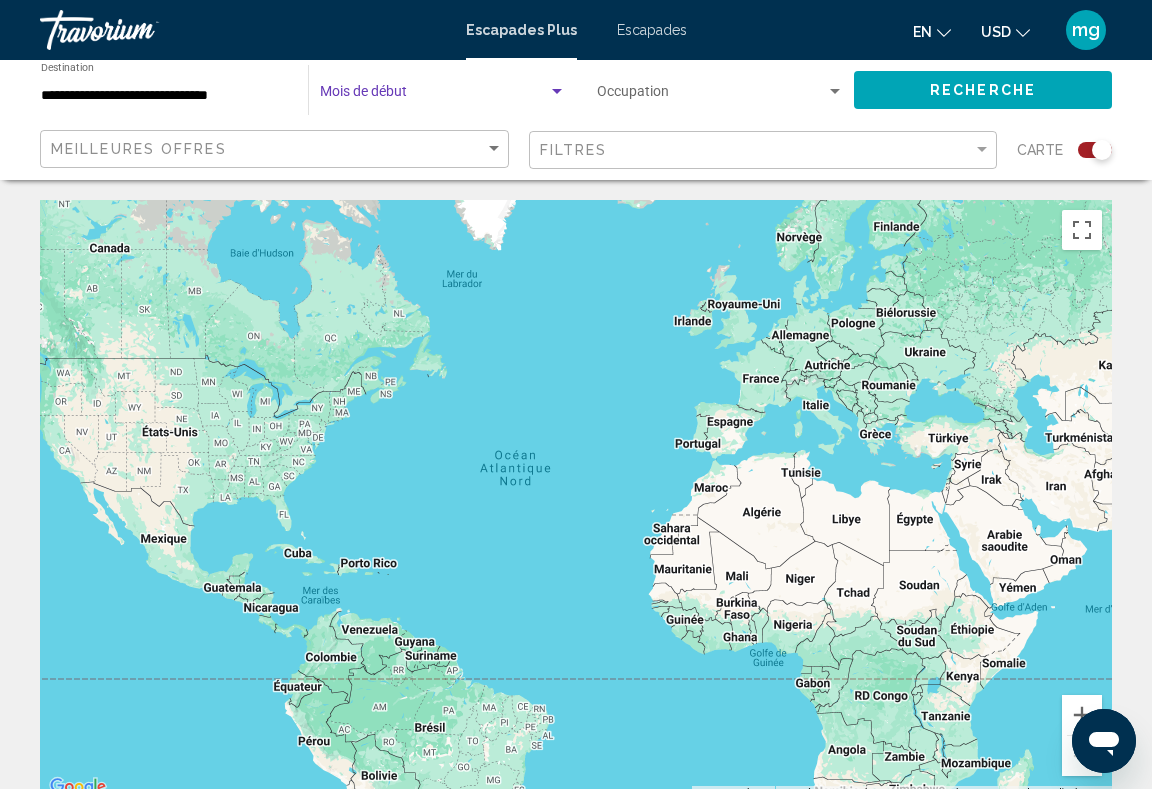 click at bounding box center (434, 96) 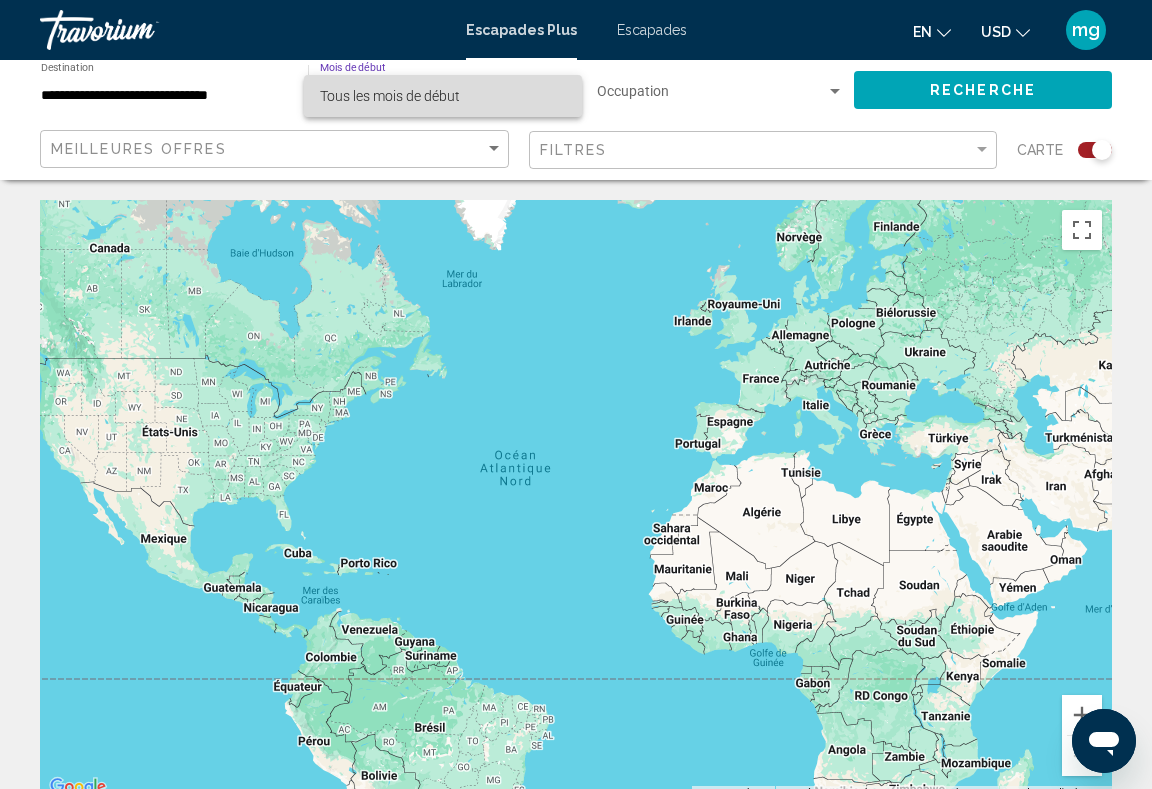 click on "Tous les mois de début" at bounding box center [443, 96] 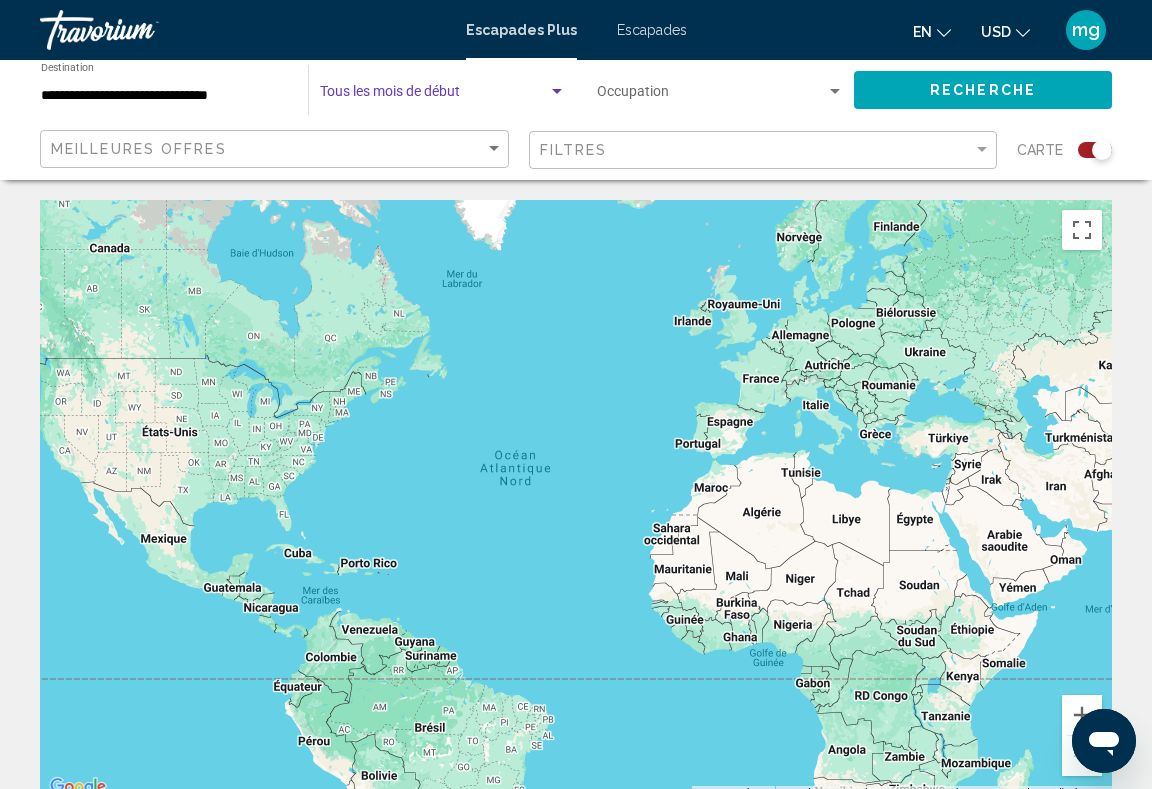 scroll, scrollTop: 0, scrollLeft: 0, axis: both 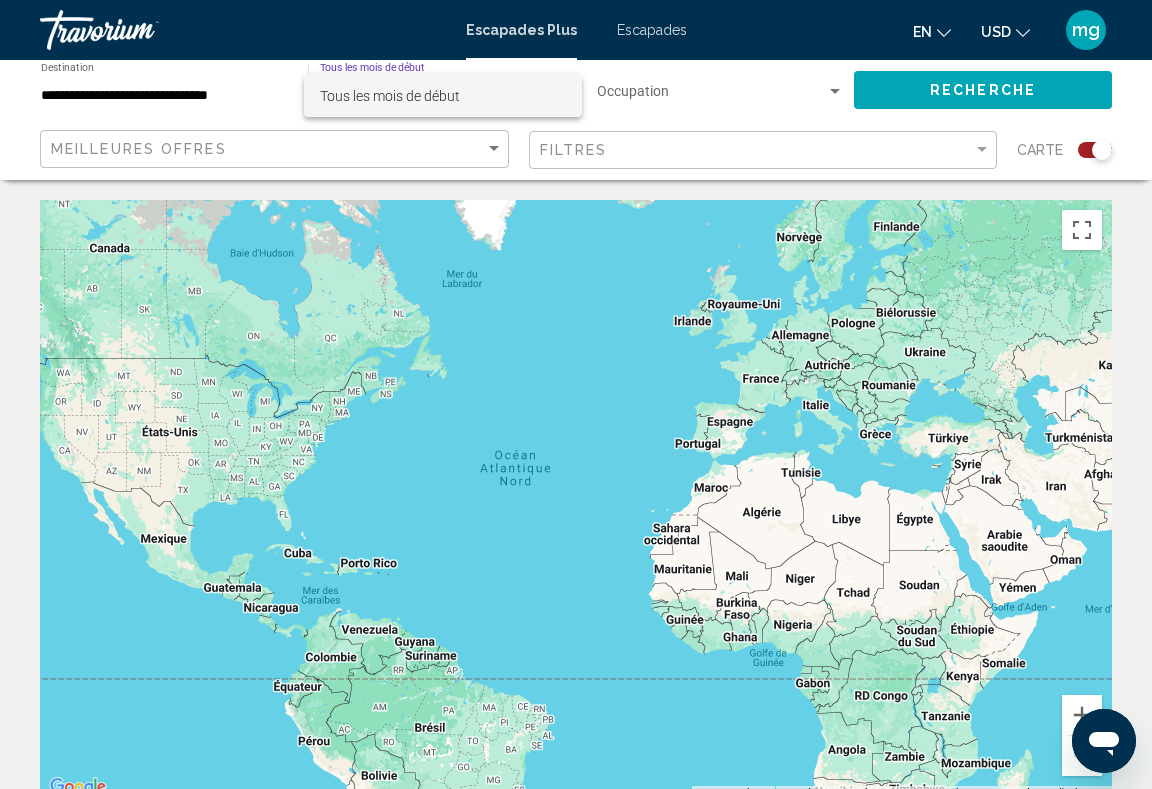 click on "Tous les mois de début" at bounding box center (443, 96) 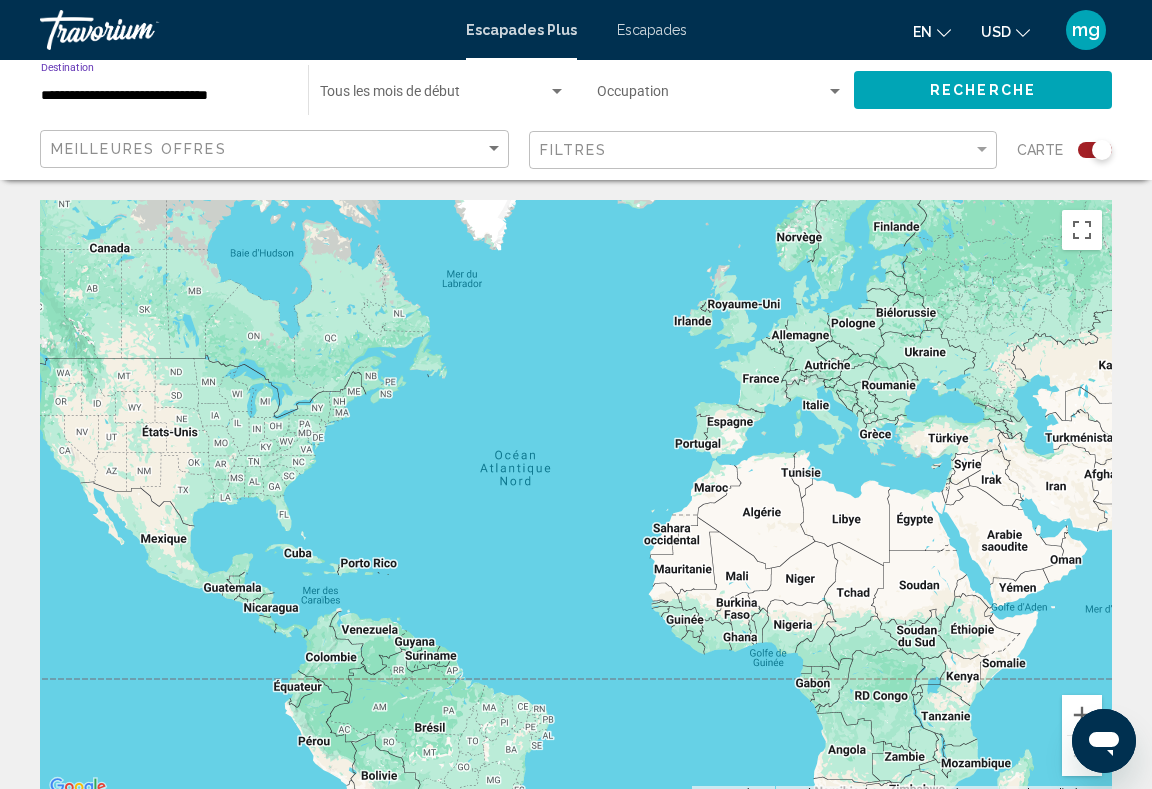 click on "**********" at bounding box center (164, 96) 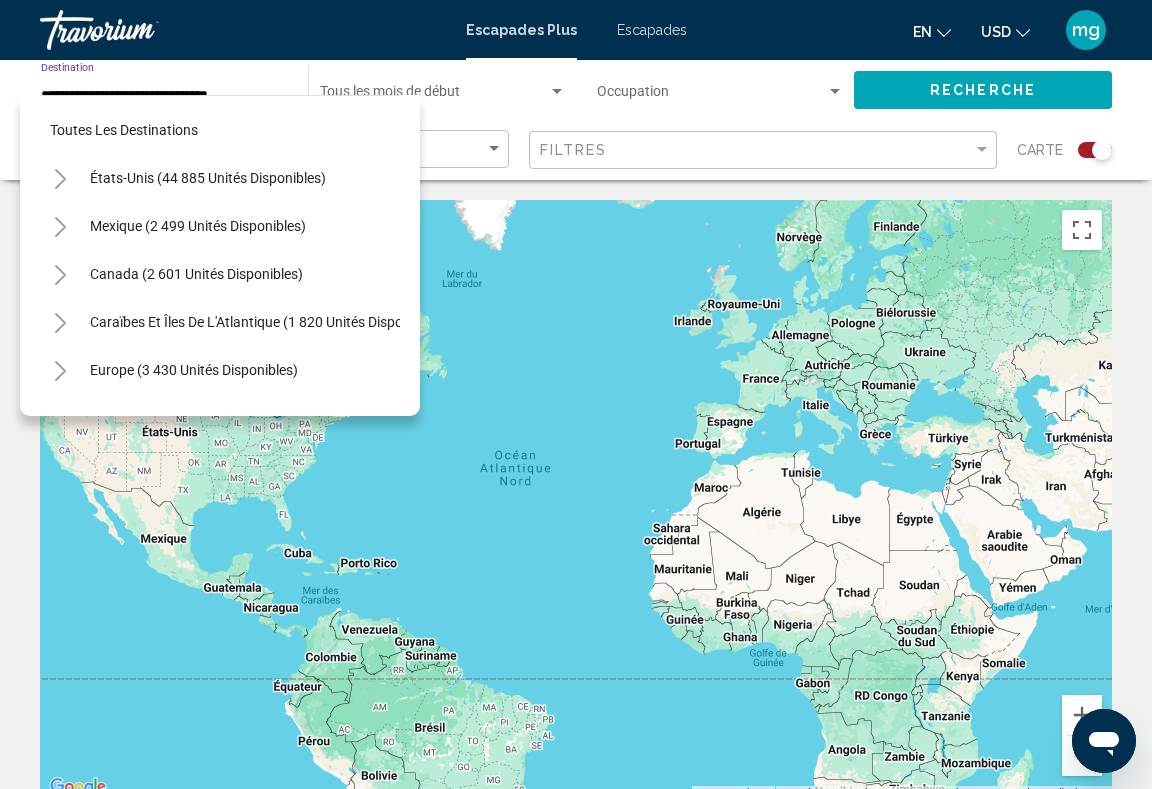 scroll, scrollTop: 455, scrollLeft: 0, axis: vertical 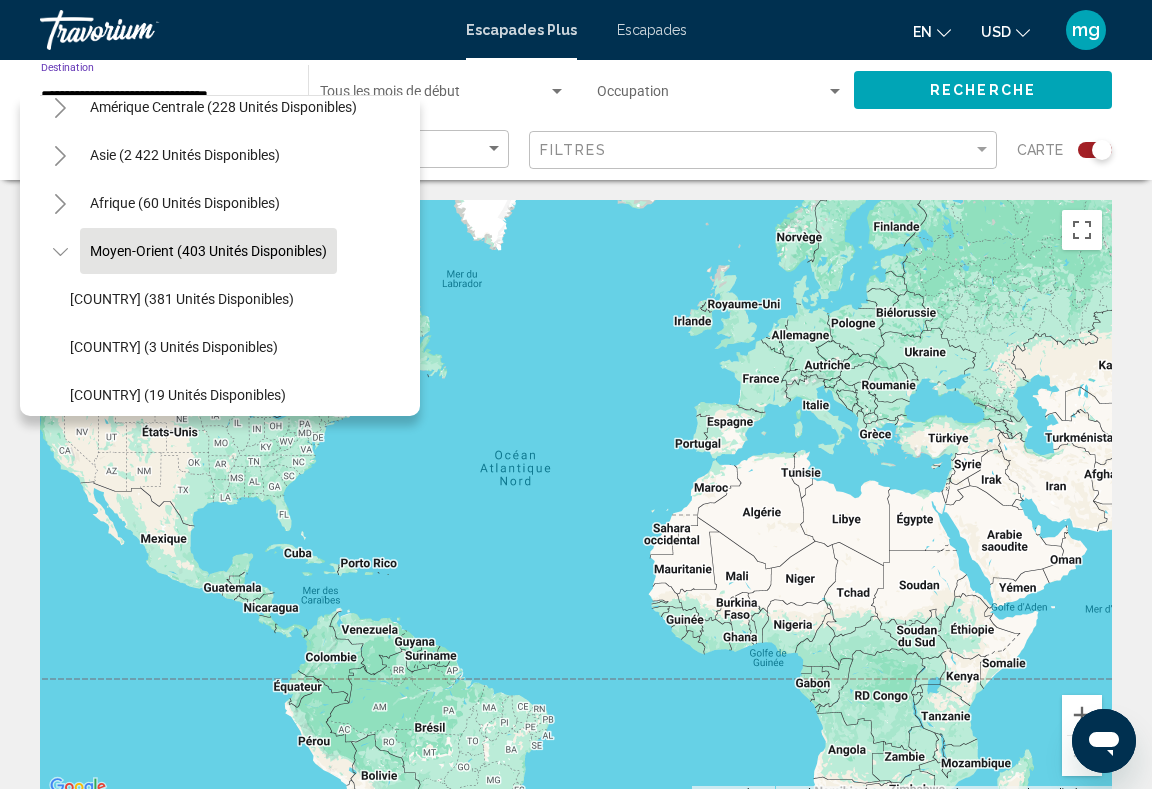 click on "Moyen-Orient (403 unités disponibles)" 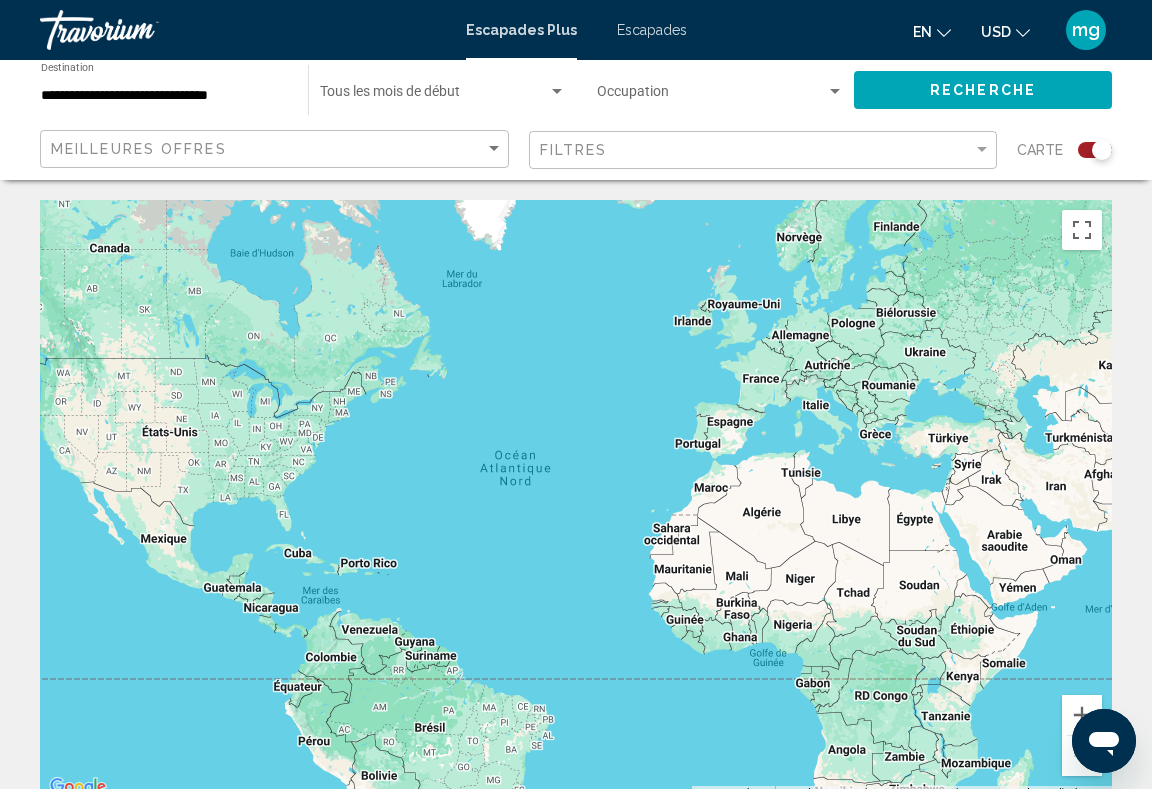 click on "Occupation Any Occupancy" 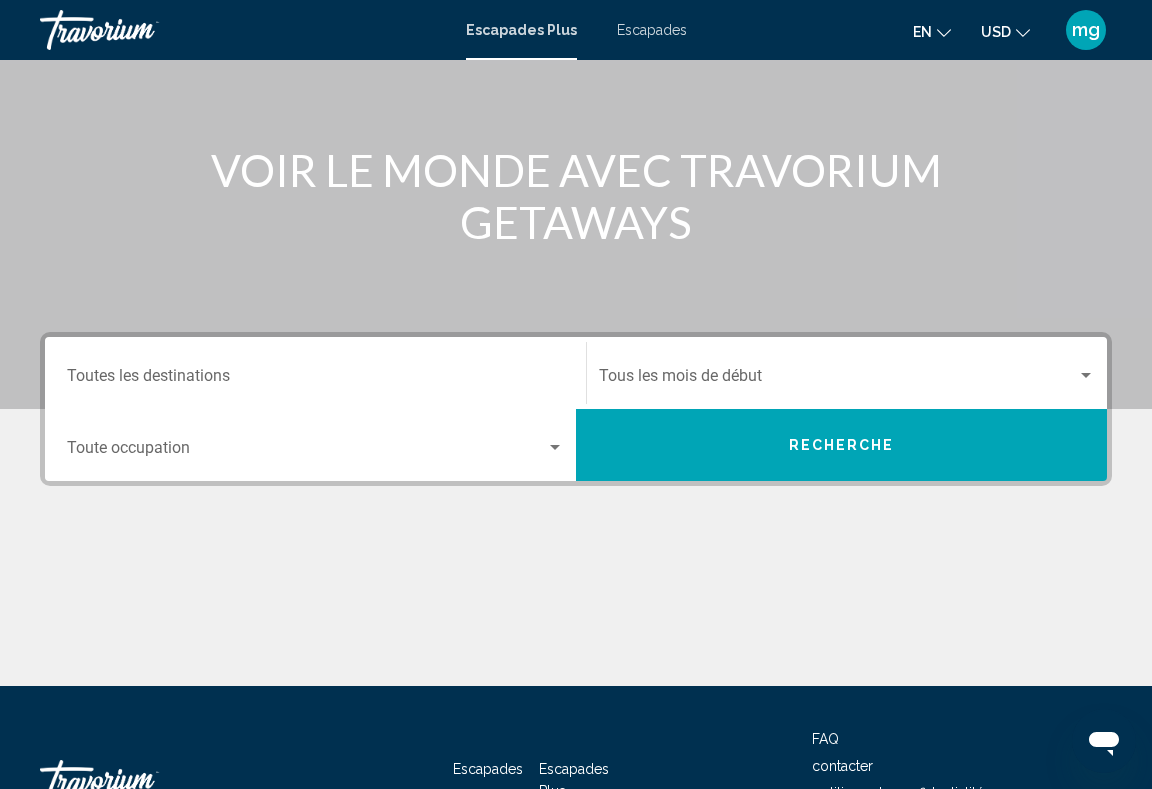 click on "Destination Toutes les destinations" at bounding box center (315, 373) 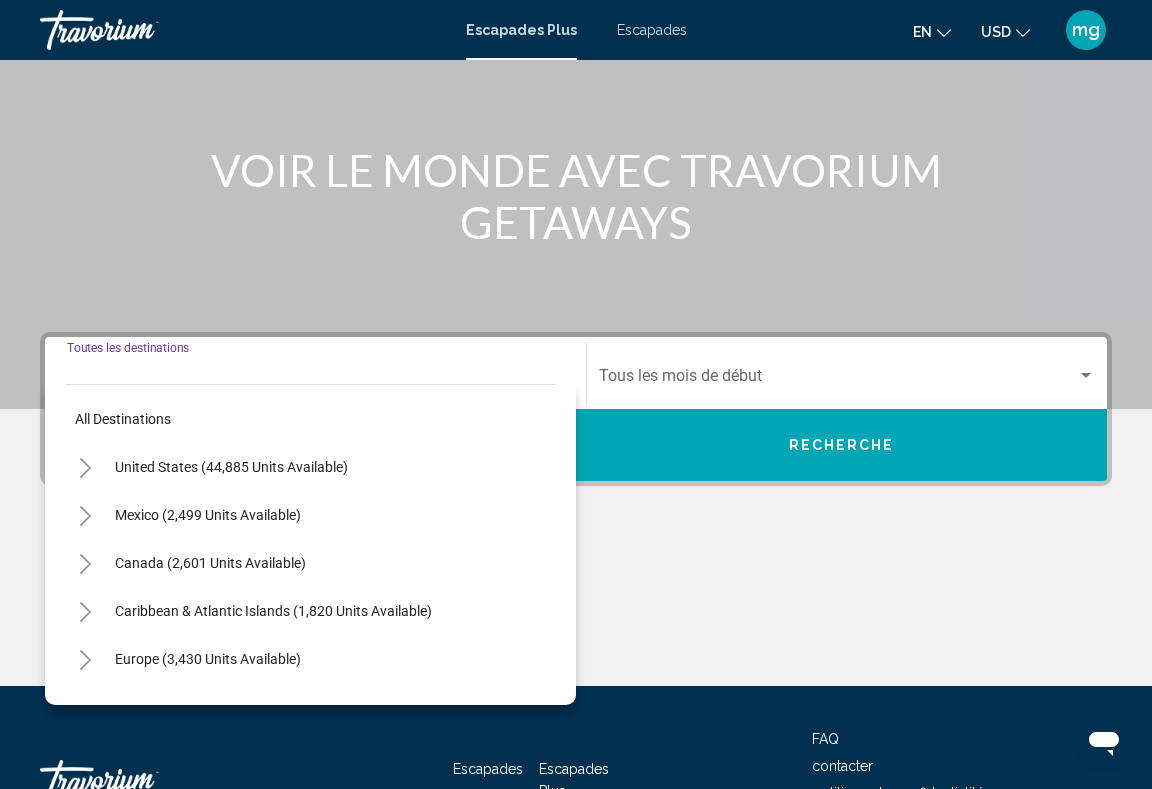 scroll, scrollTop: 333, scrollLeft: 0, axis: vertical 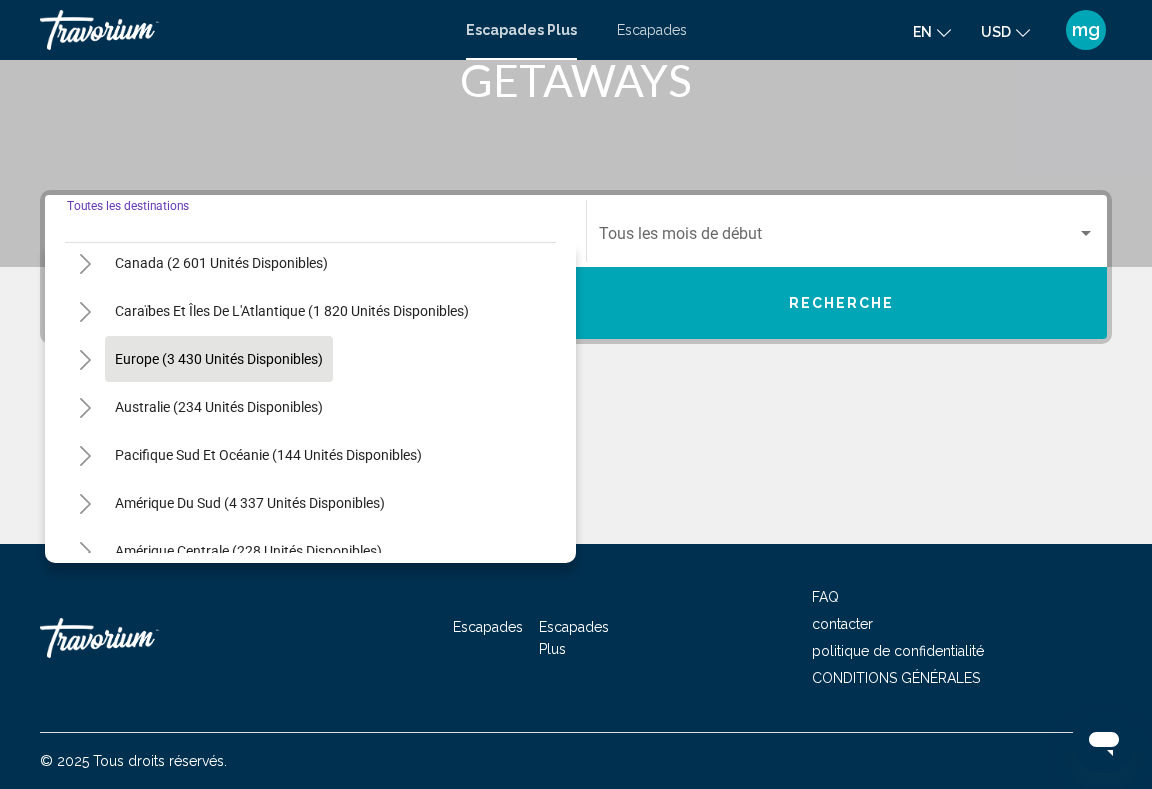 click on "Europe (3 430 unités disponibles)" at bounding box center (219, 407) 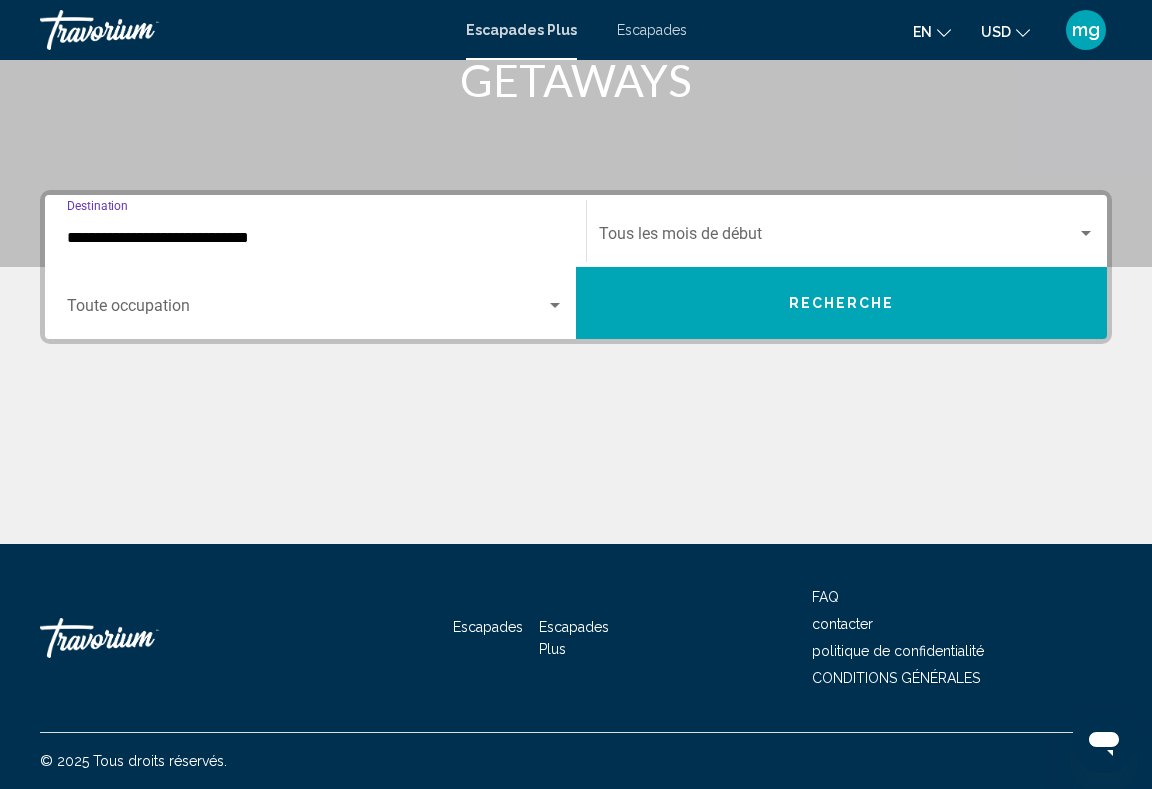 click on "Occupancy Toute occupation" at bounding box center (315, 303) 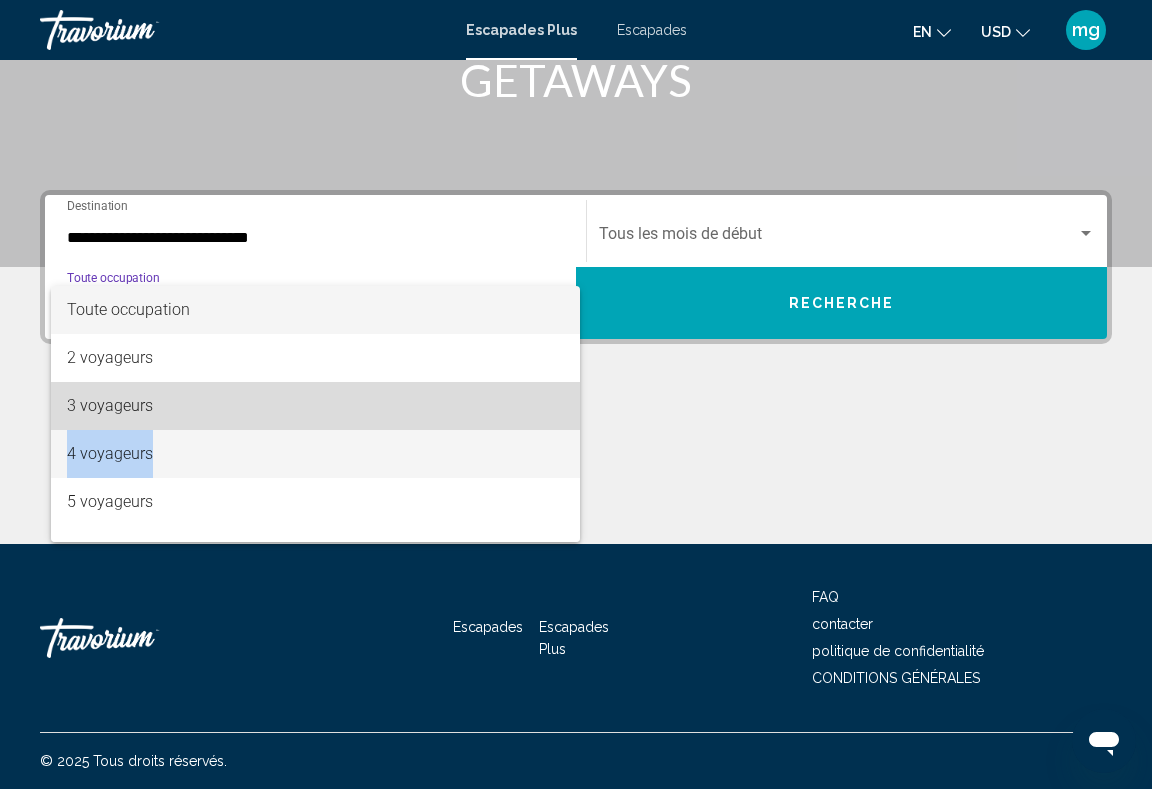drag, startPoint x: 292, startPoint y: 429, endPoint x: 305, endPoint y: 450, distance: 24.698177 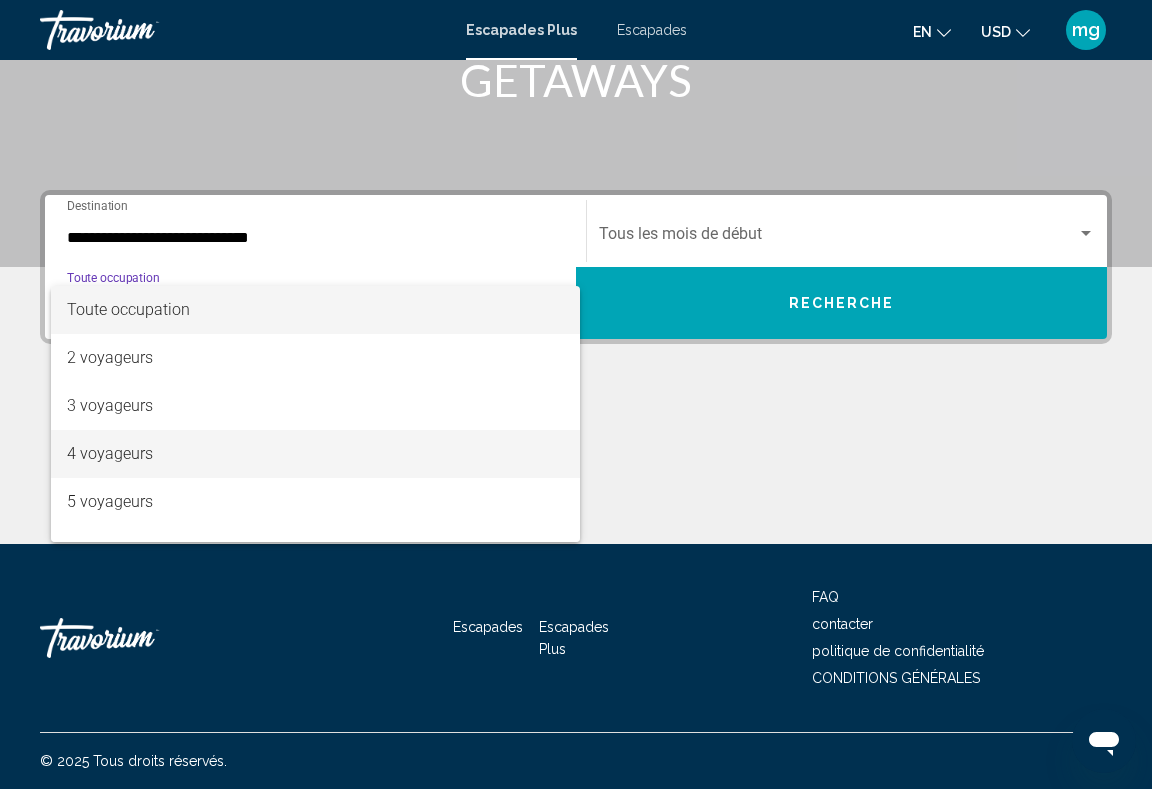 click on "4 voyageurs" at bounding box center (315, 454) 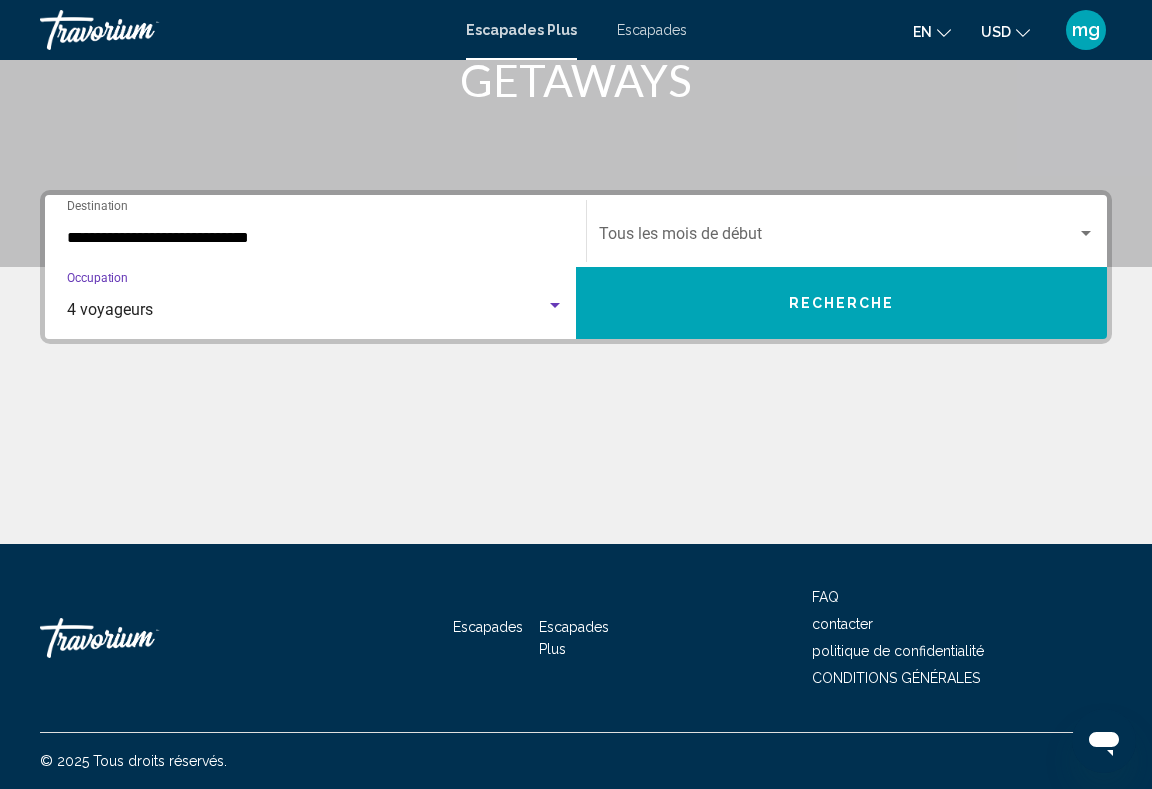 click at bounding box center [838, 238] 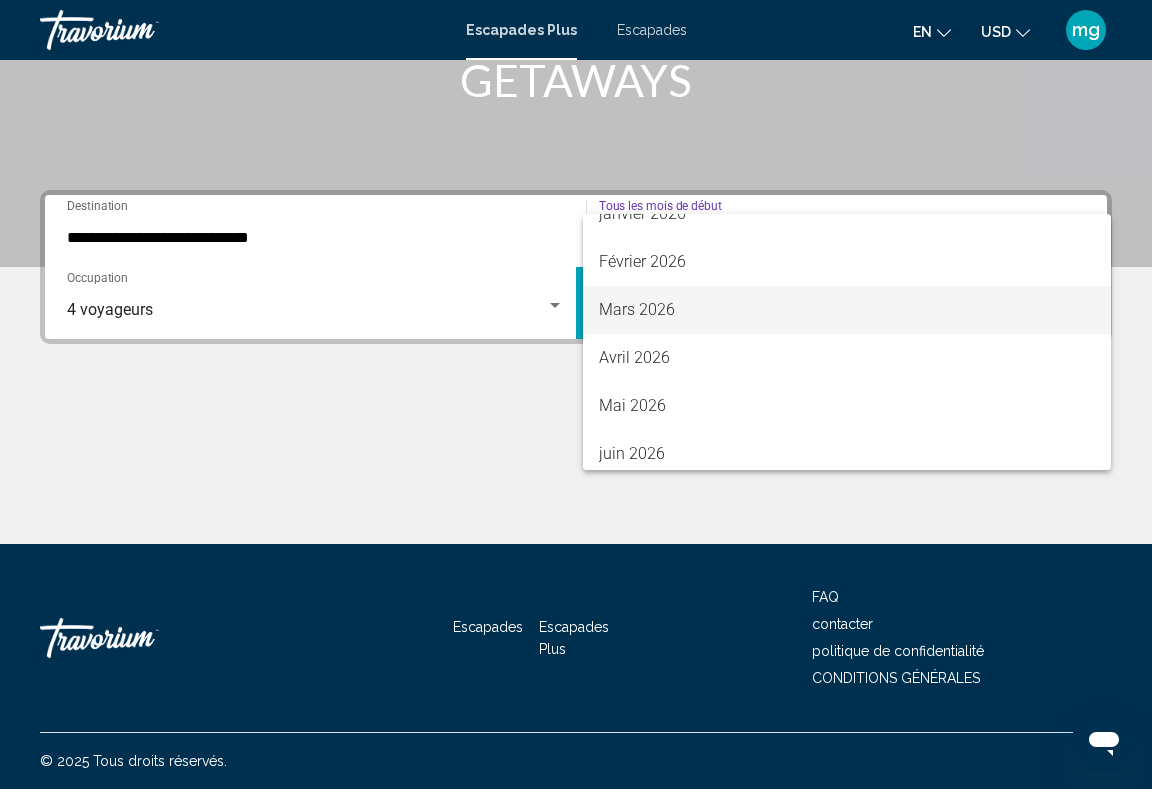 scroll, scrollTop: 323, scrollLeft: 0, axis: vertical 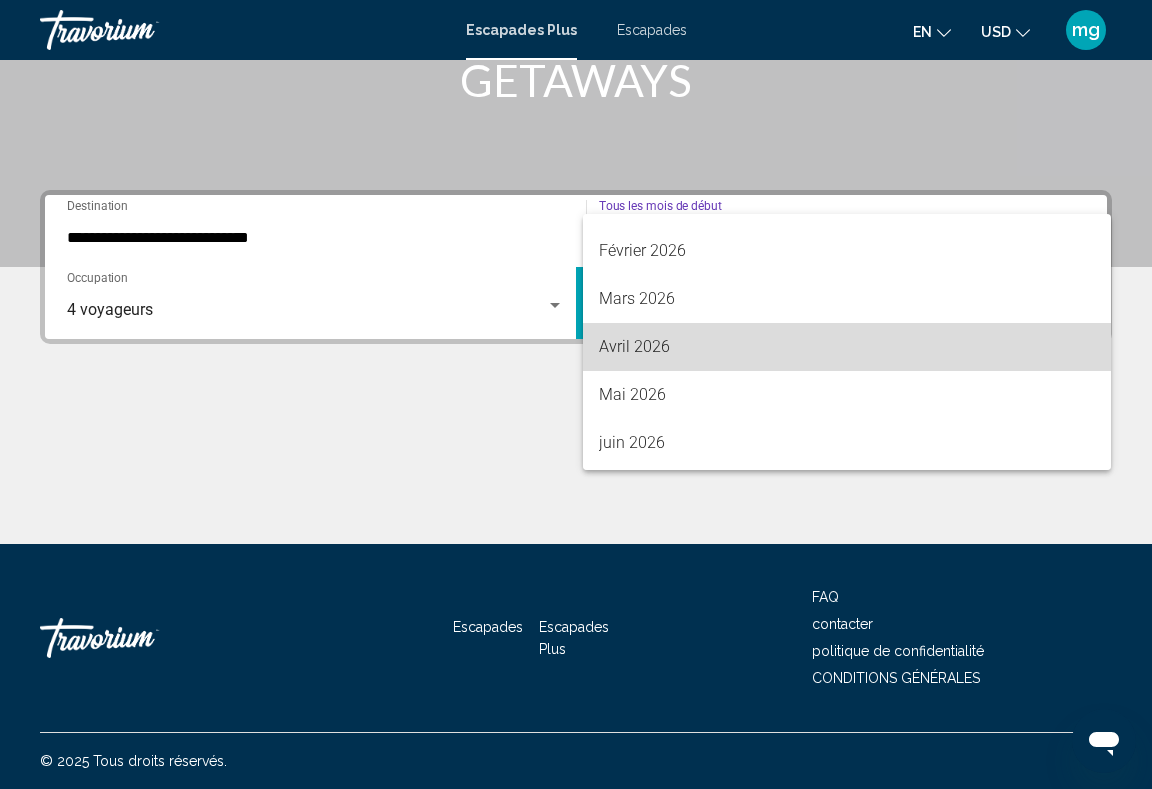 drag, startPoint x: 727, startPoint y: 358, endPoint x: 728, endPoint y: 338, distance: 20.024984 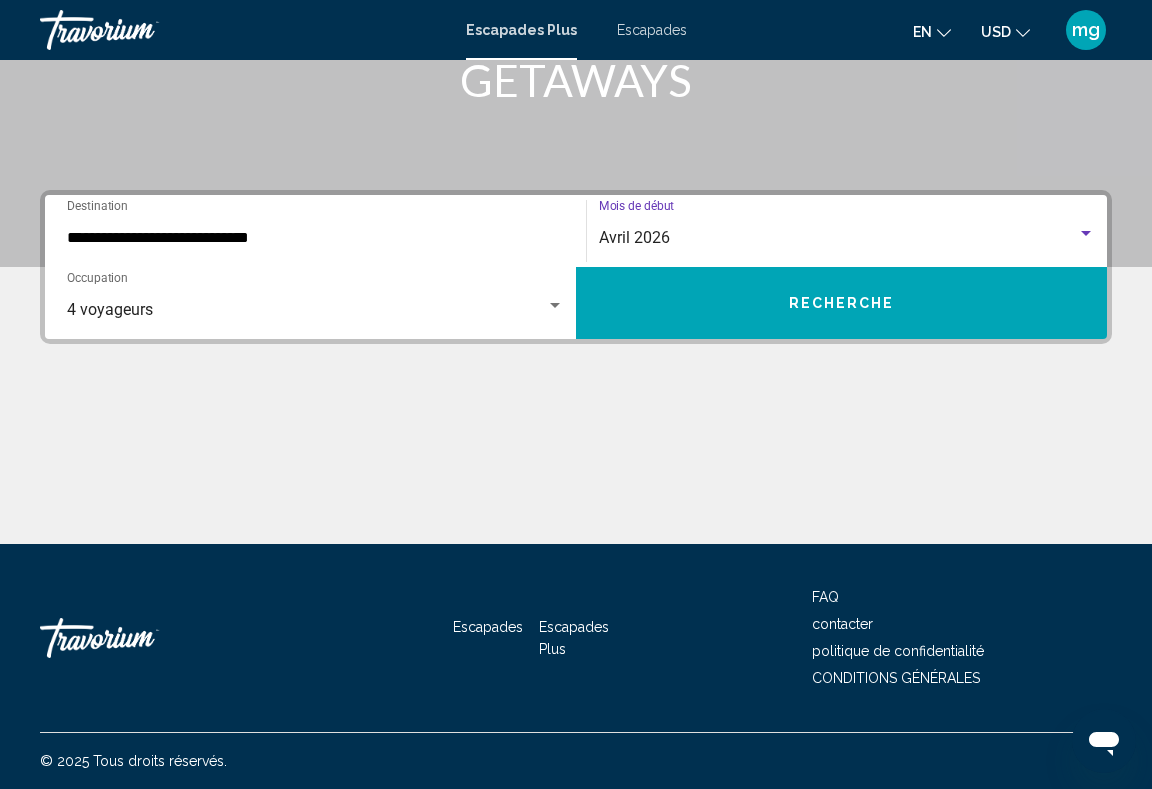 click on "Avril 2026 Mois de début Tous les mois de début" 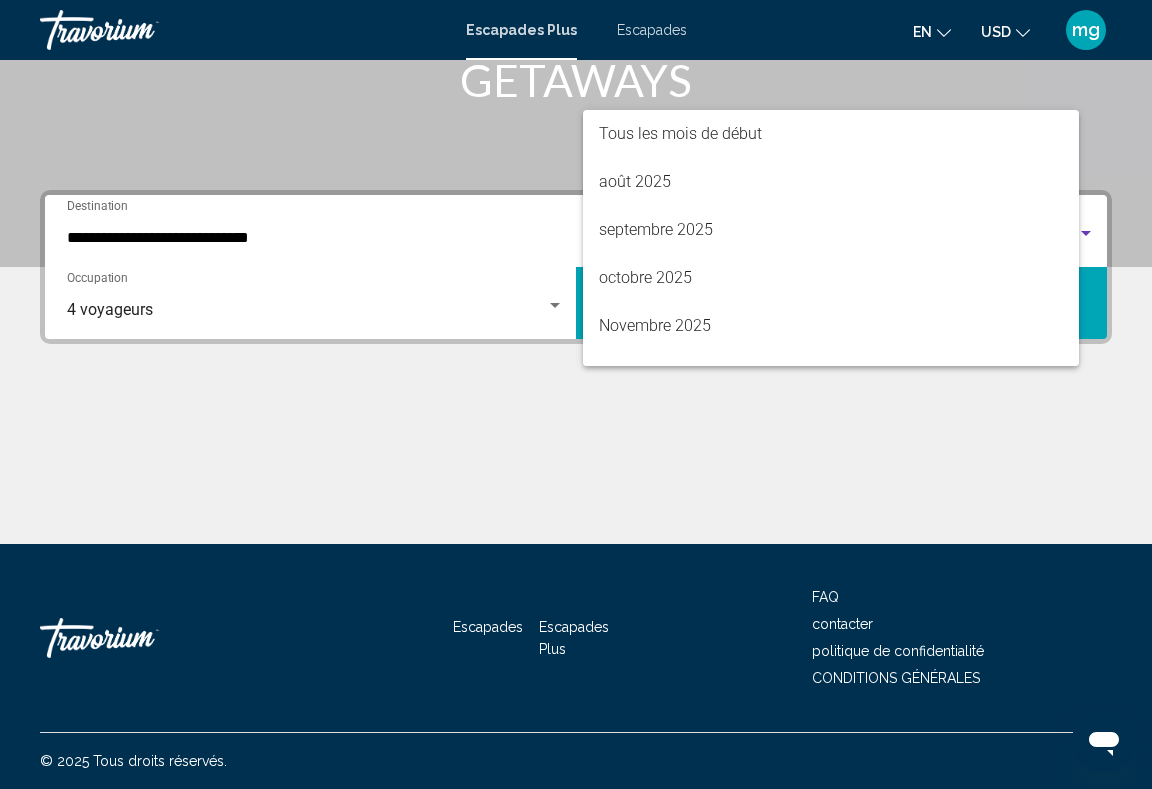 scroll, scrollTop: 328, scrollLeft: 0, axis: vertical 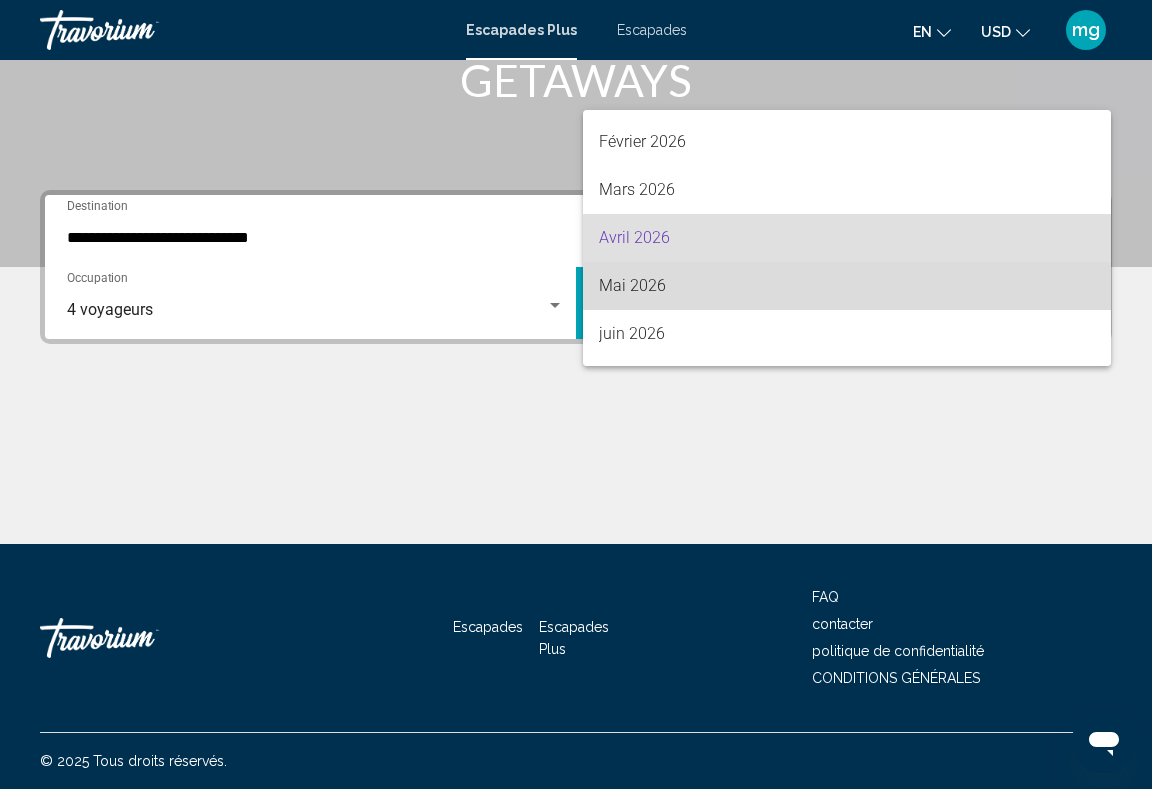 click on "Mai 2026" at bounding box center (847, 286) 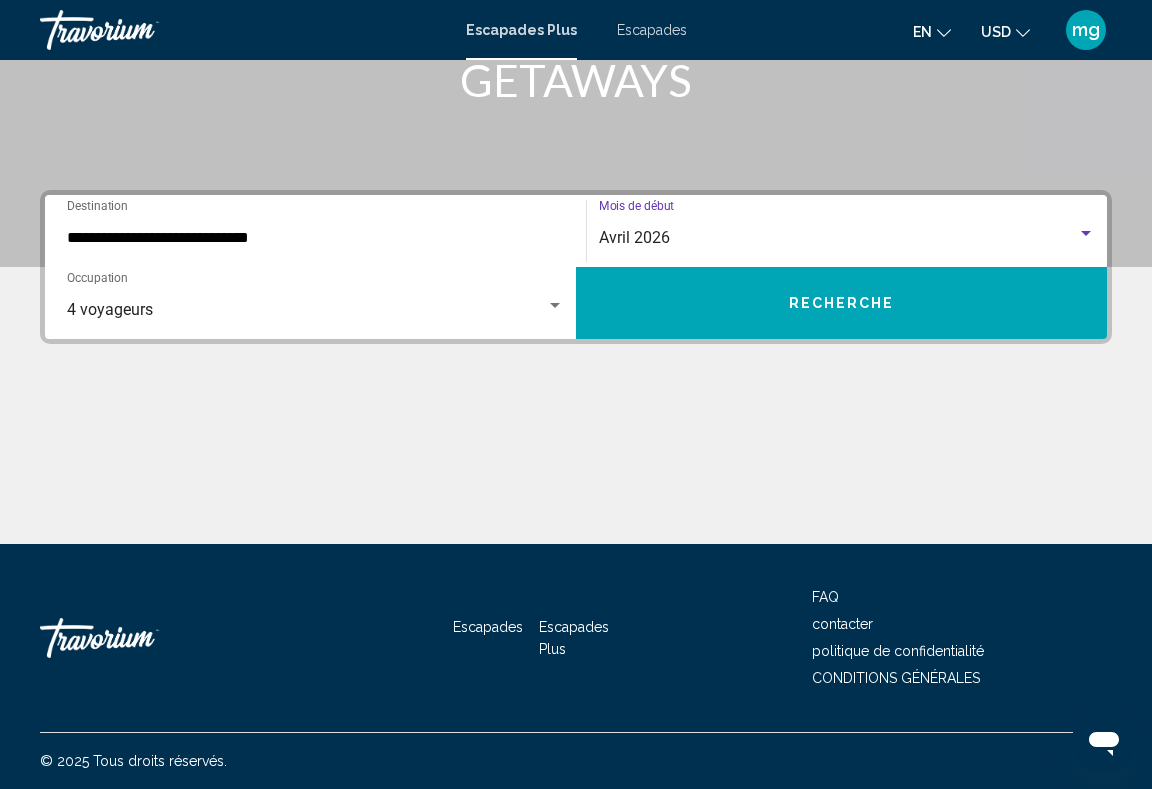 click on "RECHERCHE" at bounding box center [841, 303] 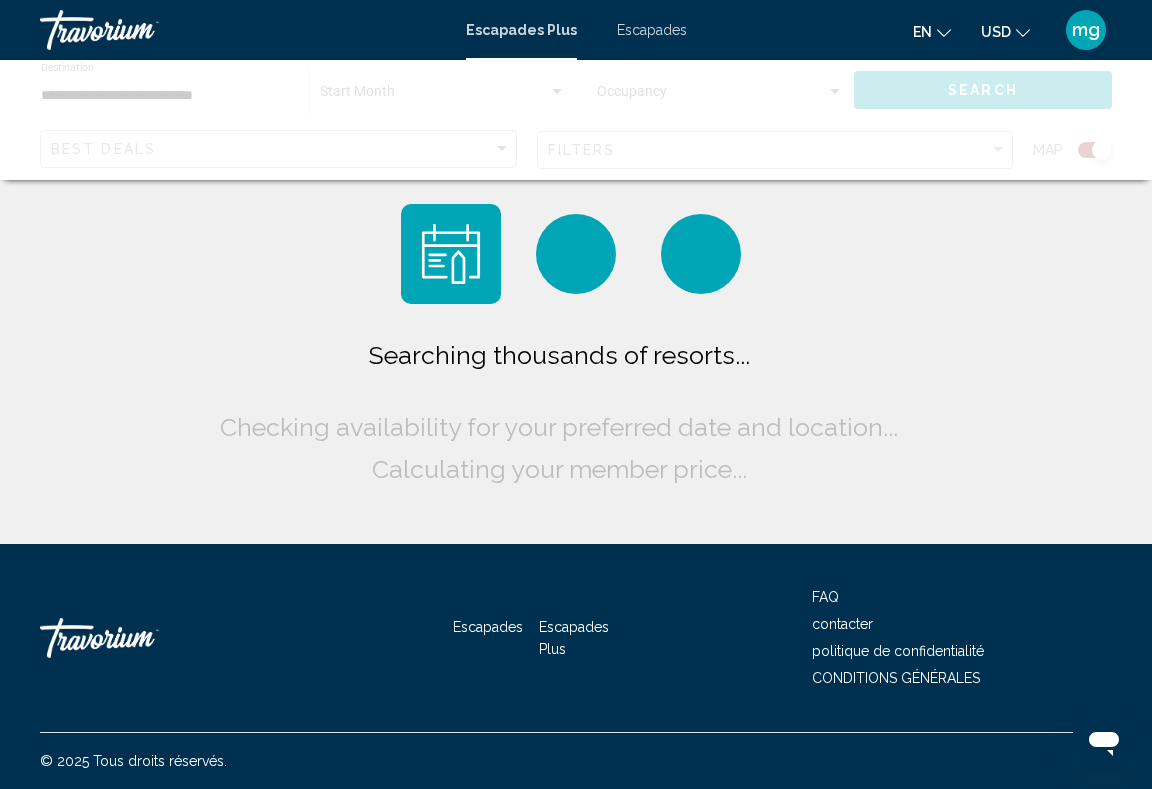 scroll, scrollTop: 0, scrollLeft: 0, axis: both 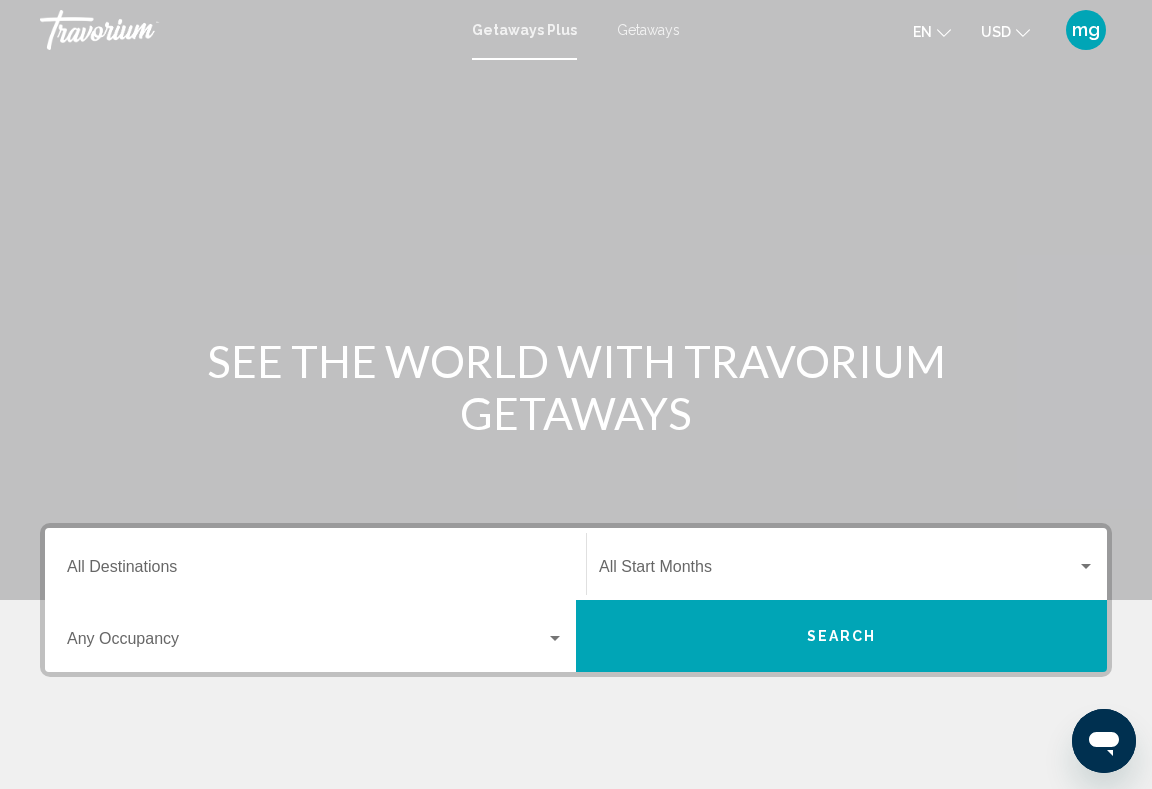 click on "Destination All Destinations" at bounding box center [315, 564] 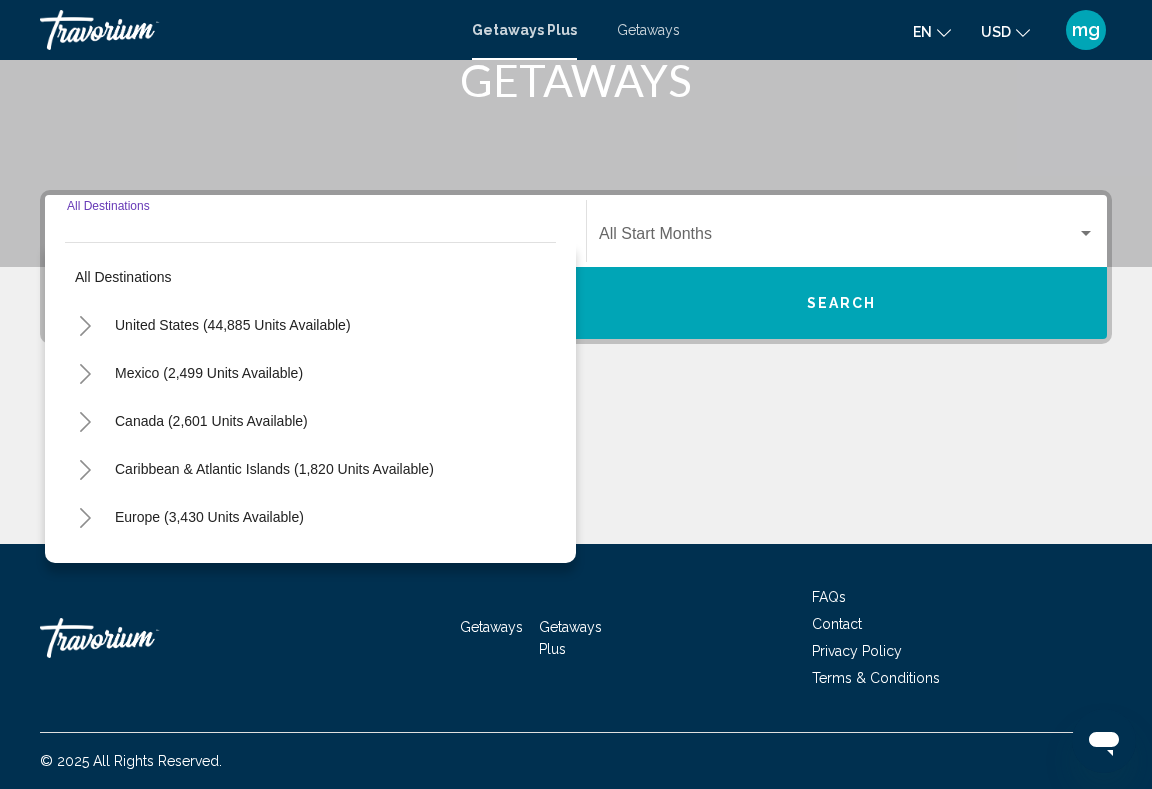 click on "Europe (3,430 units available)" at bounding box center (208, 565) 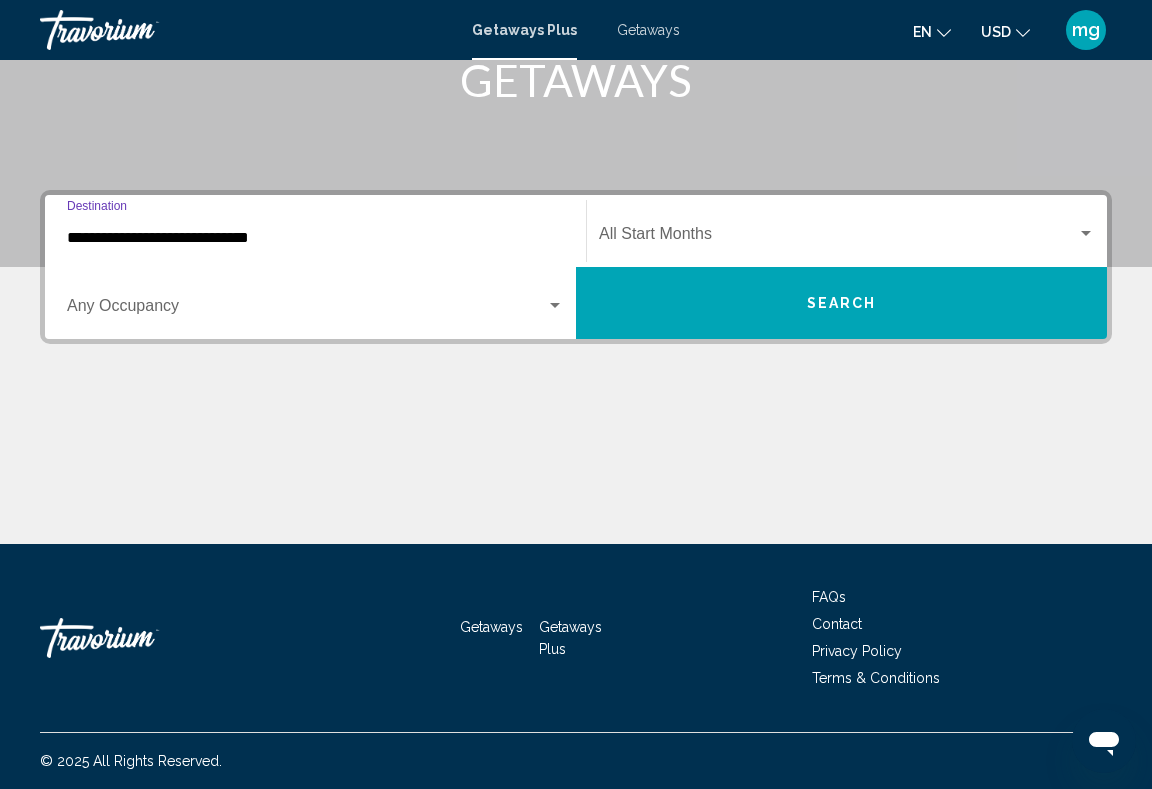 click at bounding box center (306, 310) 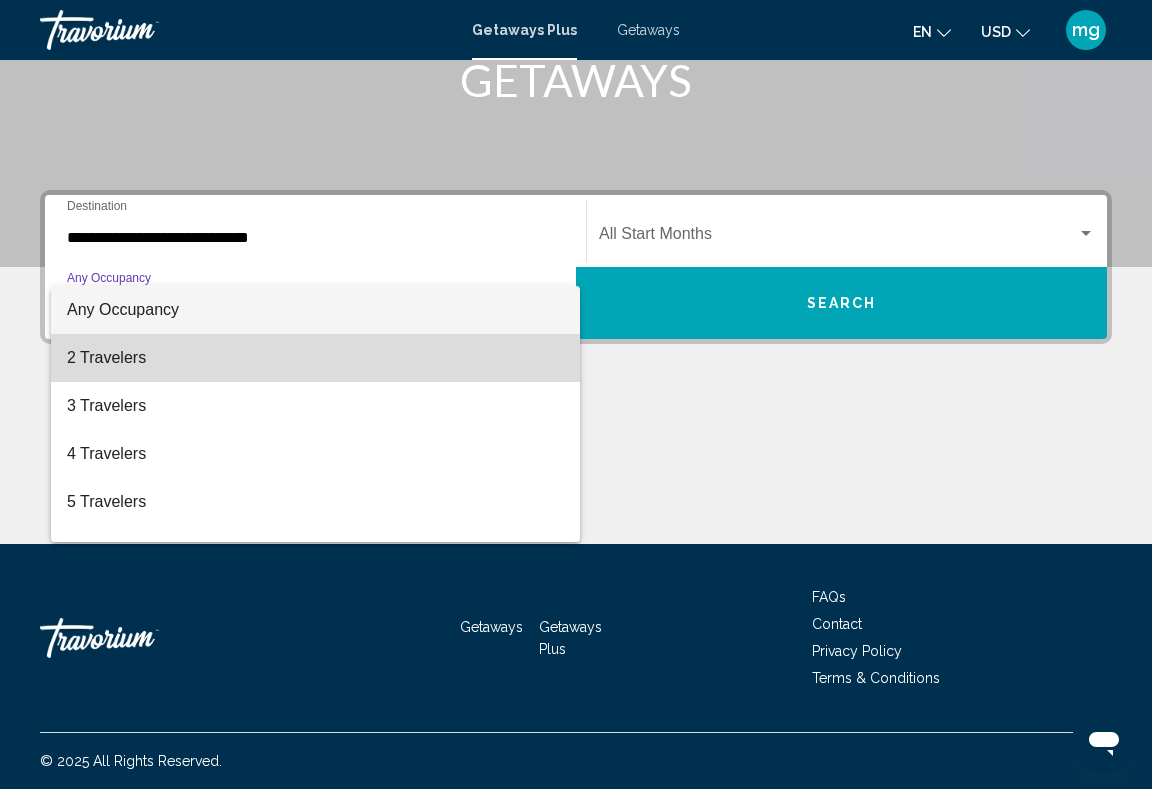 click on "2 Travelers" at bounding box center (315, 358) 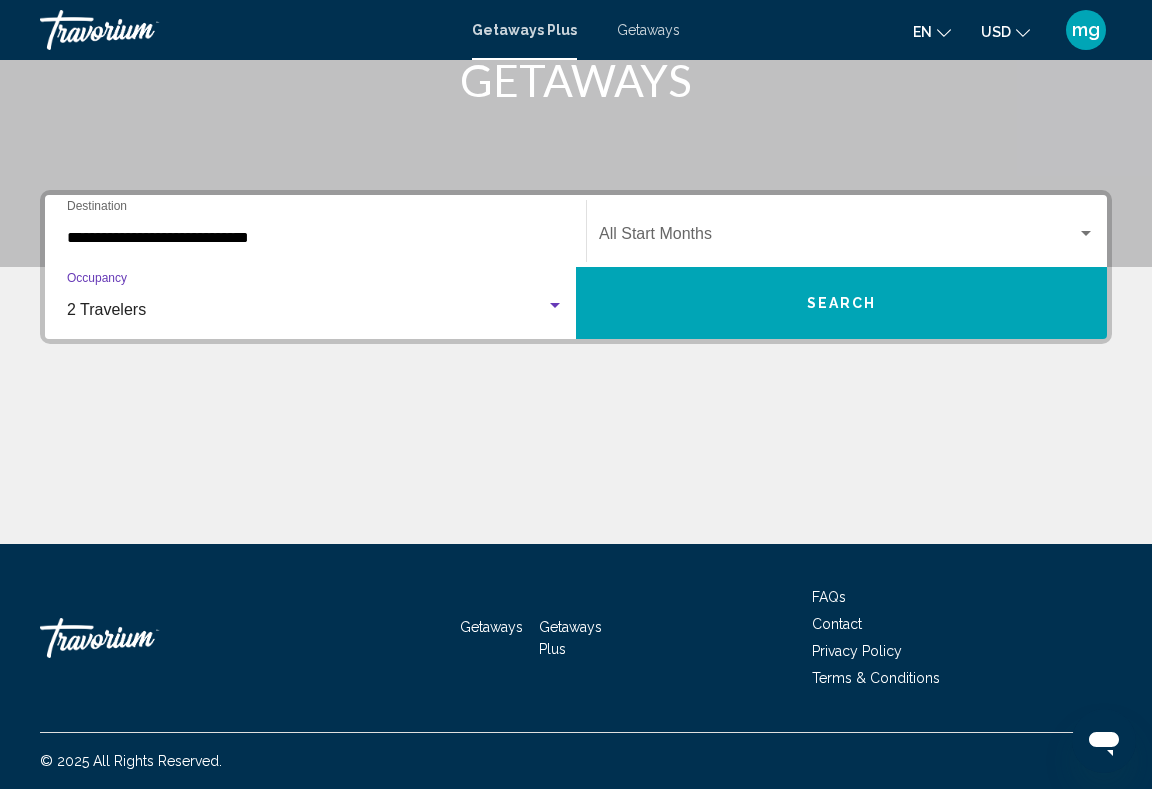 click on "Start Month All Start Months" 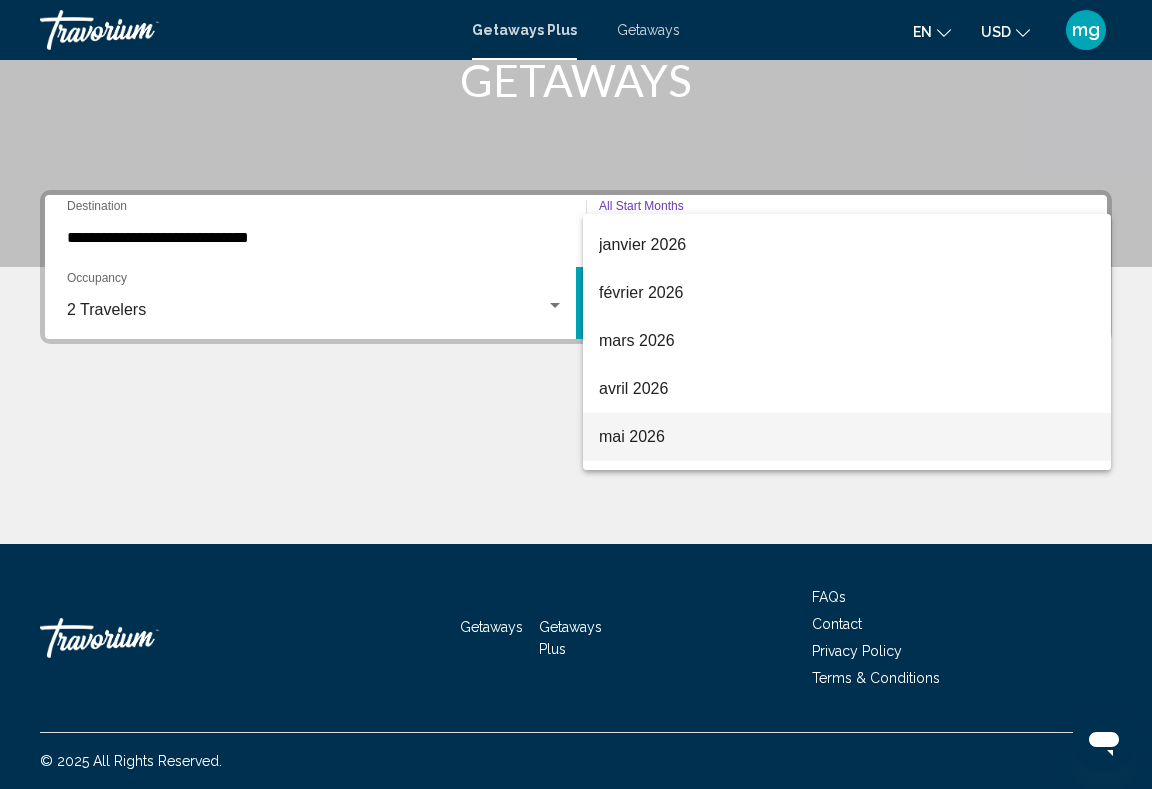 scroll, scrollTop: 244, scrollLeft: 0, axis: vertical 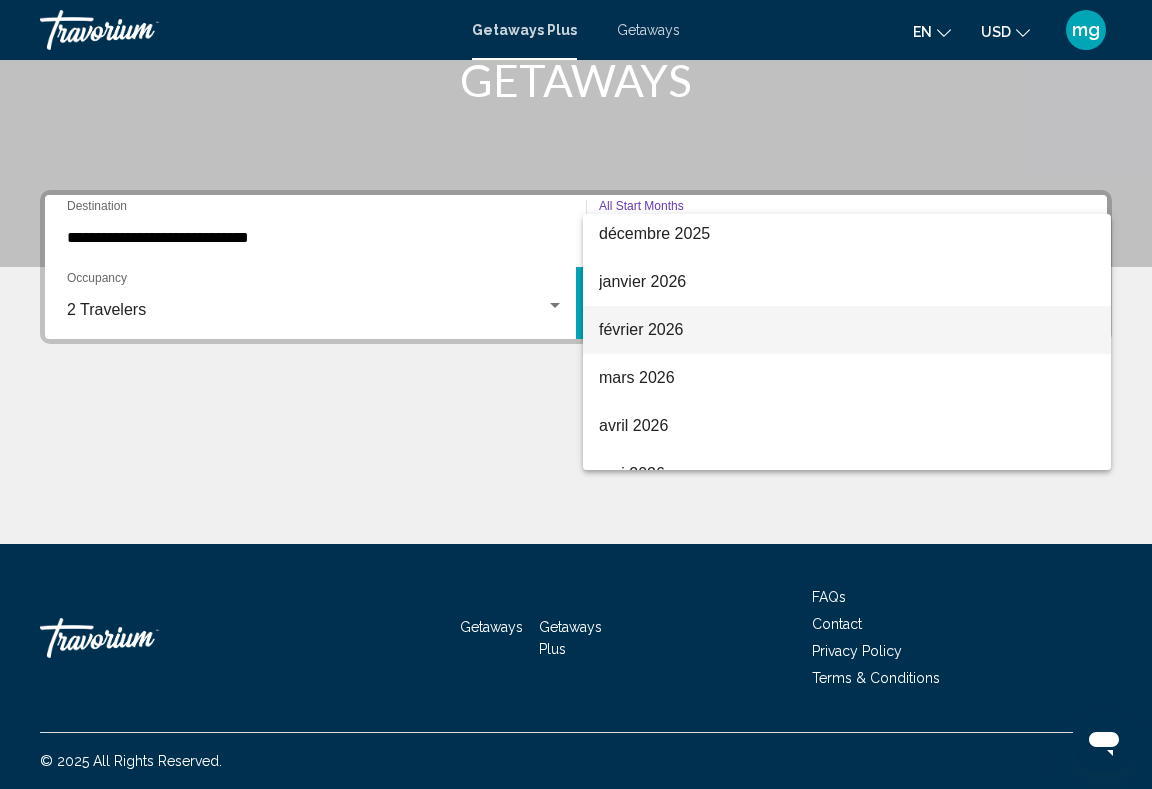 click on "février 2026" at bounding box center [847, 330] 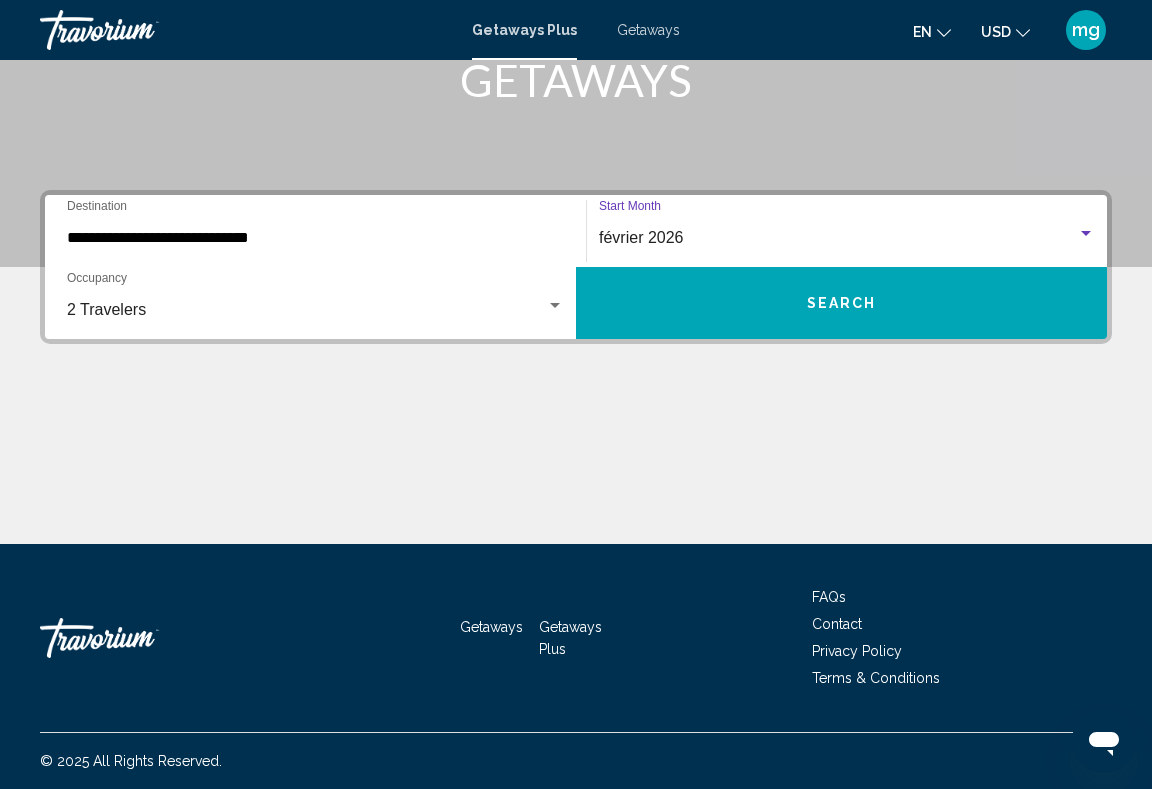 click on "Search" at bounding box center [841, 303] 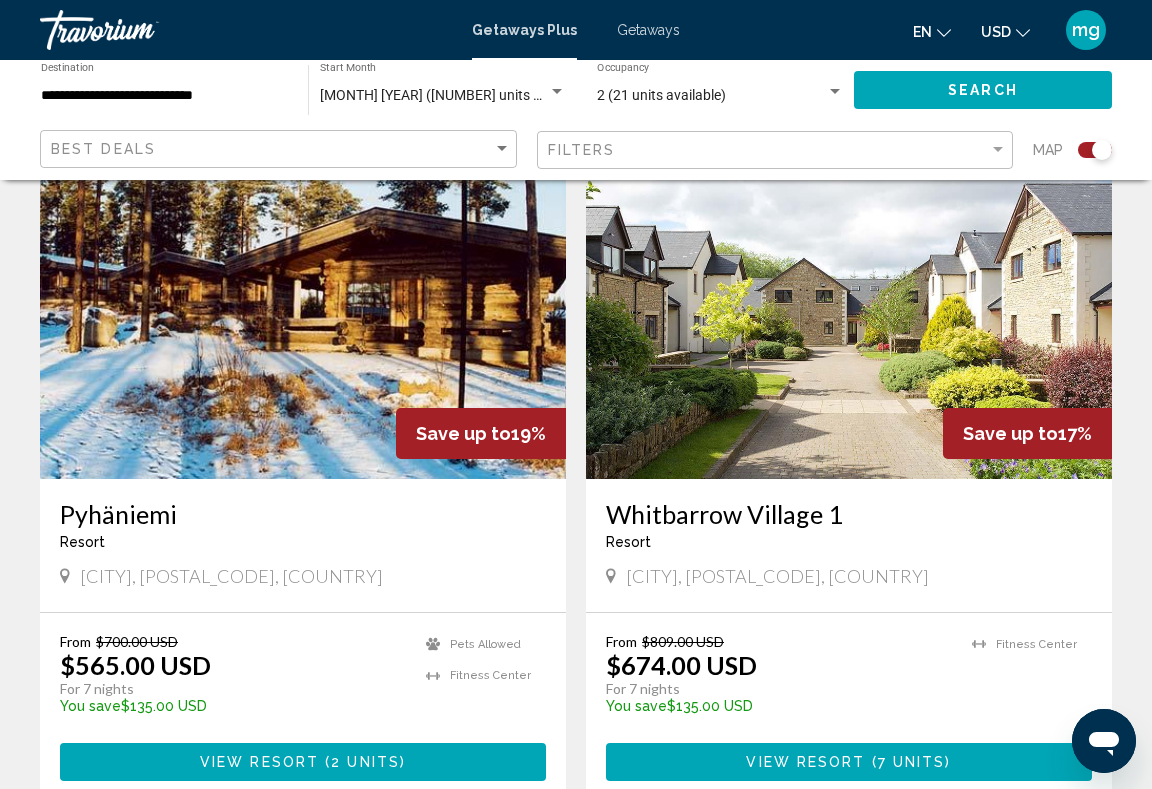 scroll, scrollTop: 1420, scrollLeft: 0, axis: vertical 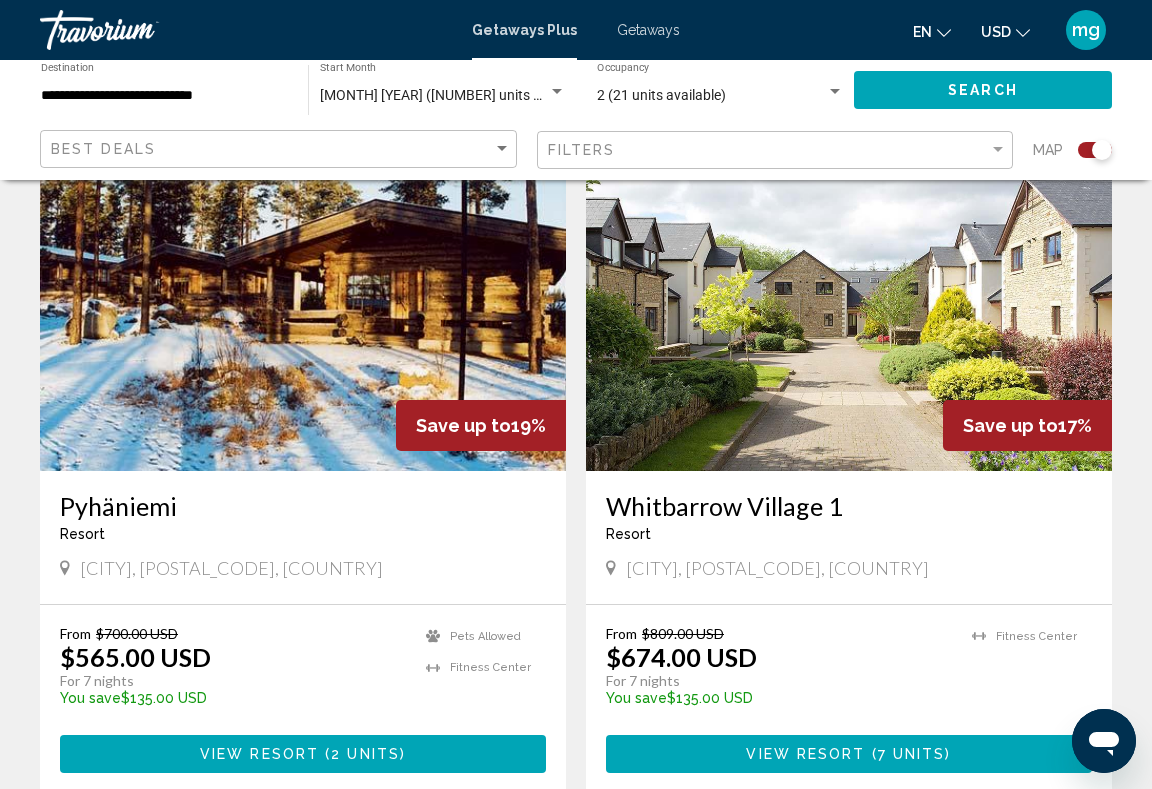 click at bounding box center [849, 311] 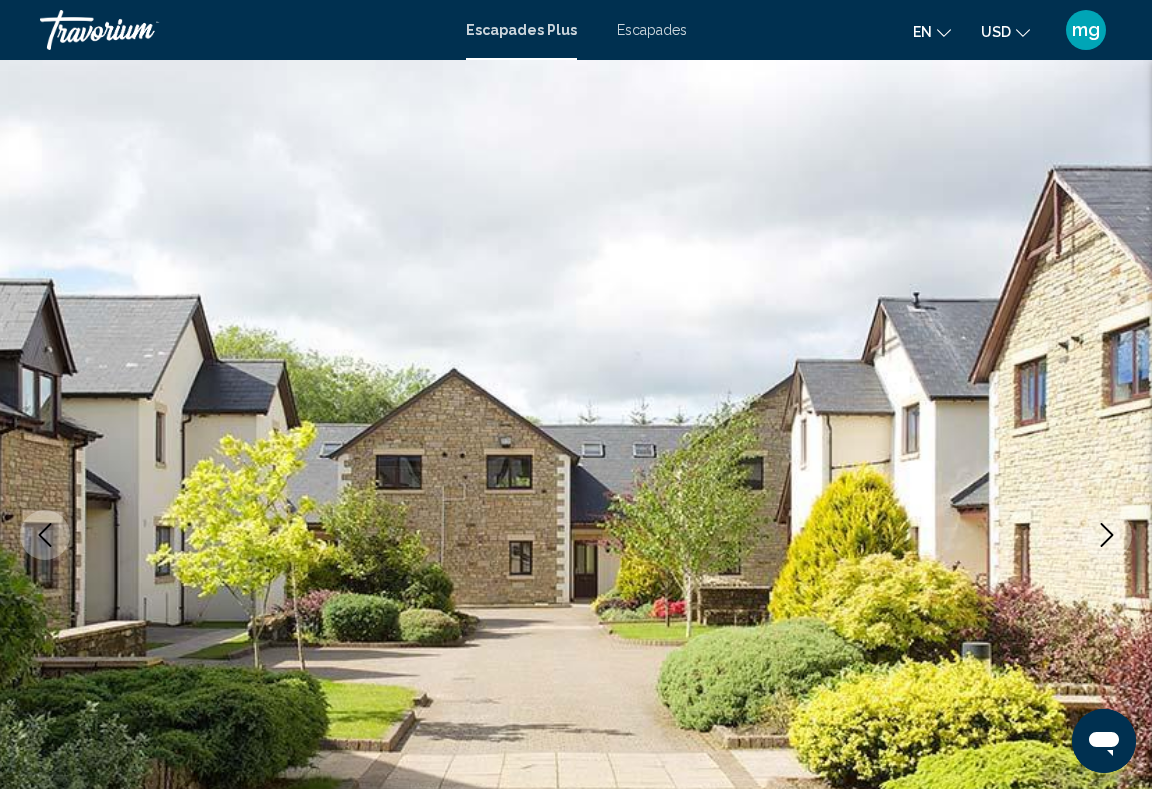 scroll, scrollTop: 0, scrollLeft: 0, axis: both 